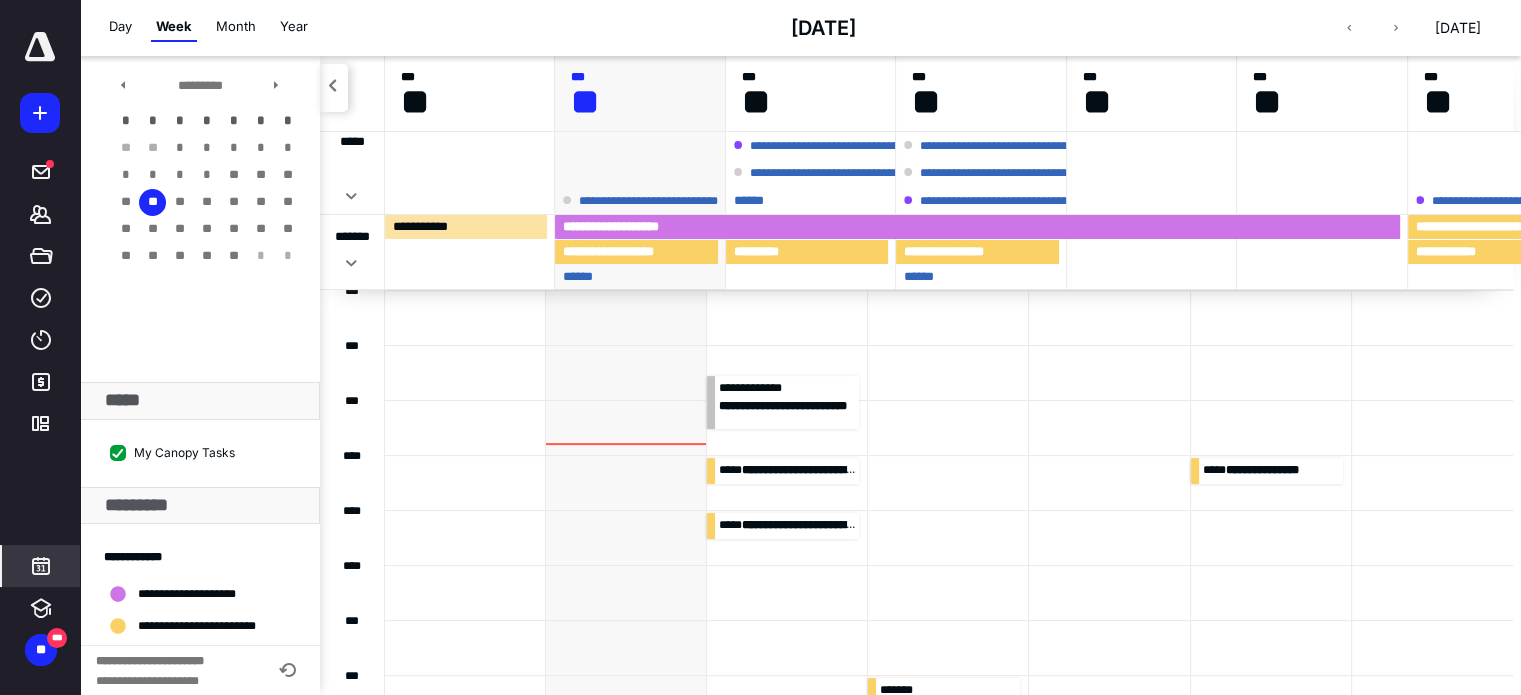 scroll, scrollTop: 0, scrollLeft: 0, axis: both 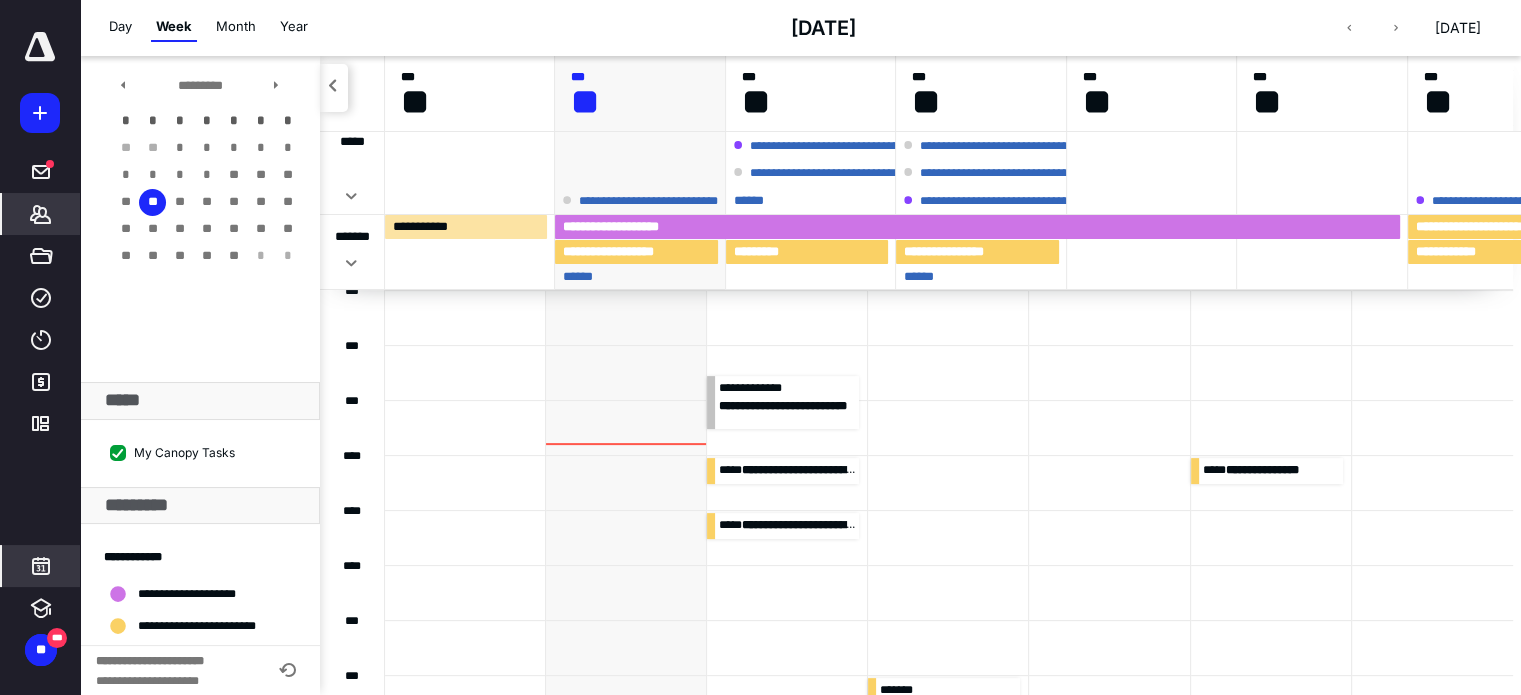 click on "*******" at bounding box center (41, 214) 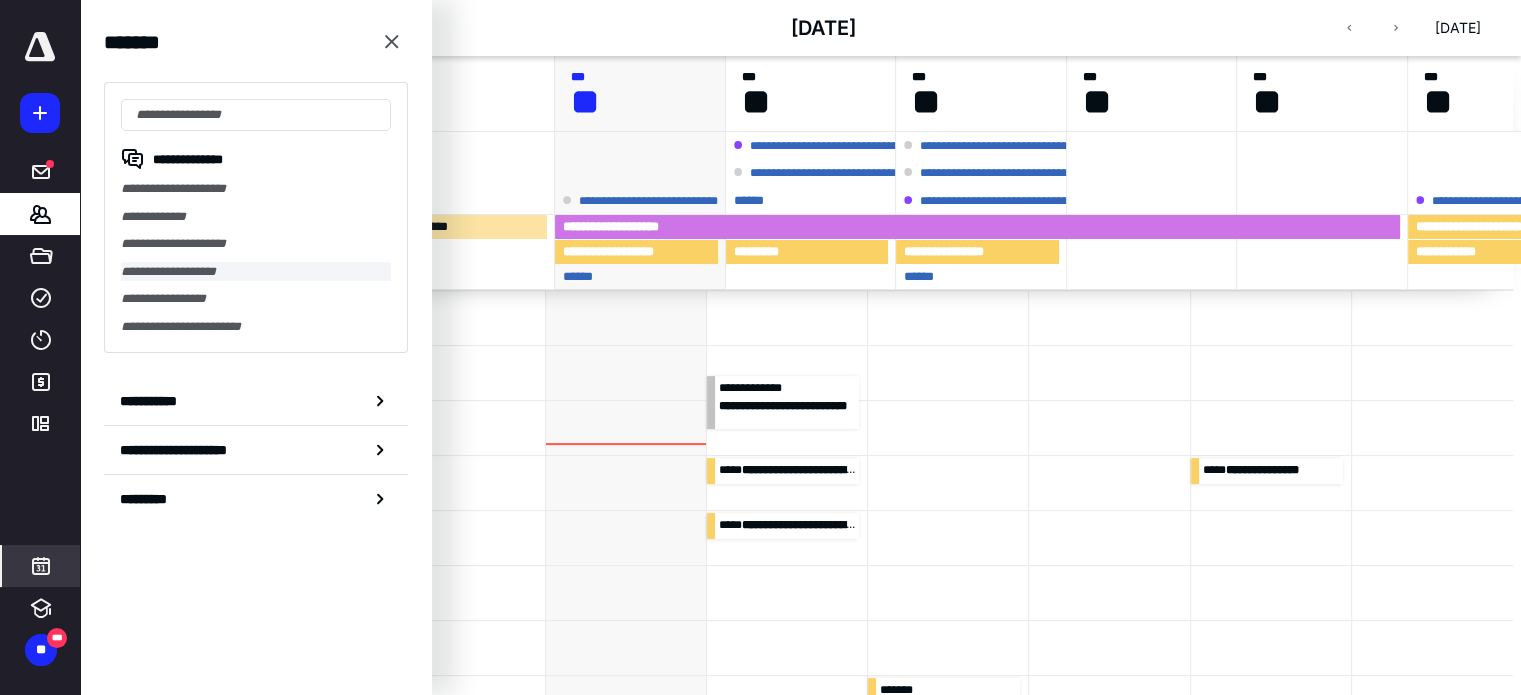 click on "**********" at bounding box center [256, 272] 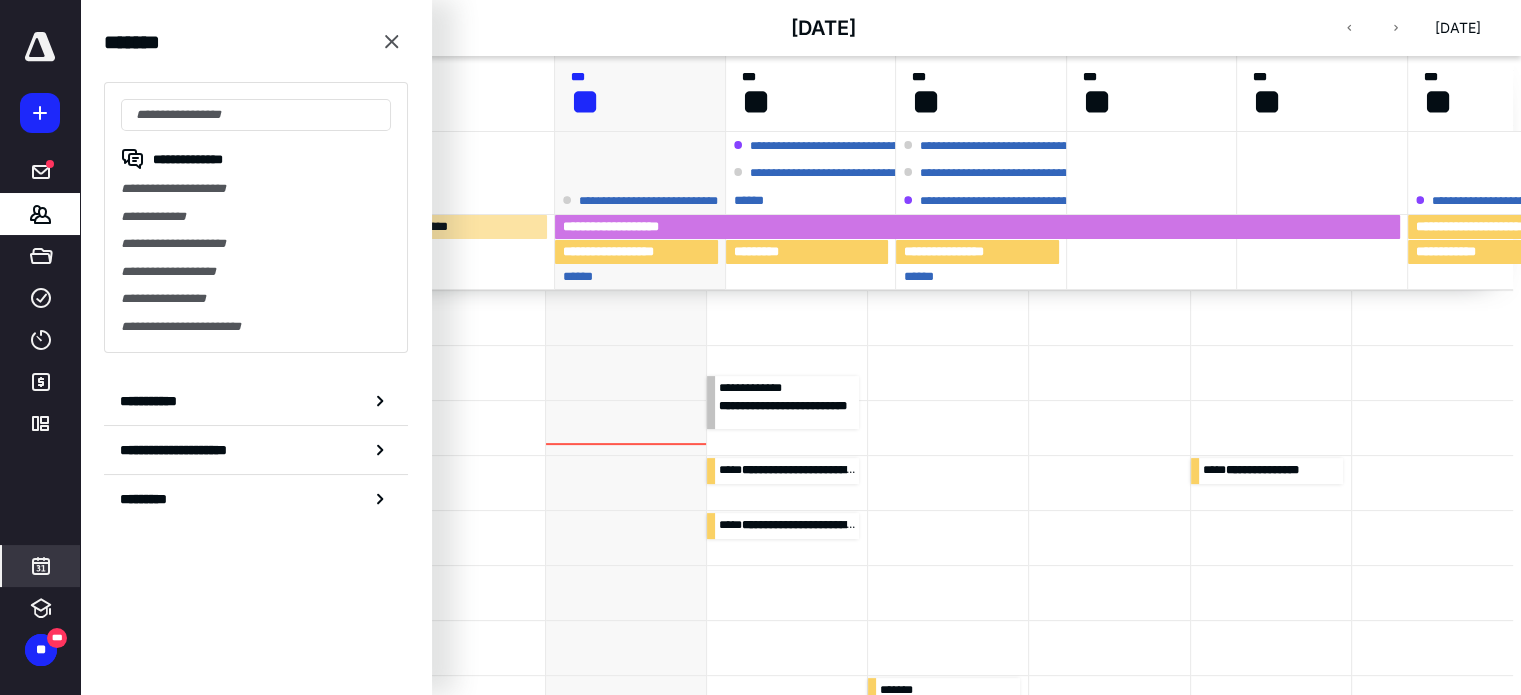 scroll, scrollTop: 0, scrollLeft: 0, axis: both 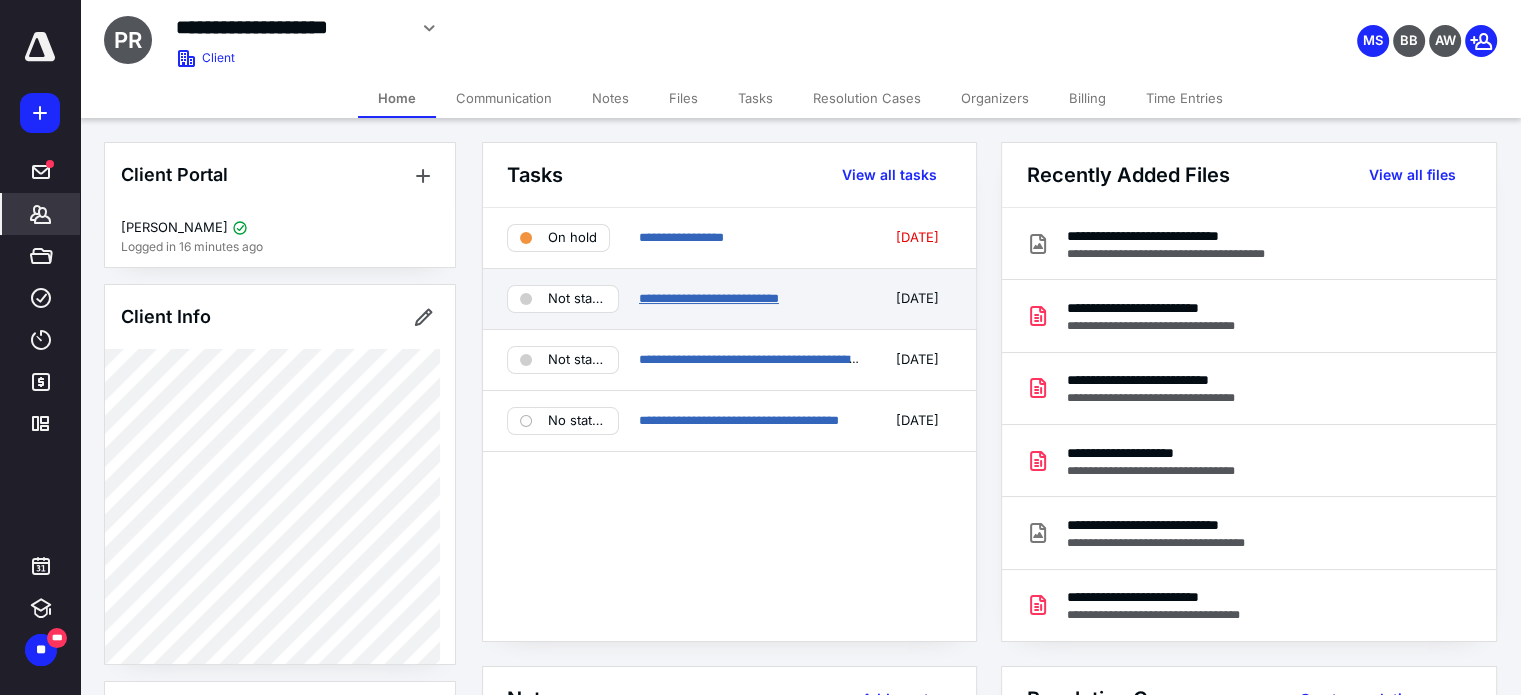 click on "**********" at bounding box center (709, 298) 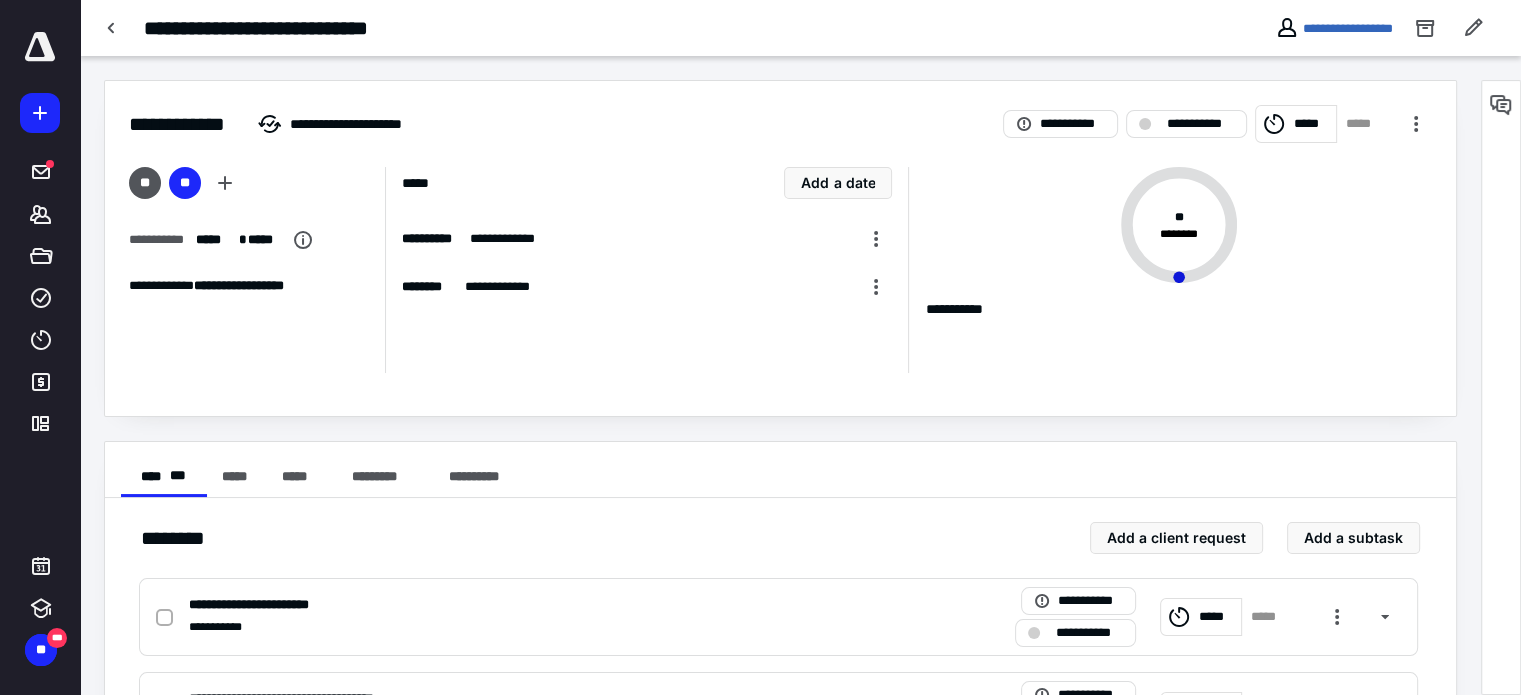 scroll, scrollTop: 103, scrollLeft: 0, axis: vertical 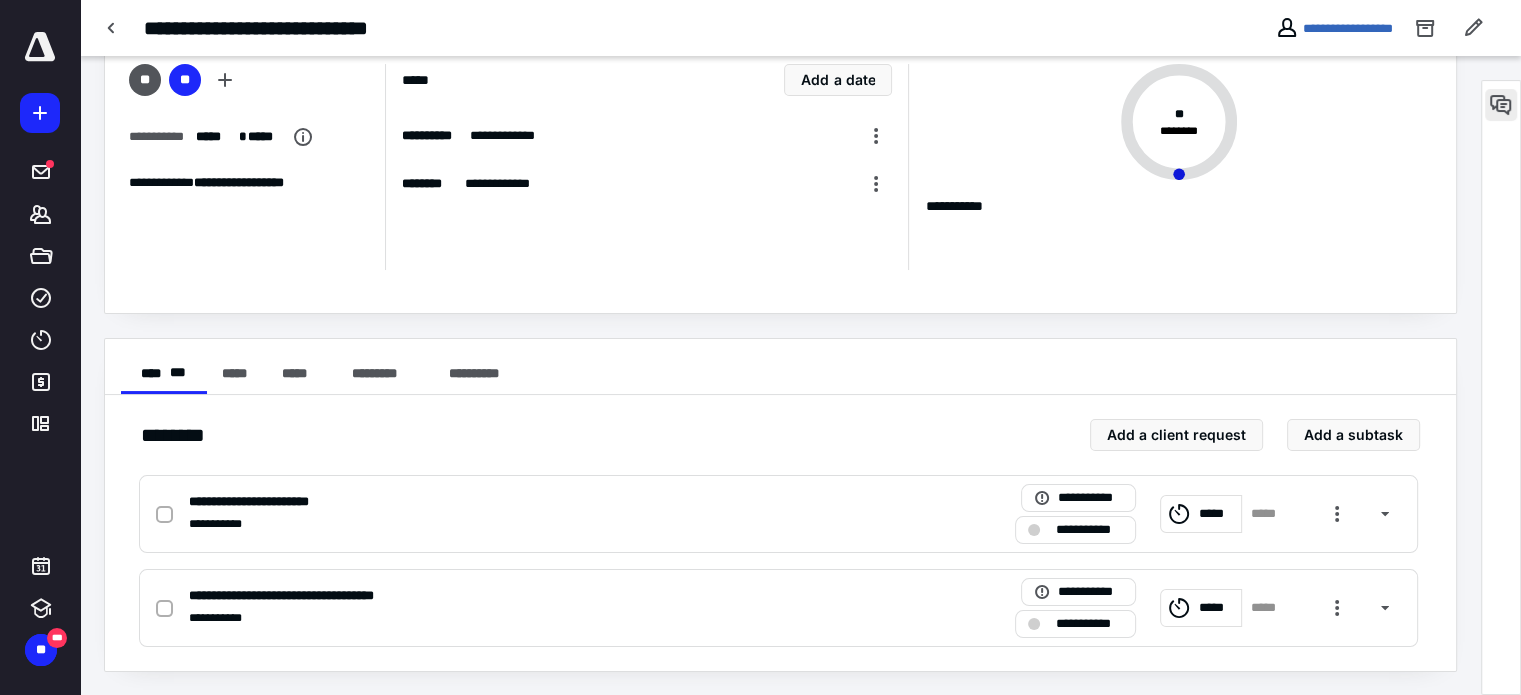 click at bounding box center (1501, 105) 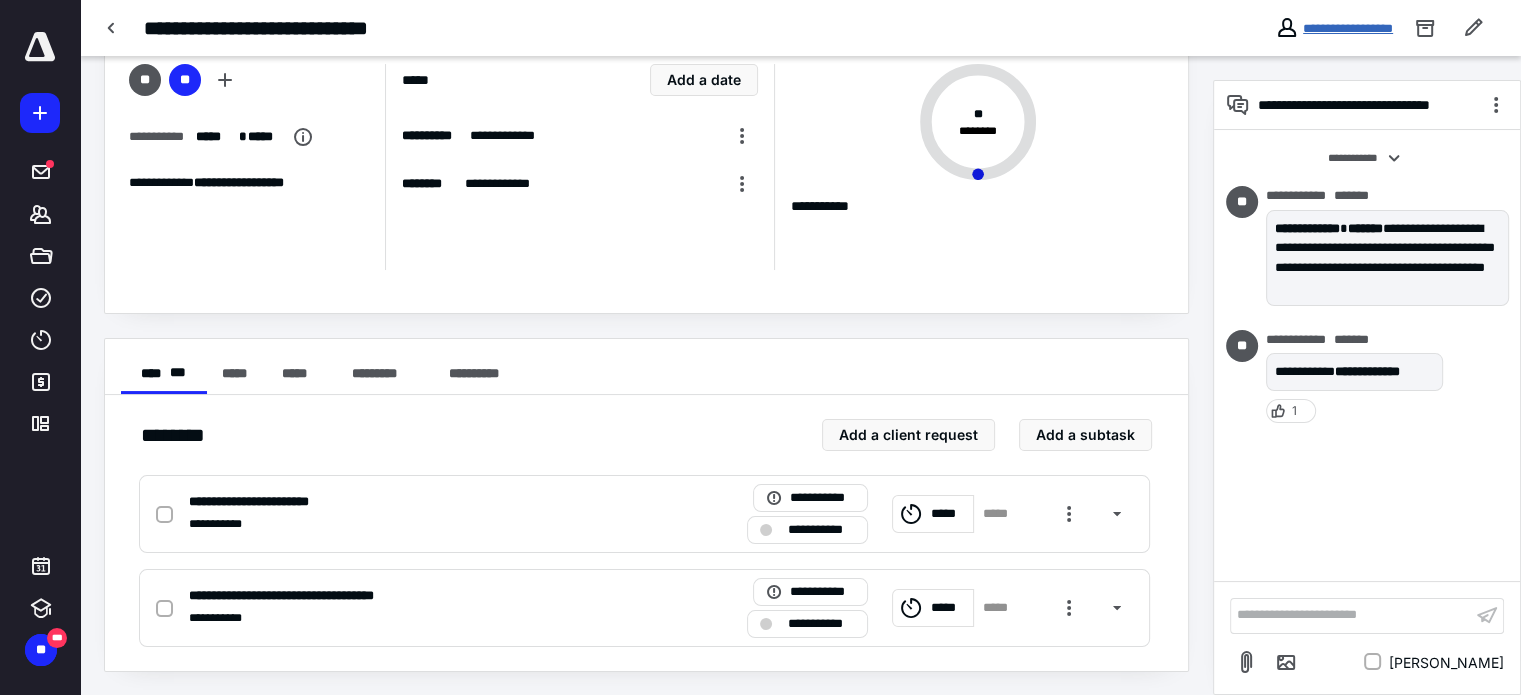 click on "**********" at bounding box center (1348, 28) 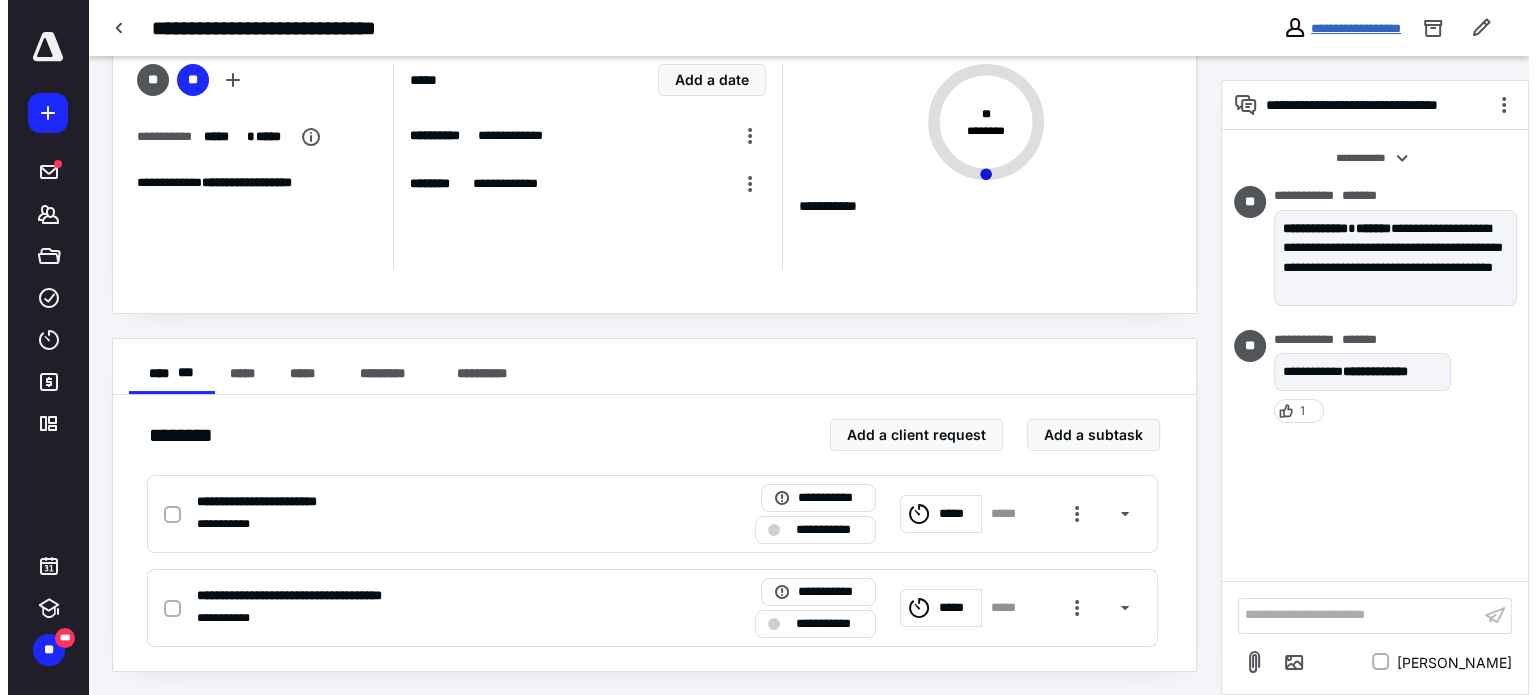 scroll, scrollTop: 0, scrollLeft: 0, axis: both 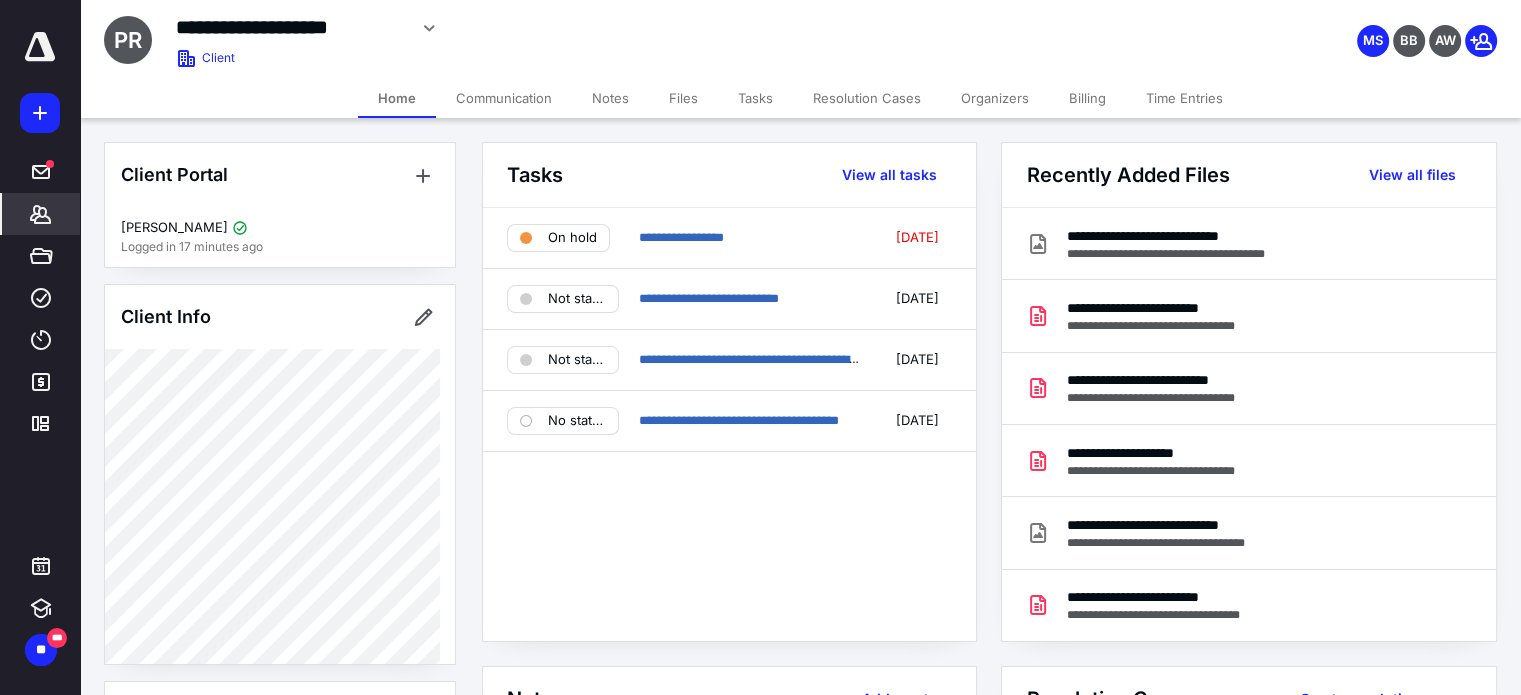 click on "Files" at bounding box center (683, 98) 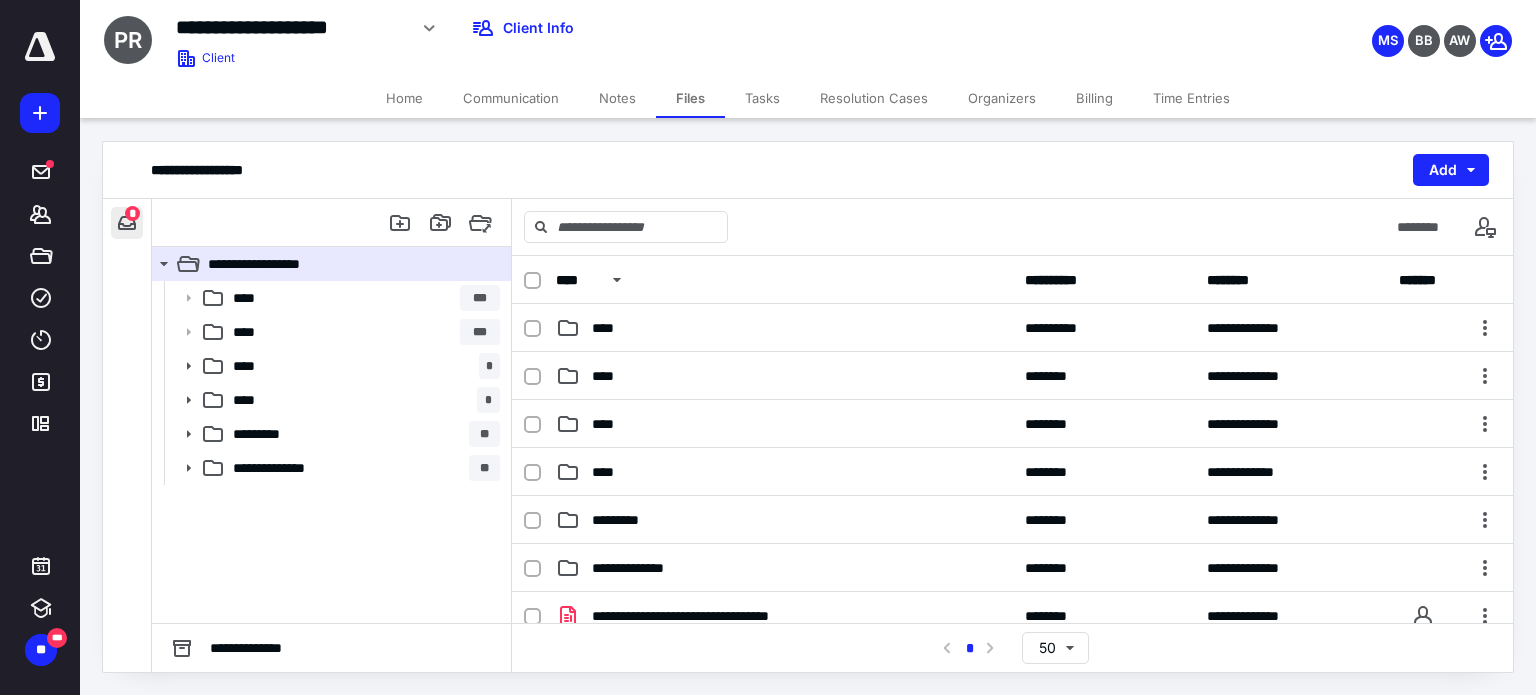 click at bounding box center (127, 223) 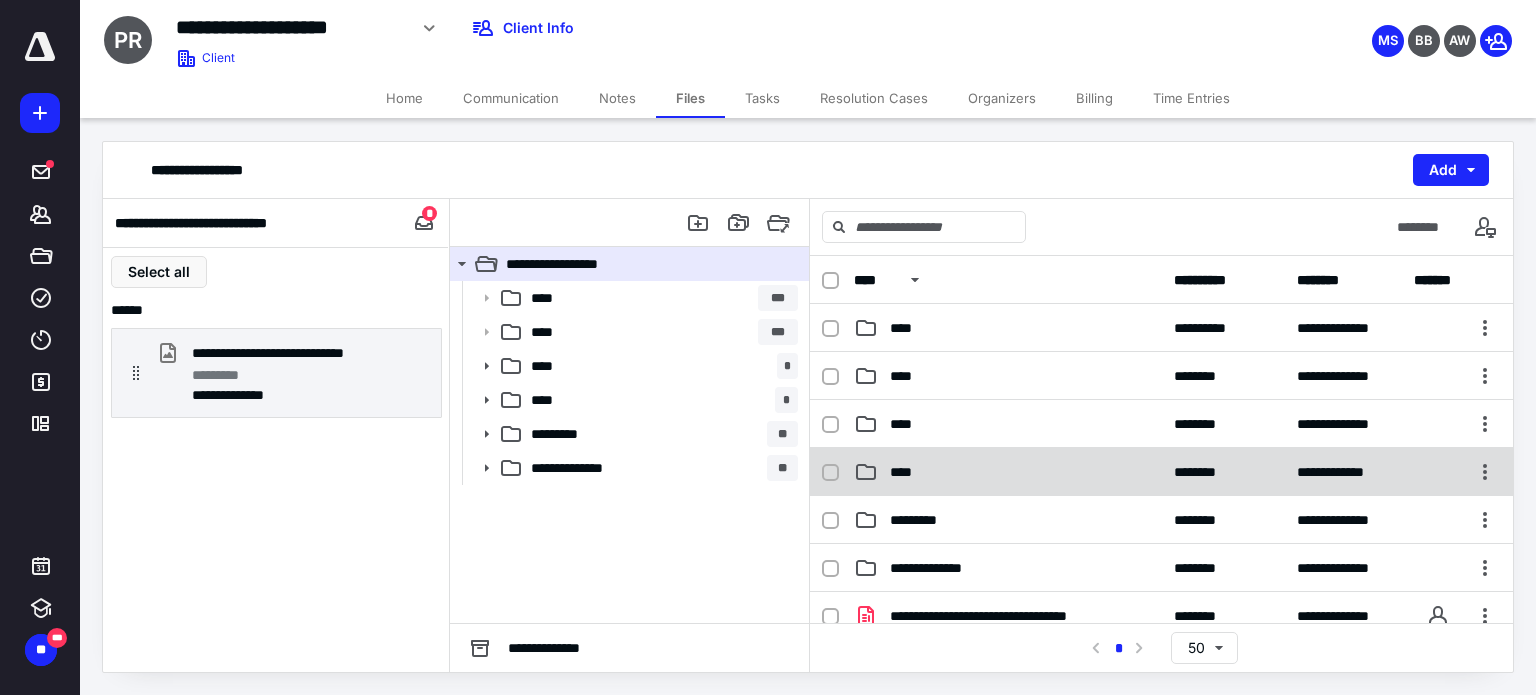 click on "**********" at bounding box center (1161, 472) 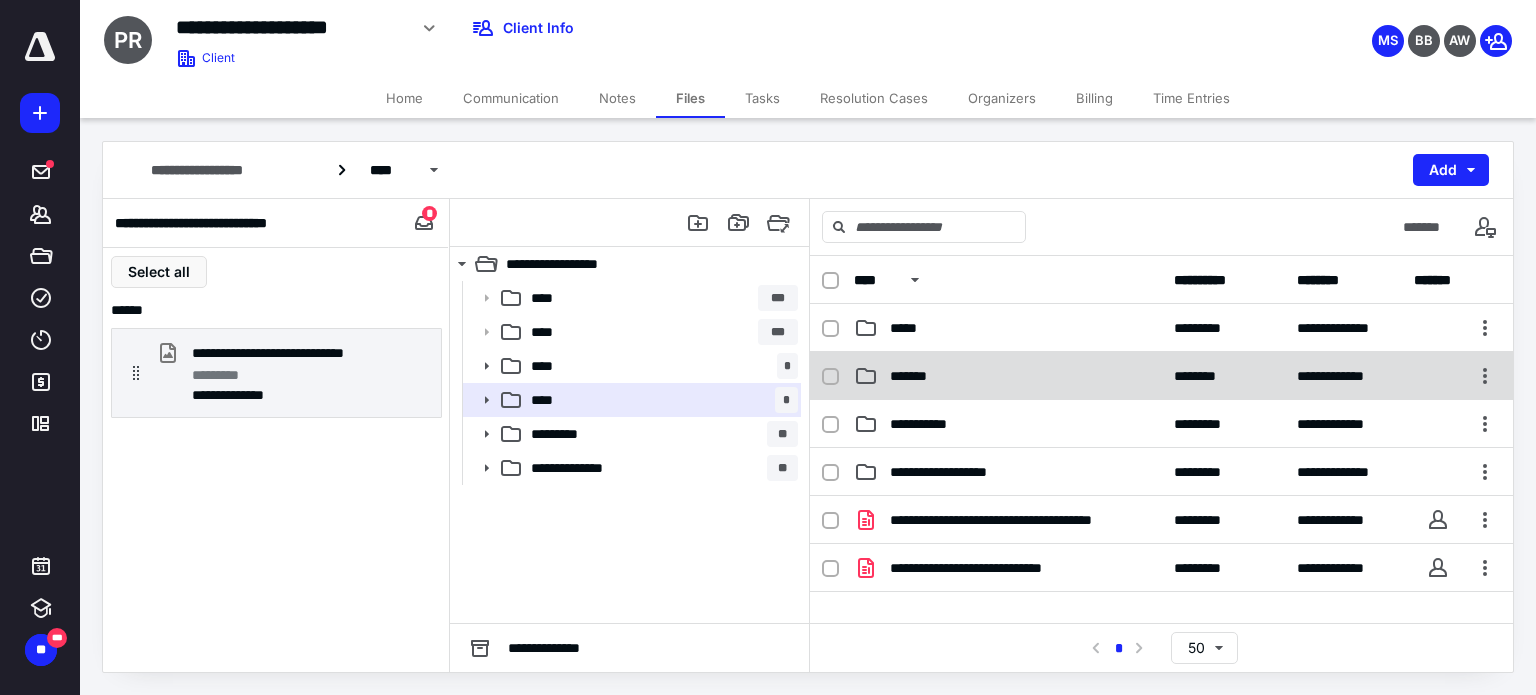 click on "**********" at bounding box center (1161, 376) 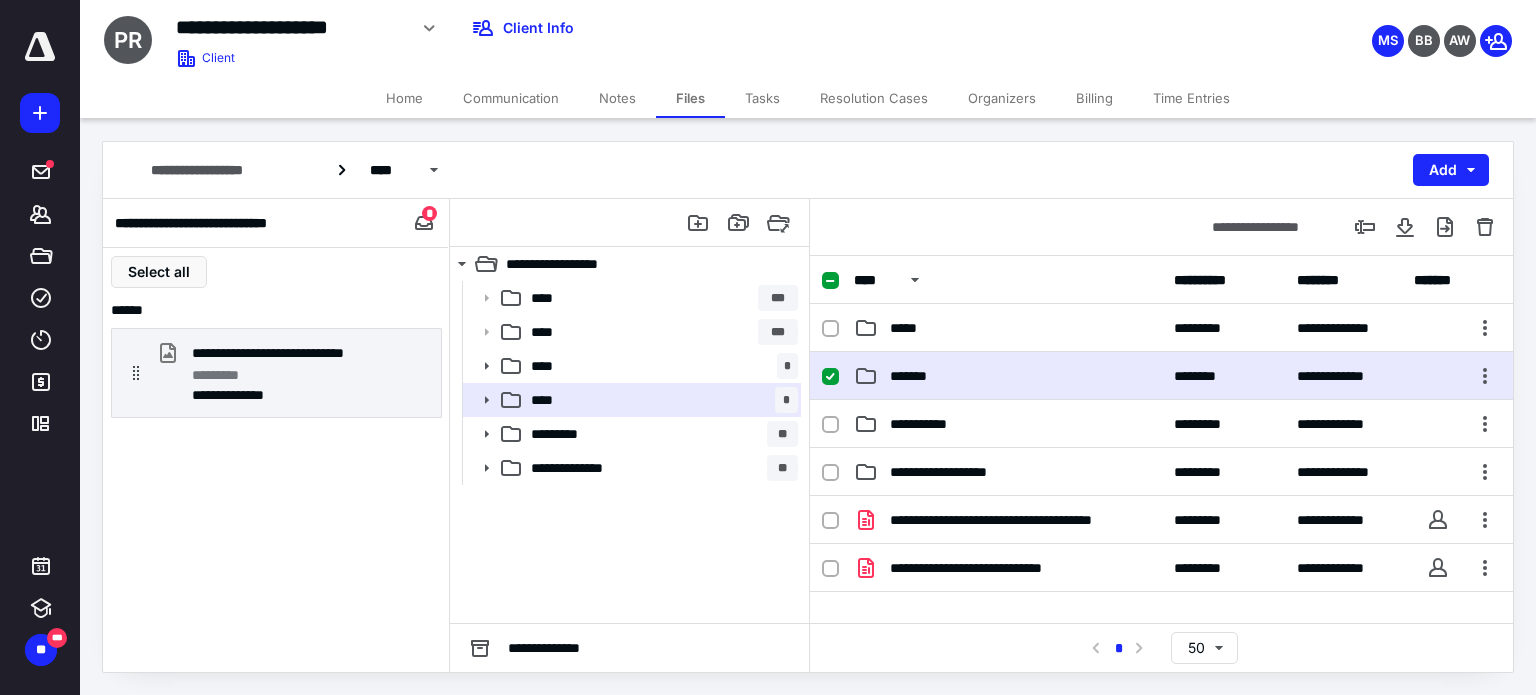 click on "**********" at bounding box center [1161, 376] 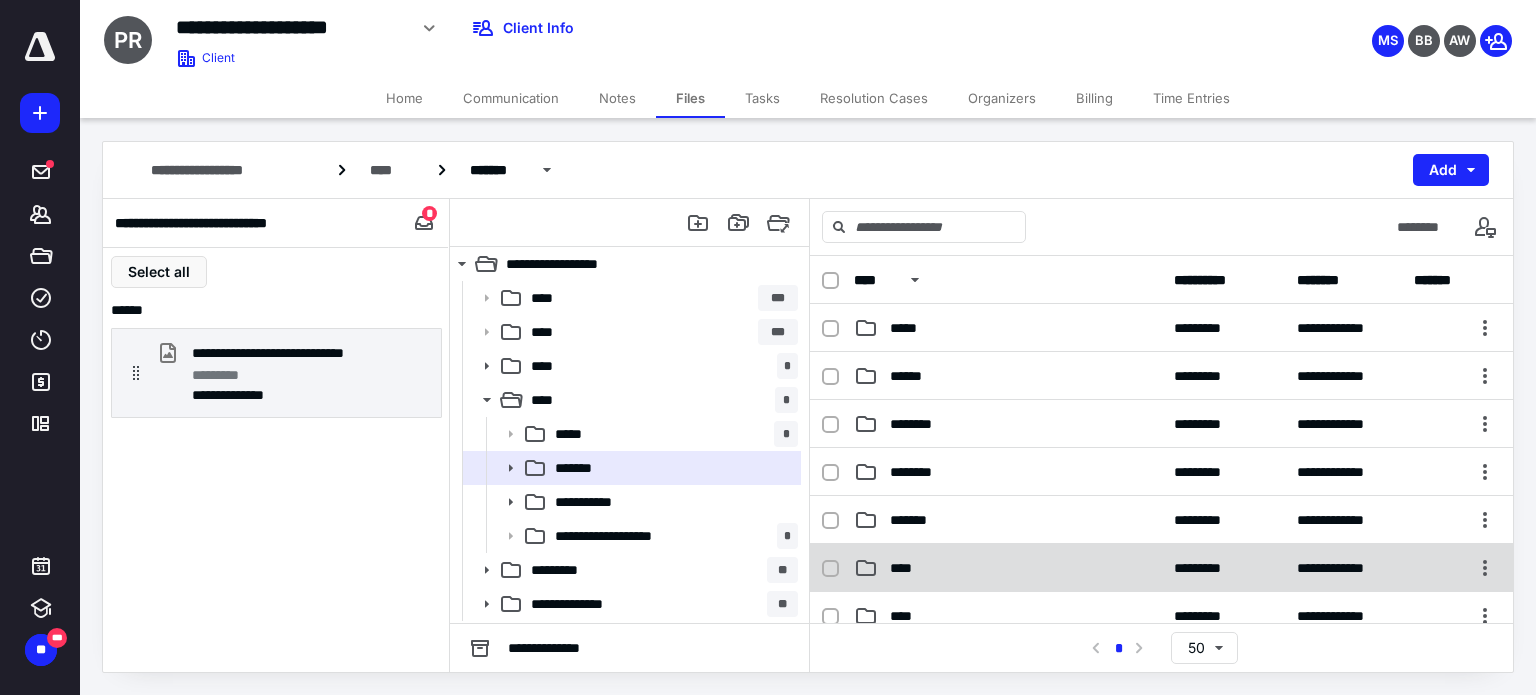 click on "****" at bounding box center [1008, 568] 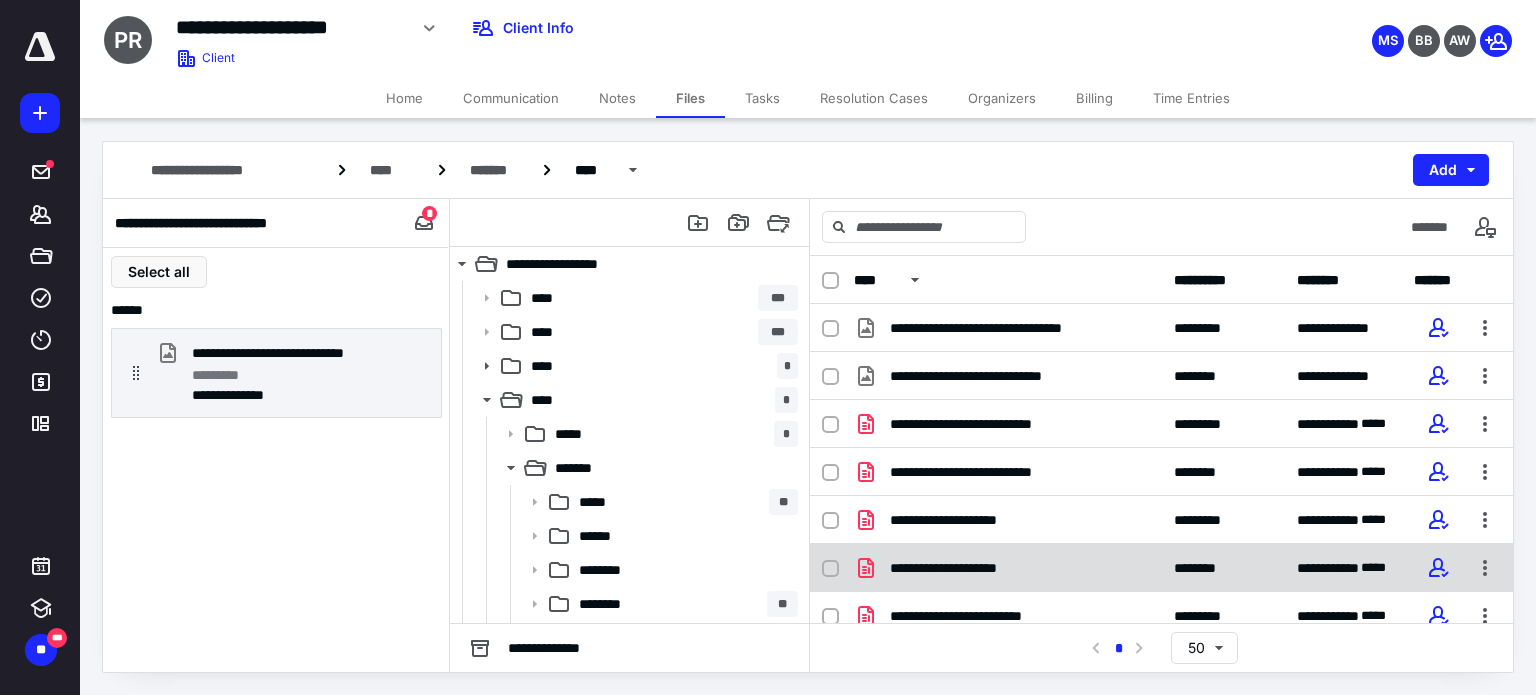 scroll, scrollTop: 62, scrollLeft: 0, axis: vertical 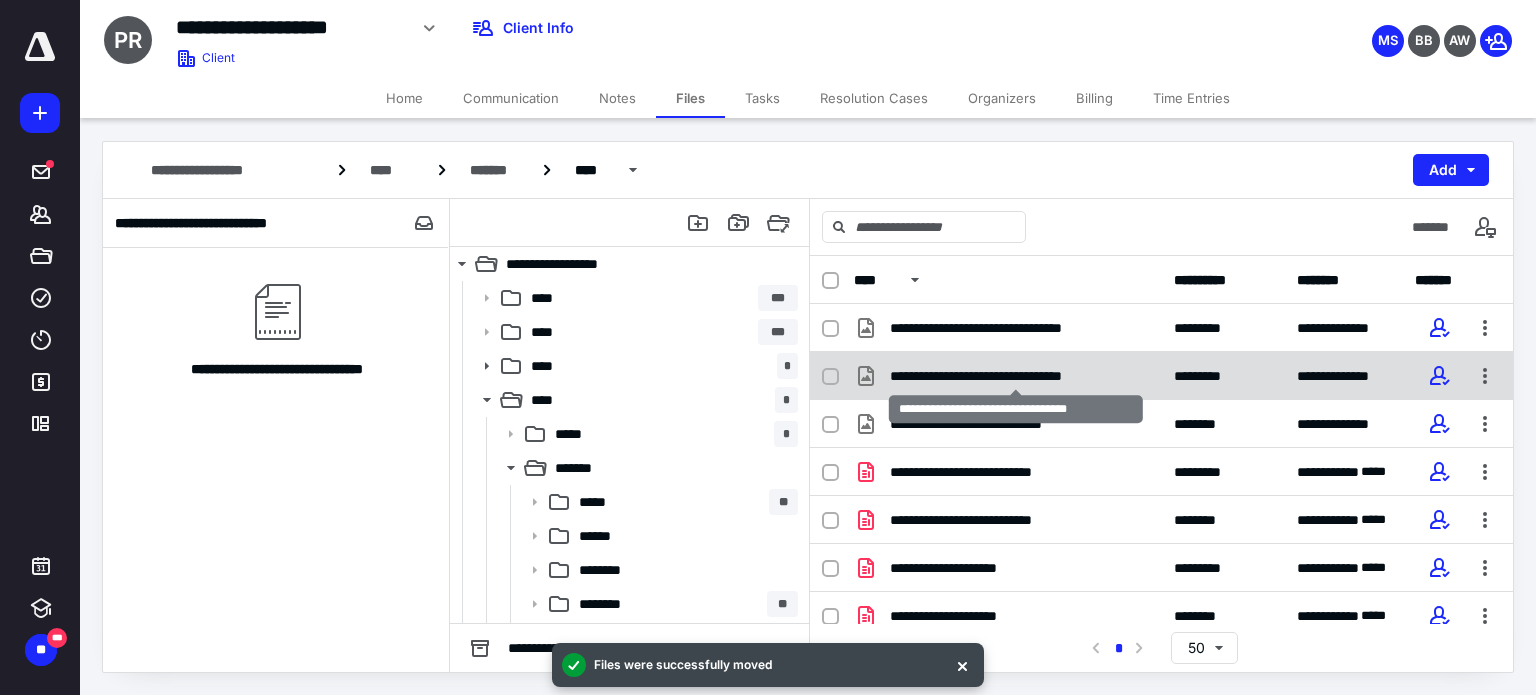 click on "**********" at bounding box center [1016, 376] 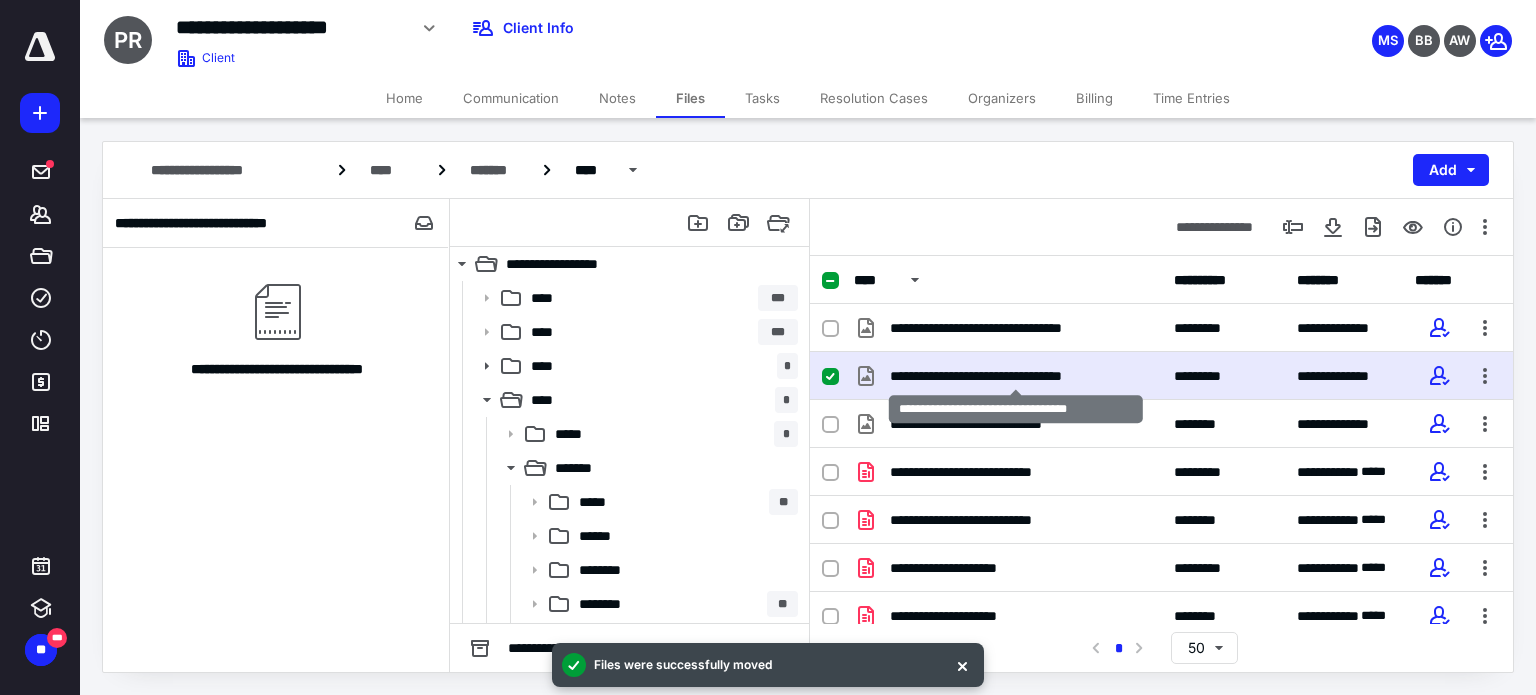 click on "**********" at bounding box center [1016, 376] 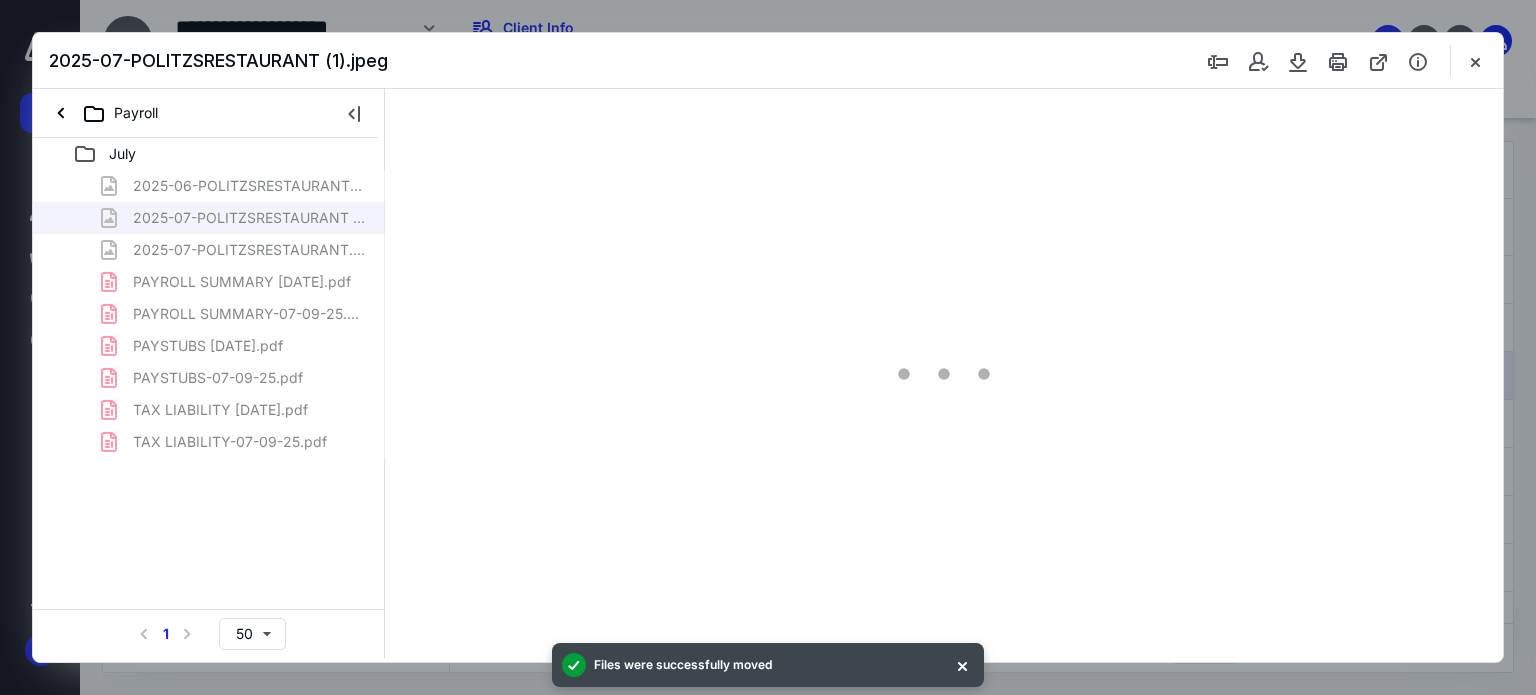 scroll, scrollTop: 0, scrollLeft: 0, axis: both 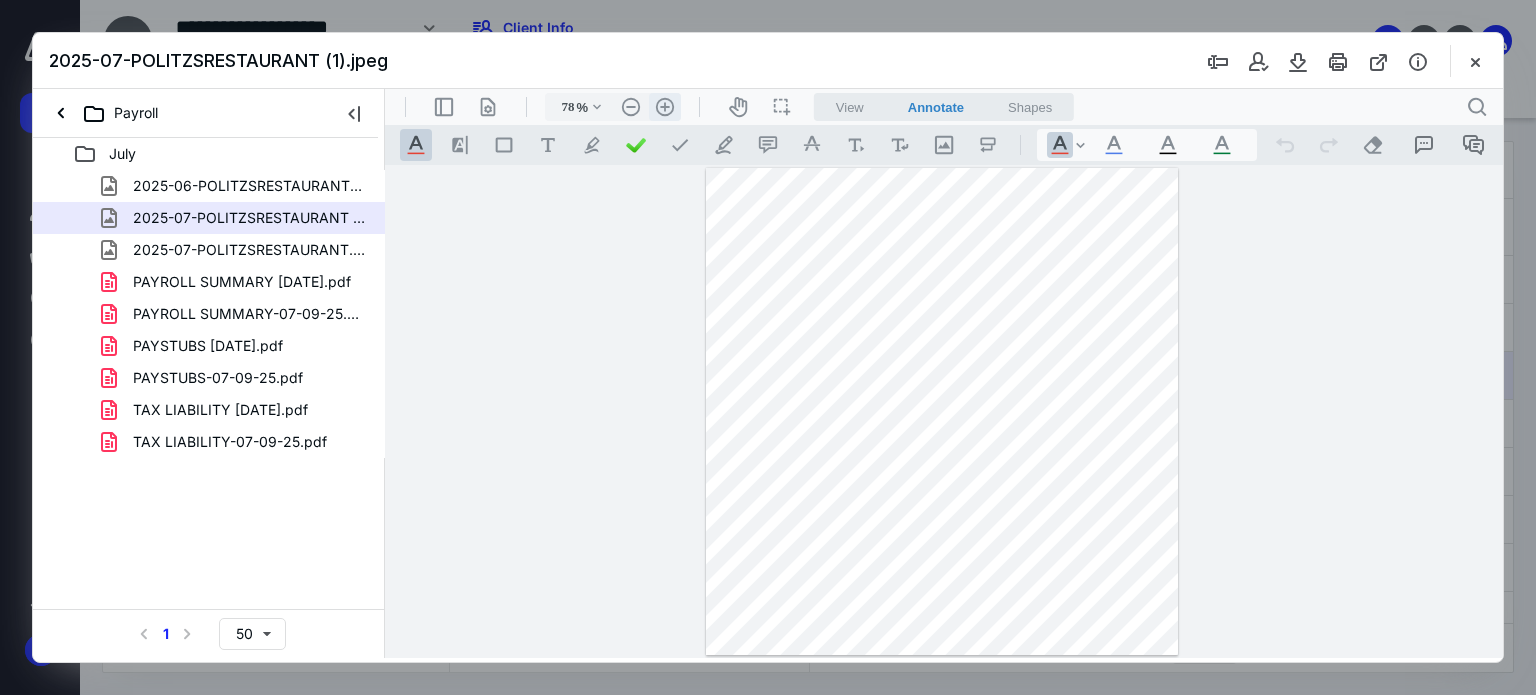 click on ".cls-1{fill:#abb0c4;} icon - header - zoom - in - line" at bounding box center (665, 107) 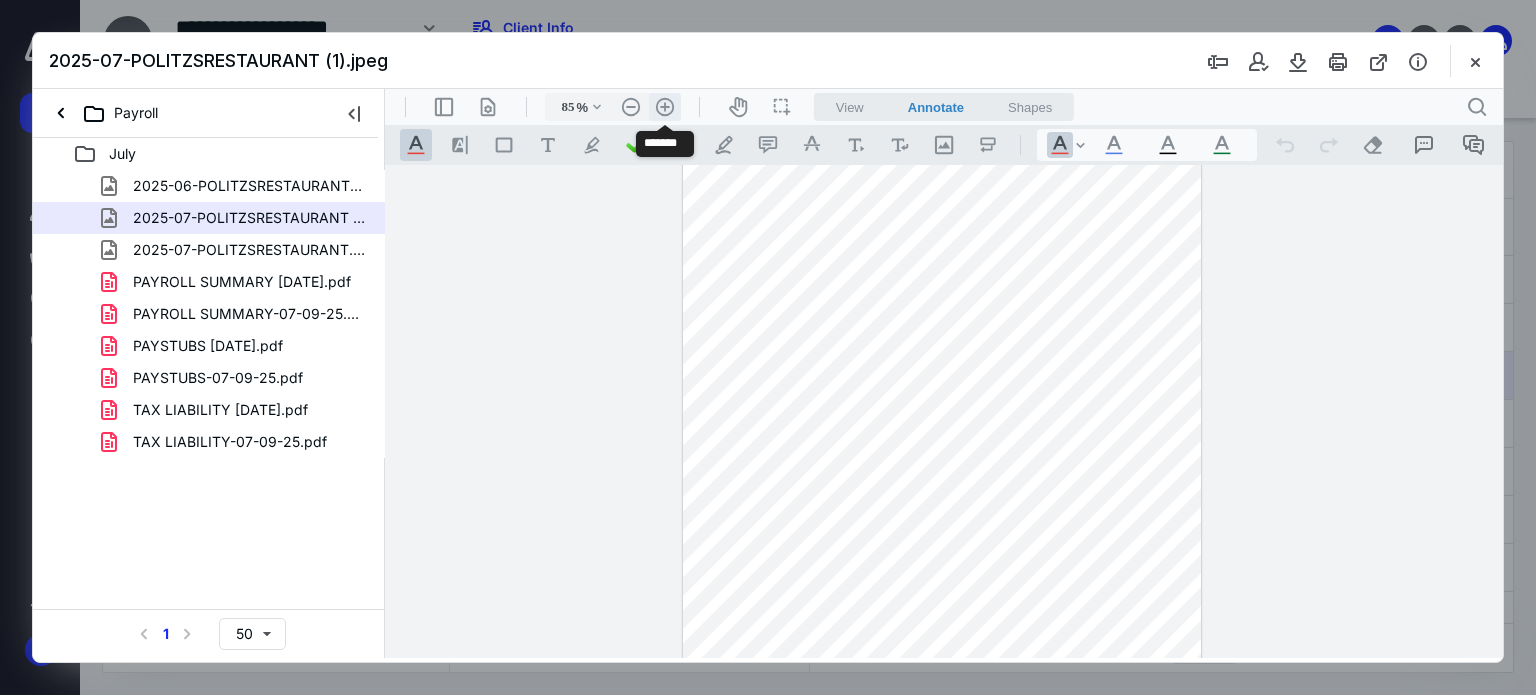 click on ".cls-1{fill:#abb0c4;} icon - header - zoom - in - line" at bounding box center (665, 107) 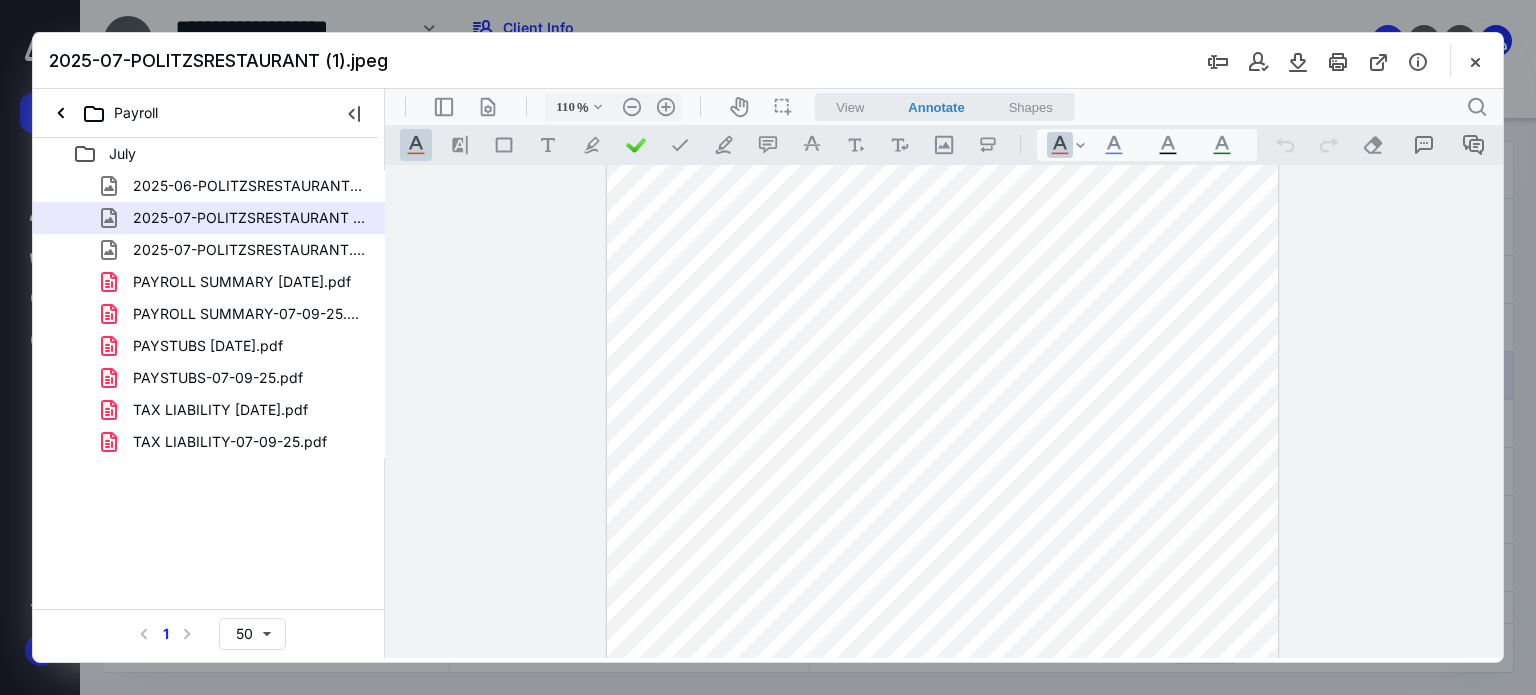 scroll, scrollTop: 7, scrollLeft: 0, axis: vertical 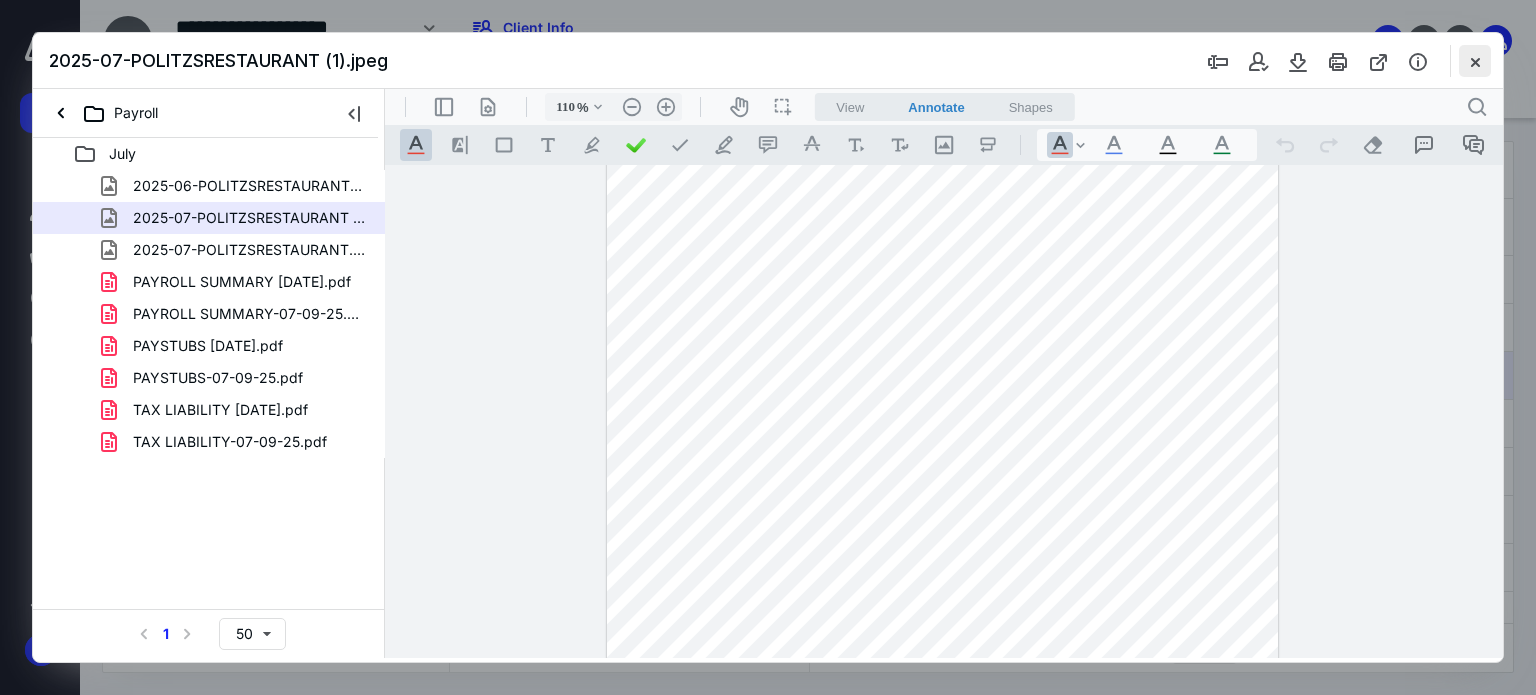 click at bounding box center [1475, 61] 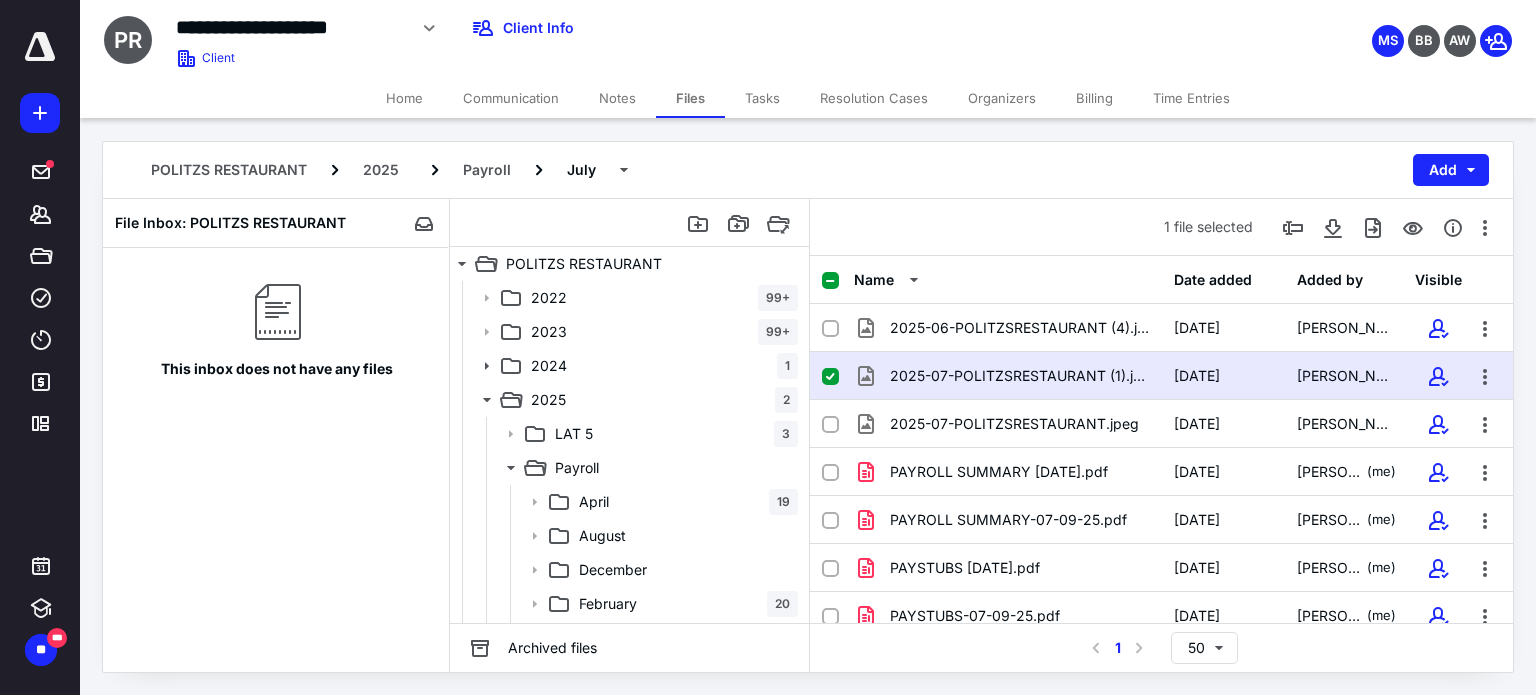 click on "Tasks" at bounding box center [762, 98] 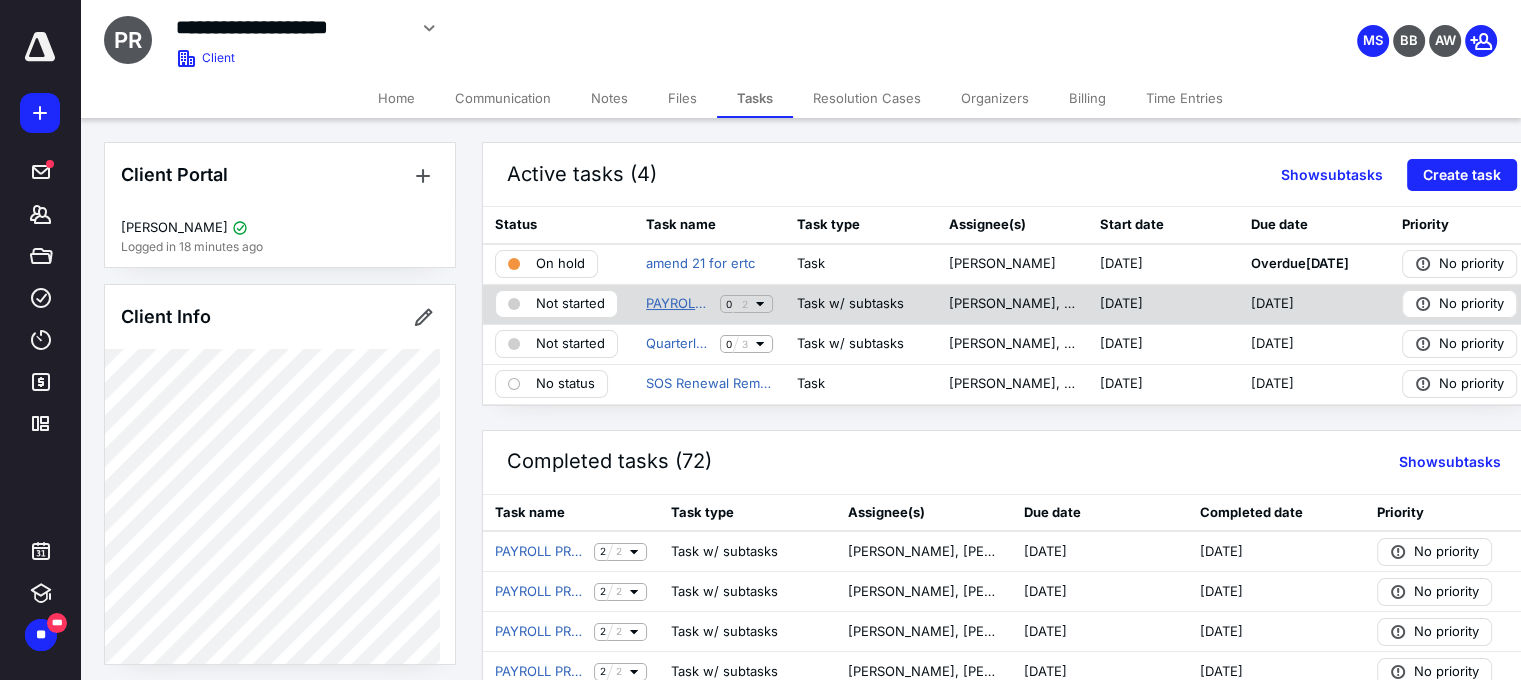 click on "PAYROLL PREP- Weekly EVEREST" at bounding box center [679, 304] 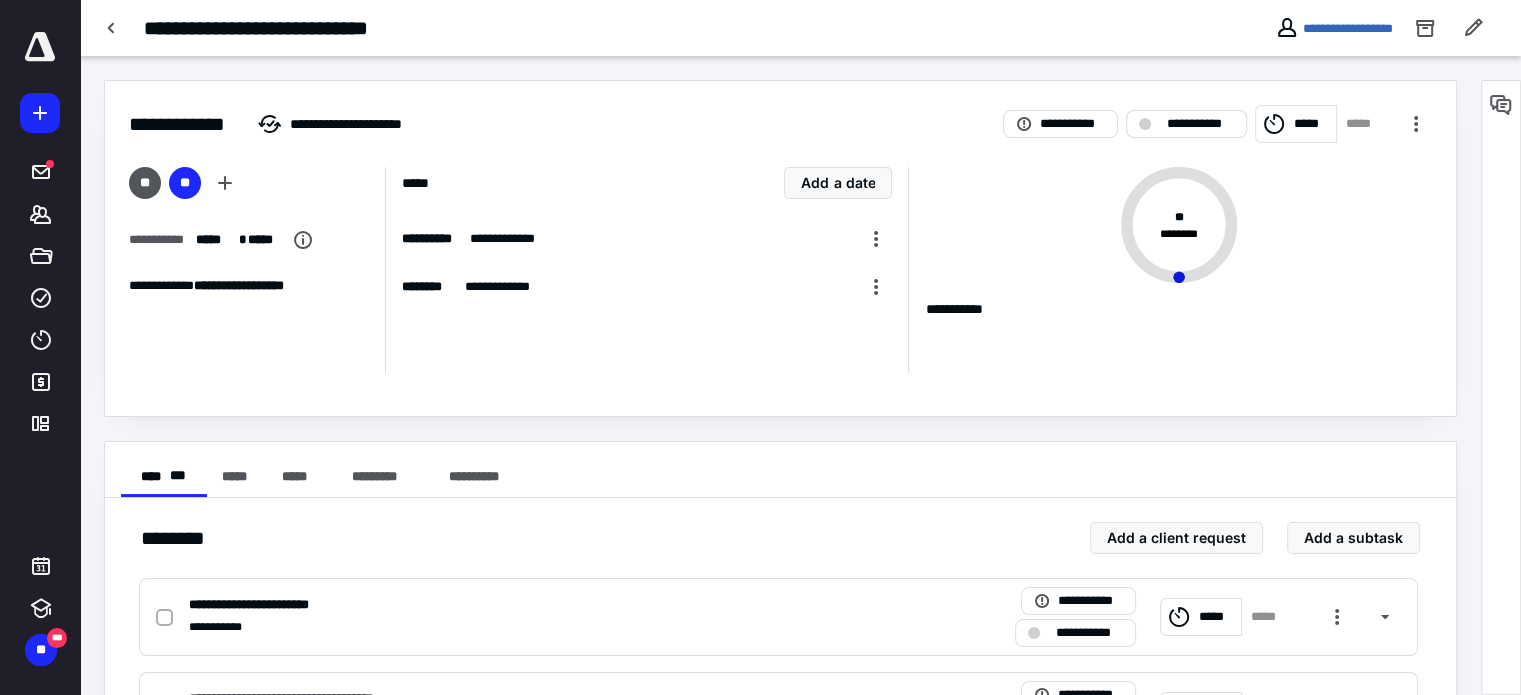 click on "**********" at bounding box center [1186, 124] 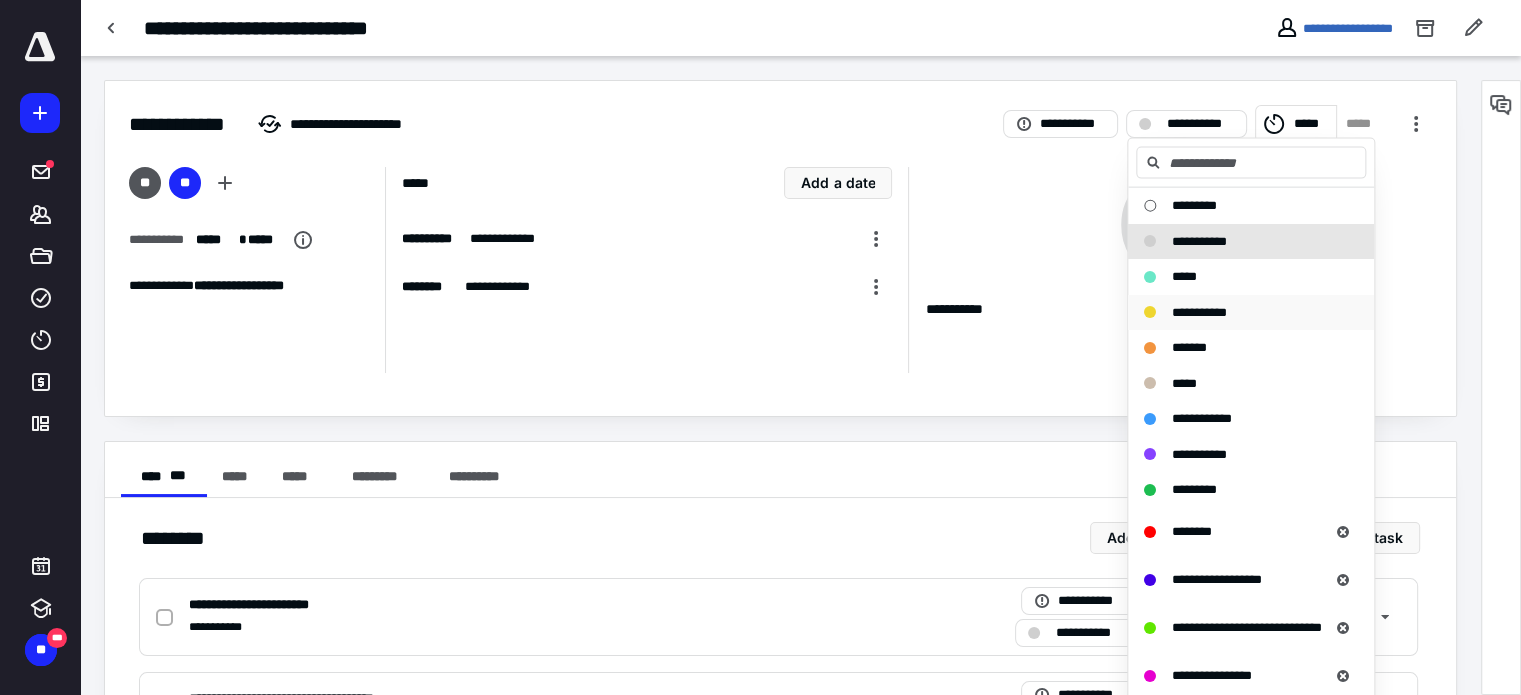 click on "**********" at bounding box center (1239, 312) 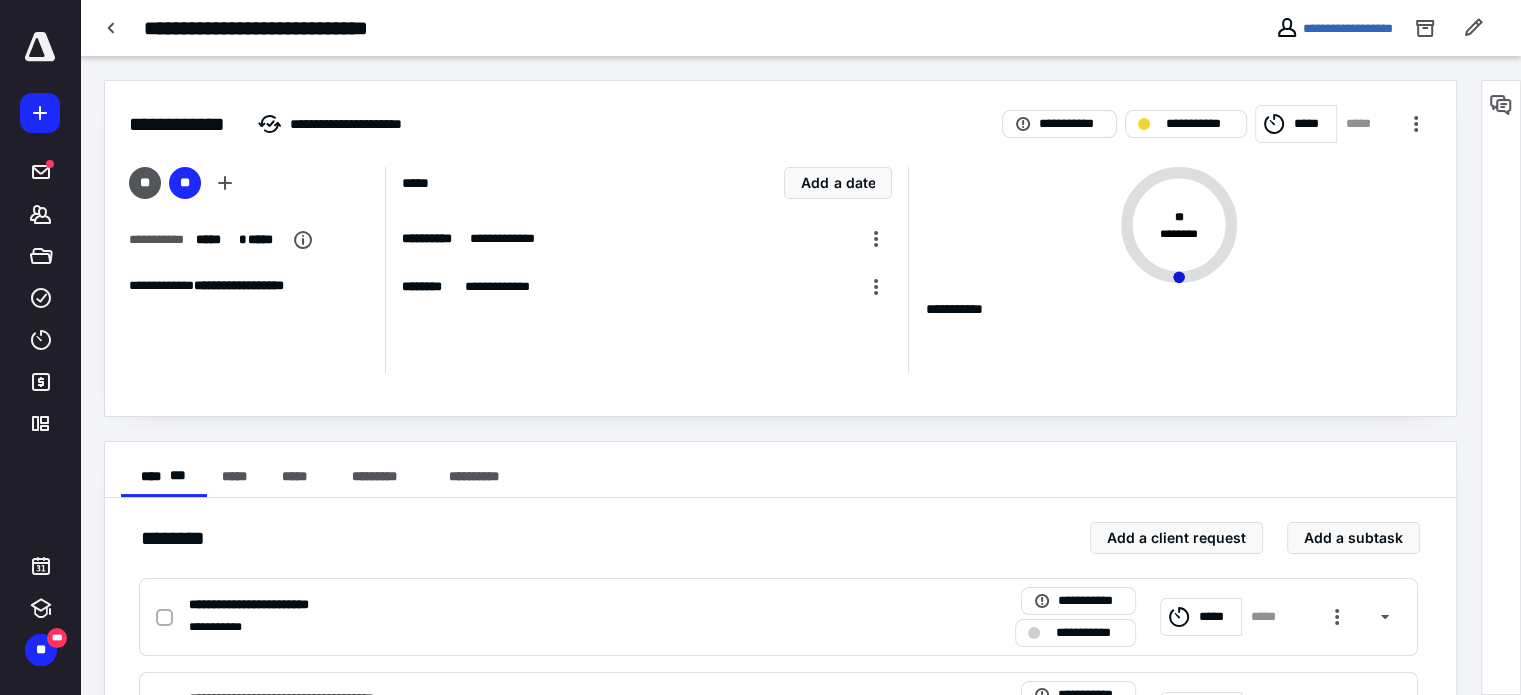 click on "*****" at bounding box center [1312, 124] 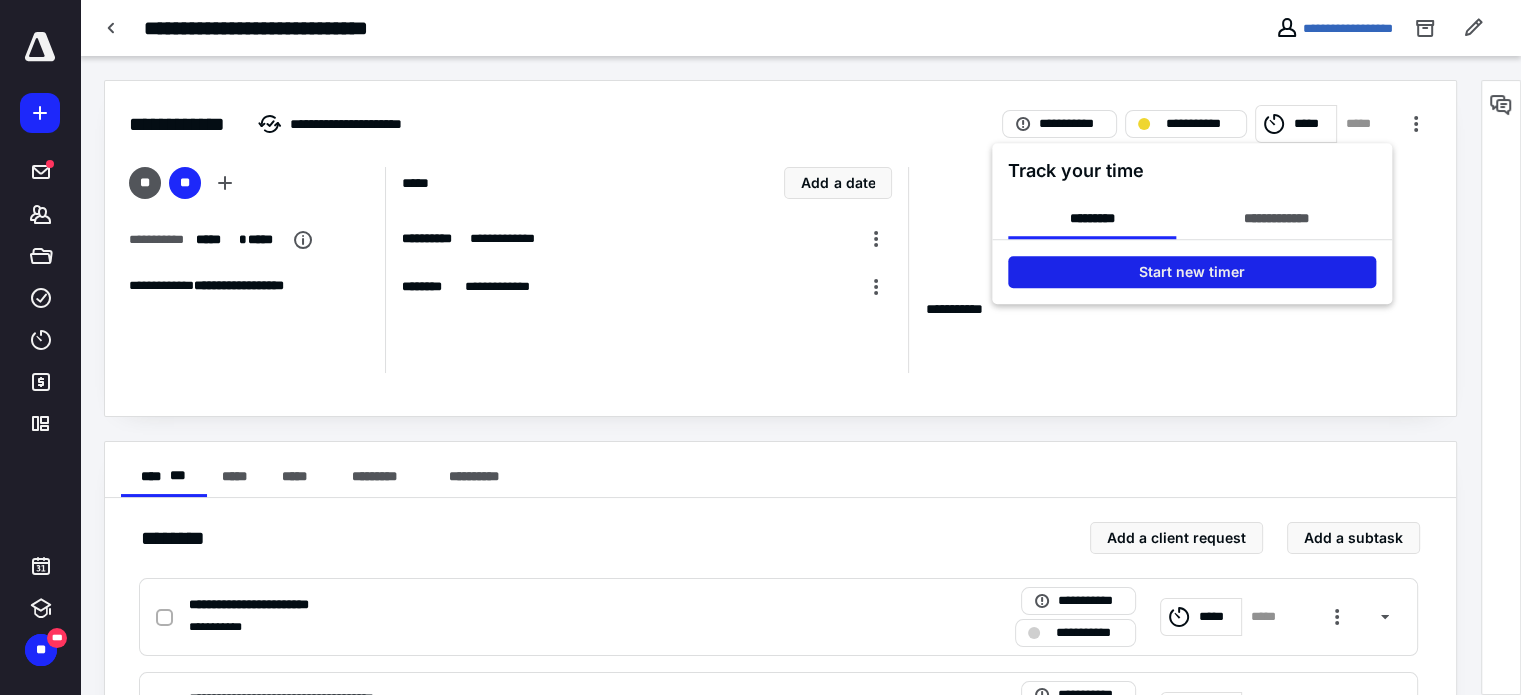 click on "Start new timer" at bounding box center (1192, 272) 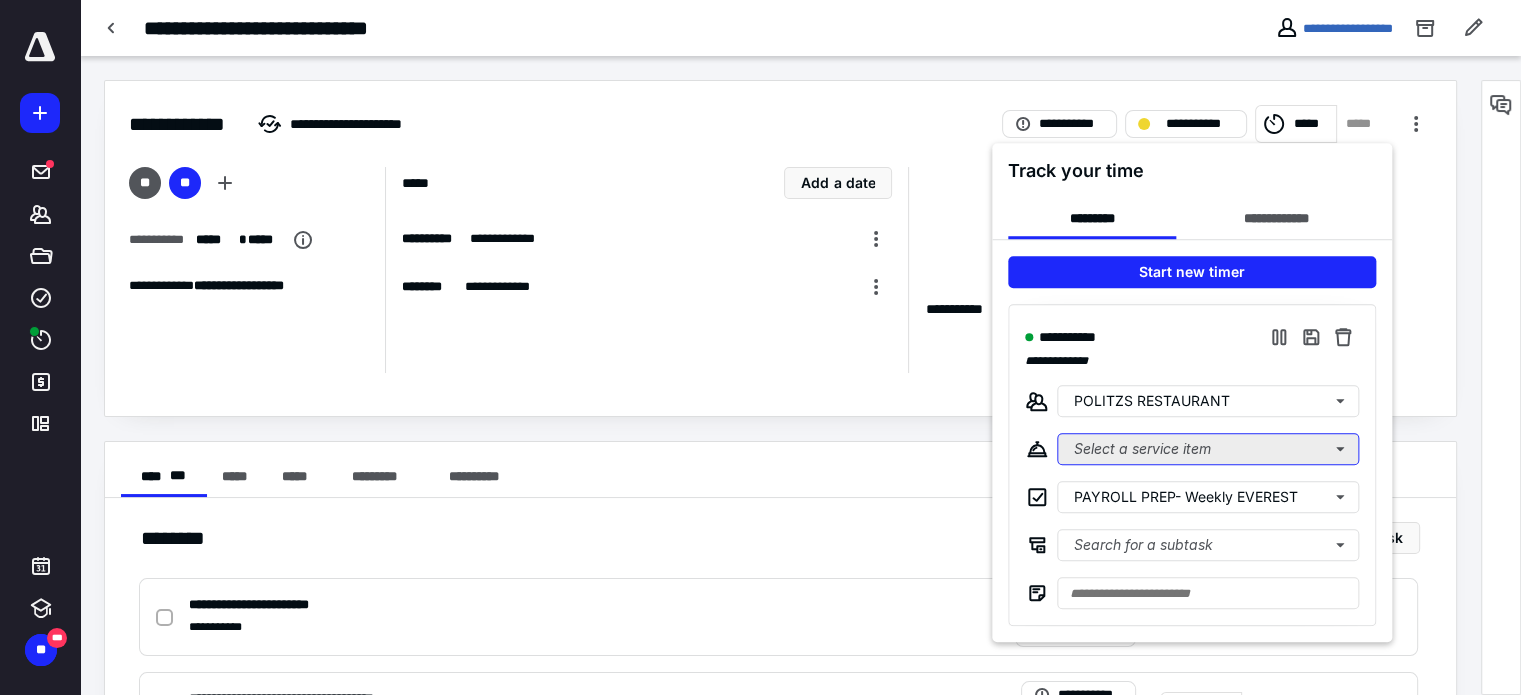 click on "Select a service item" at bounding box center (1208, 449) 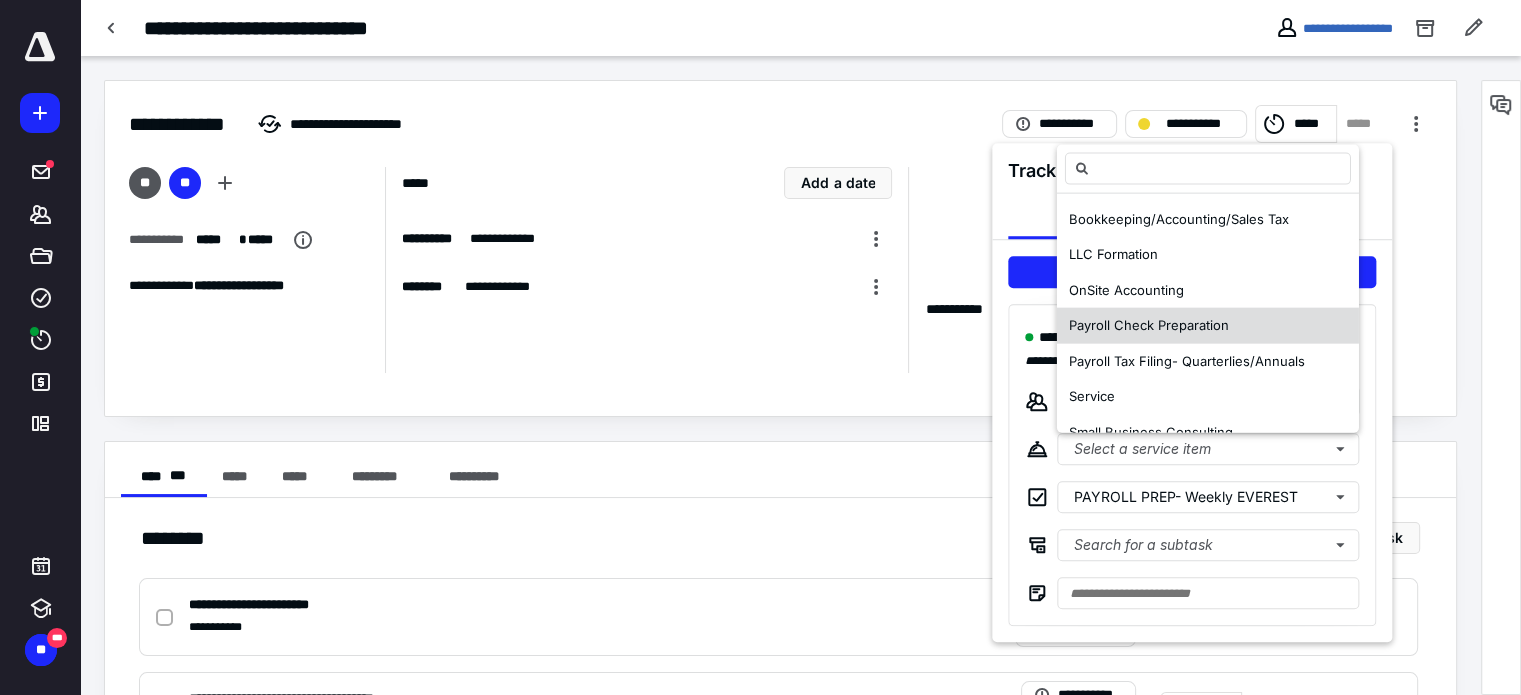 click on "Payroll Check Preparation" at bounding box center [1208, 326] 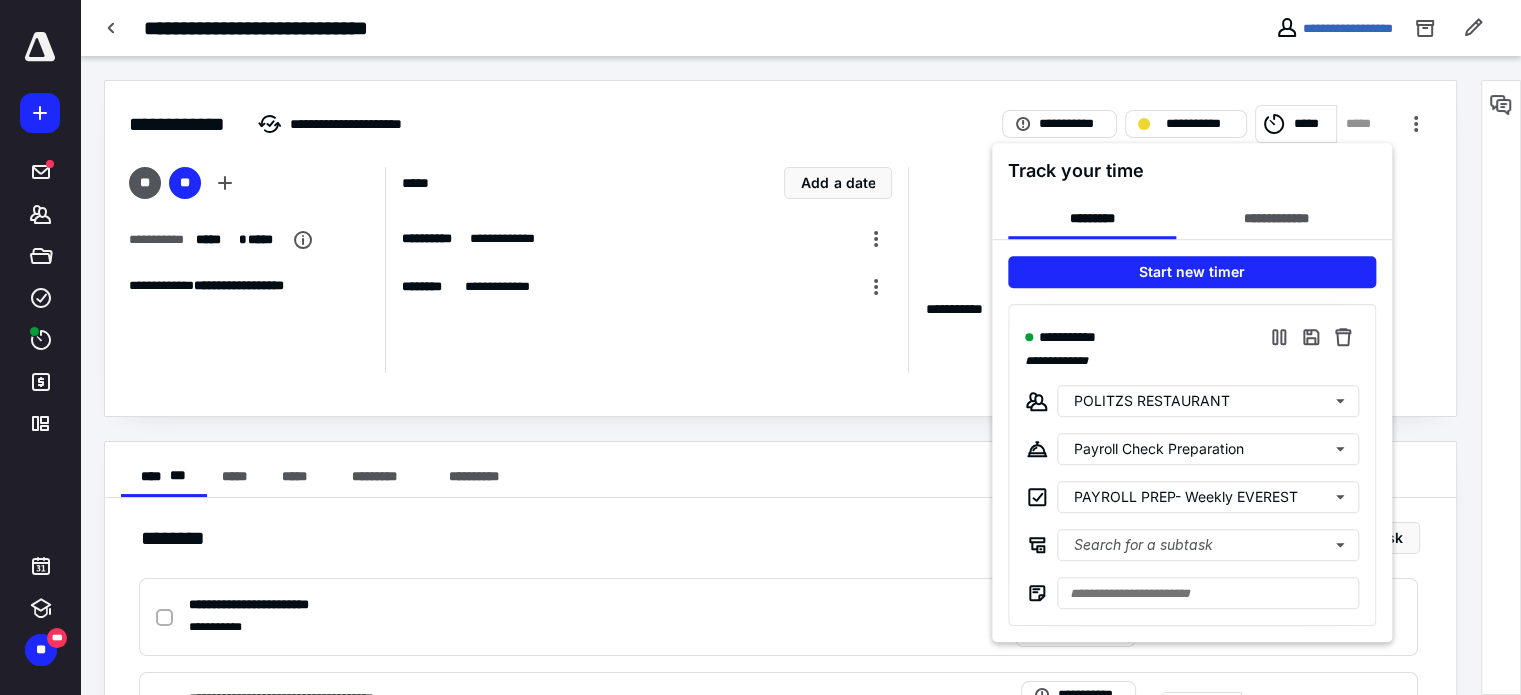 click at bounding box center (760, 347) 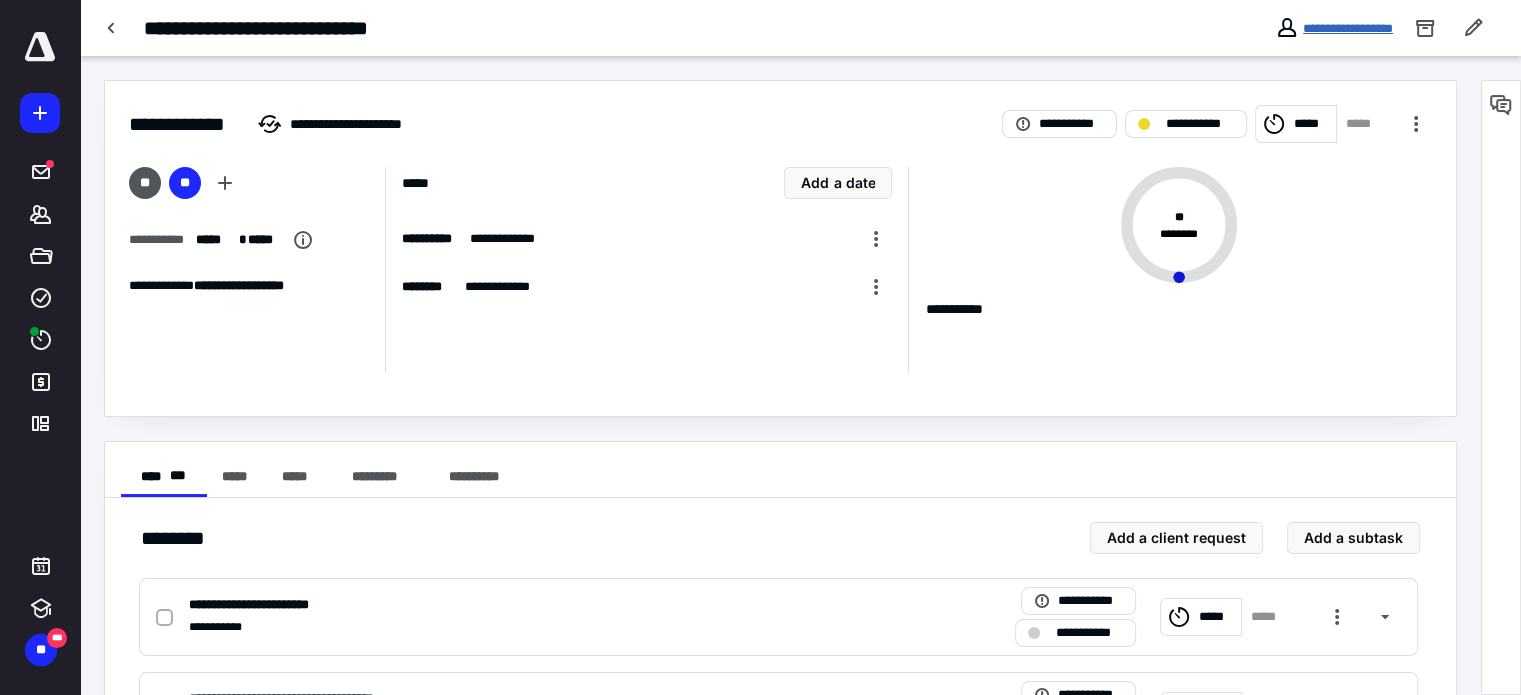 click on "**********" at bounding box center [1348, 28] 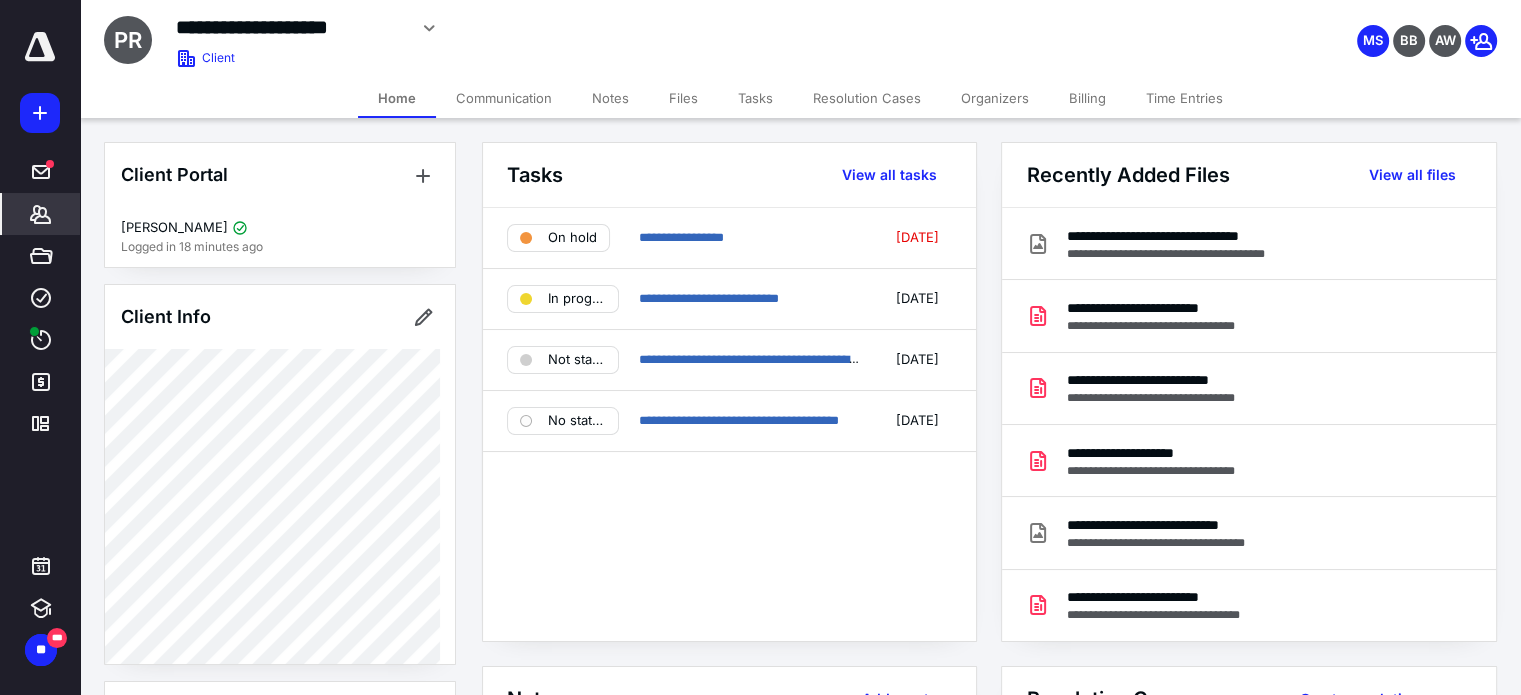 click on "Tasks" at bounding box center [755, 98] 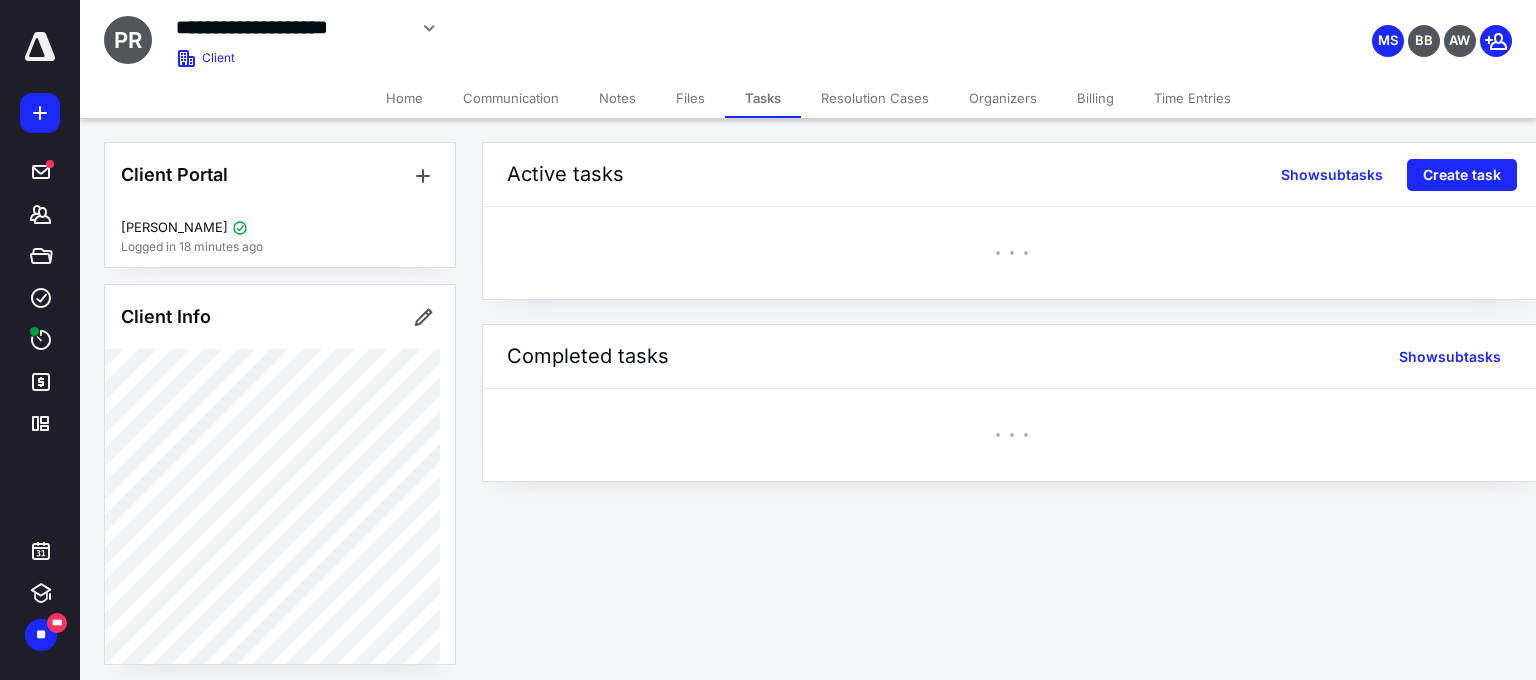 click on "Files" at bounding box center (690, 98) 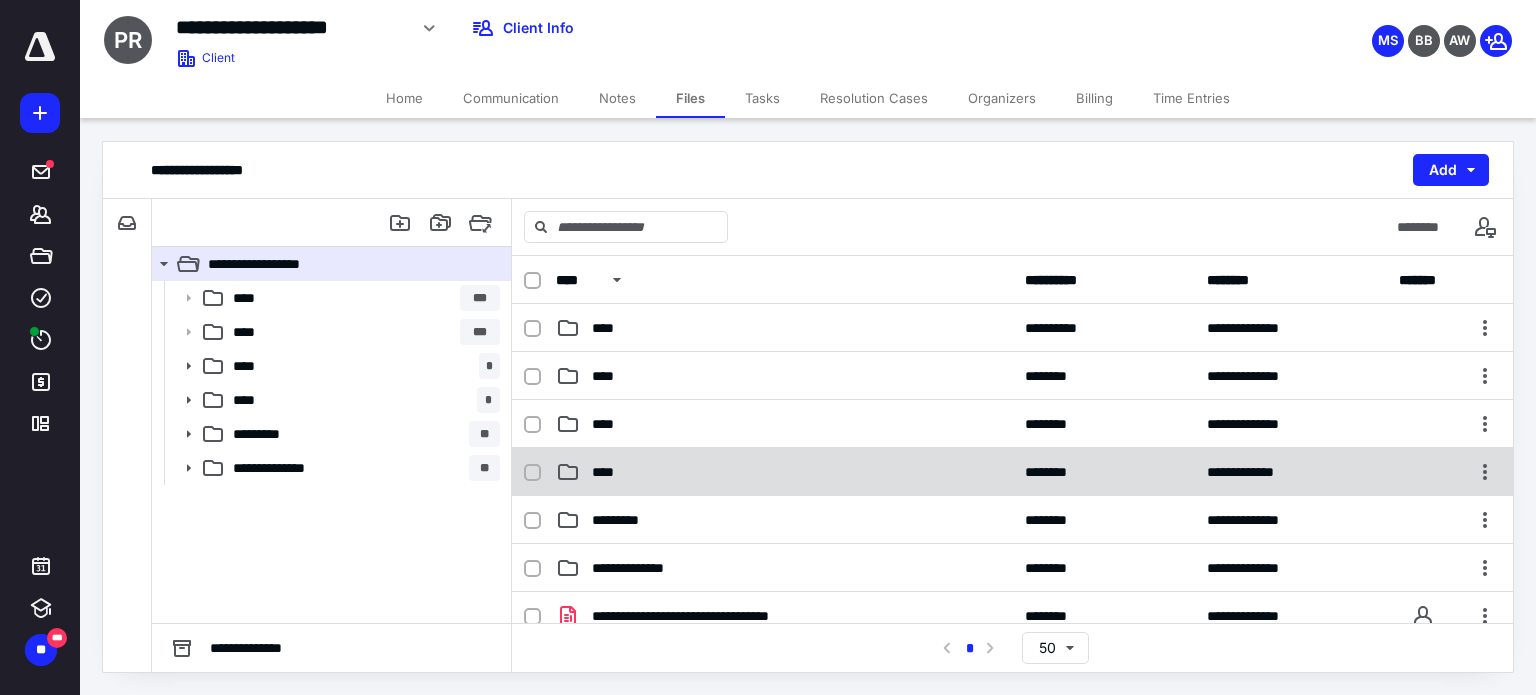 click on "****" at bounding box center [784, 472] 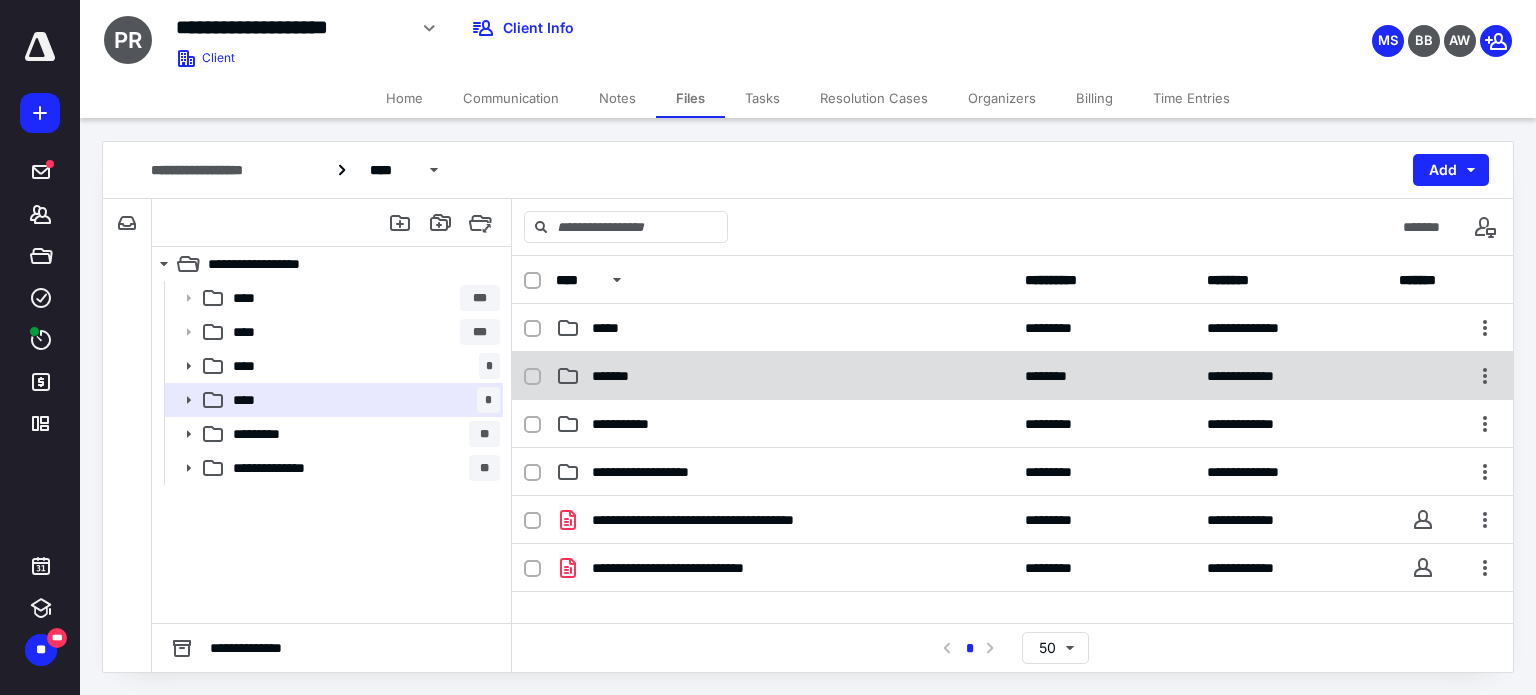 click on "*******" at bounding box center (784, 376) 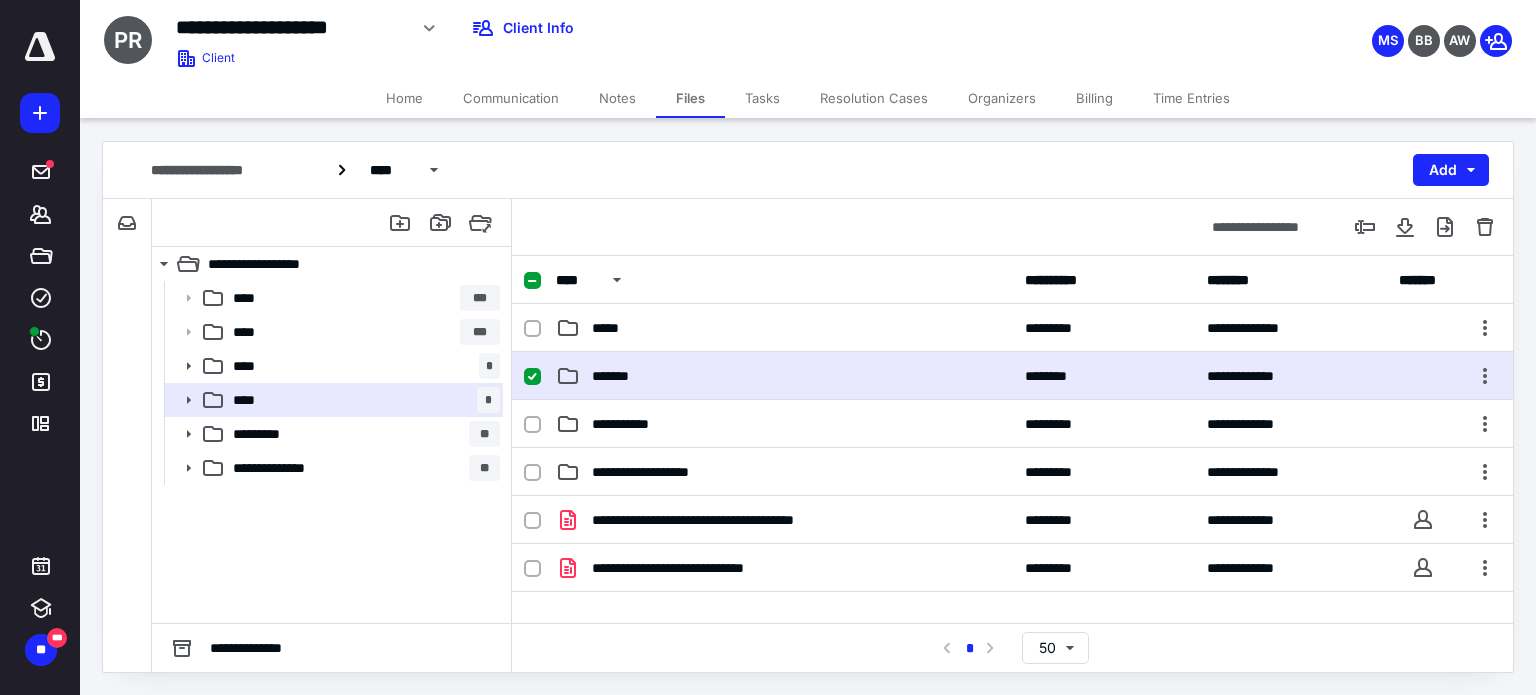 click on "*******" at bounding box center (784, 376) 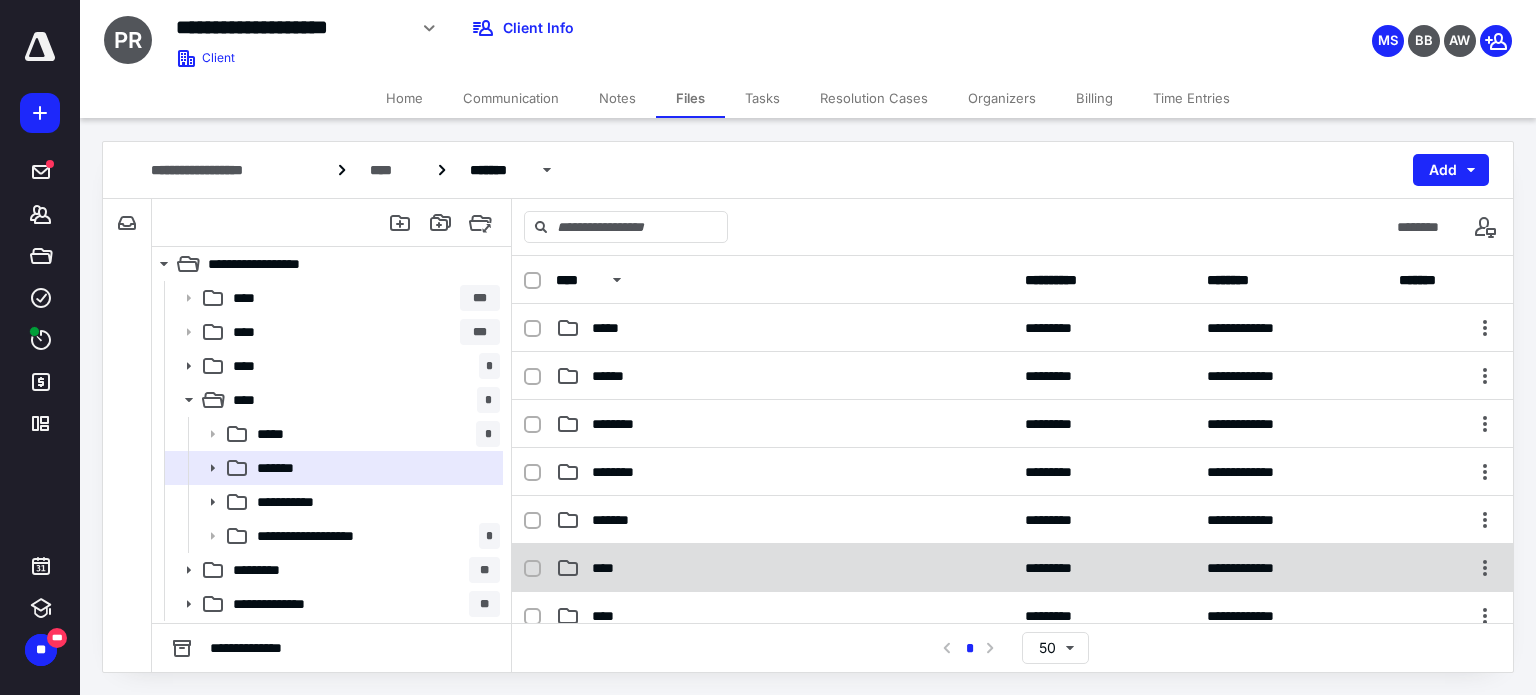 click on "****" at bounding box center (784, 568) 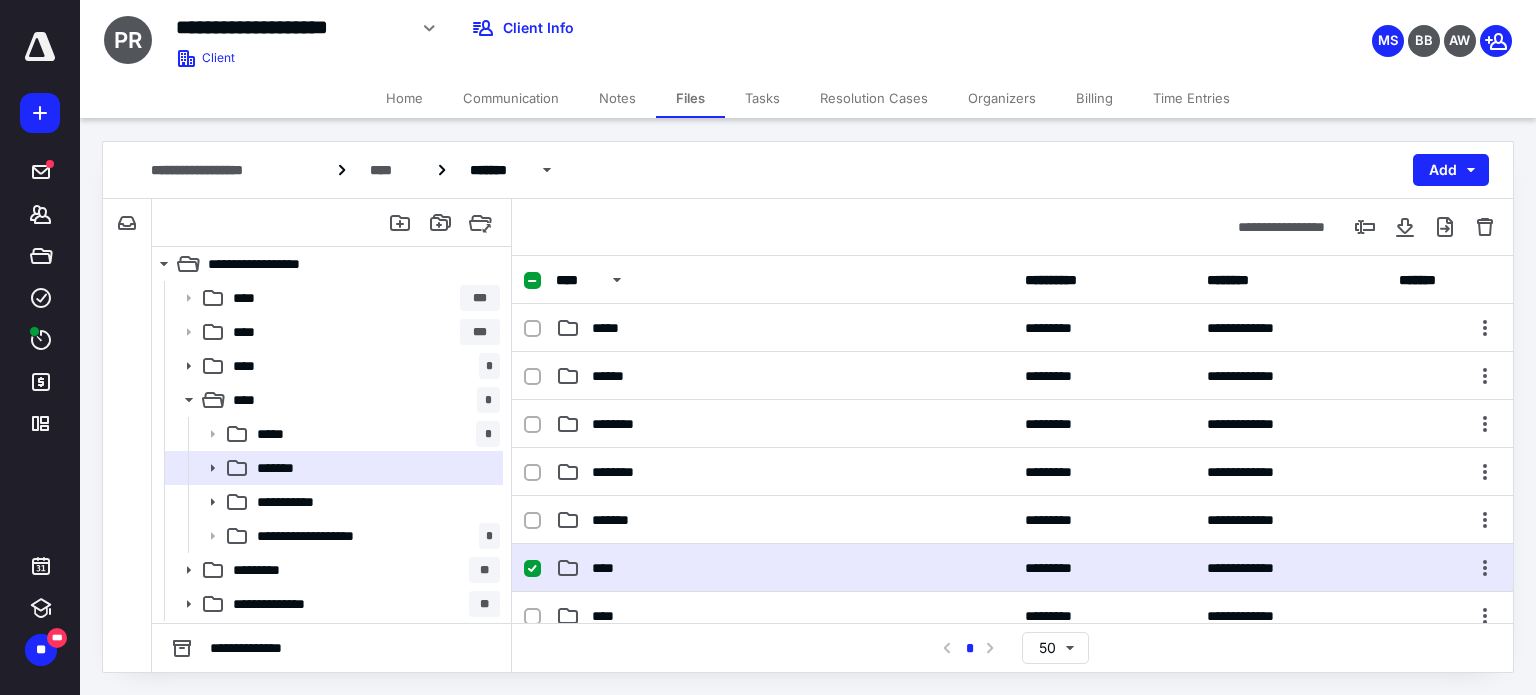 checkbox on "true" 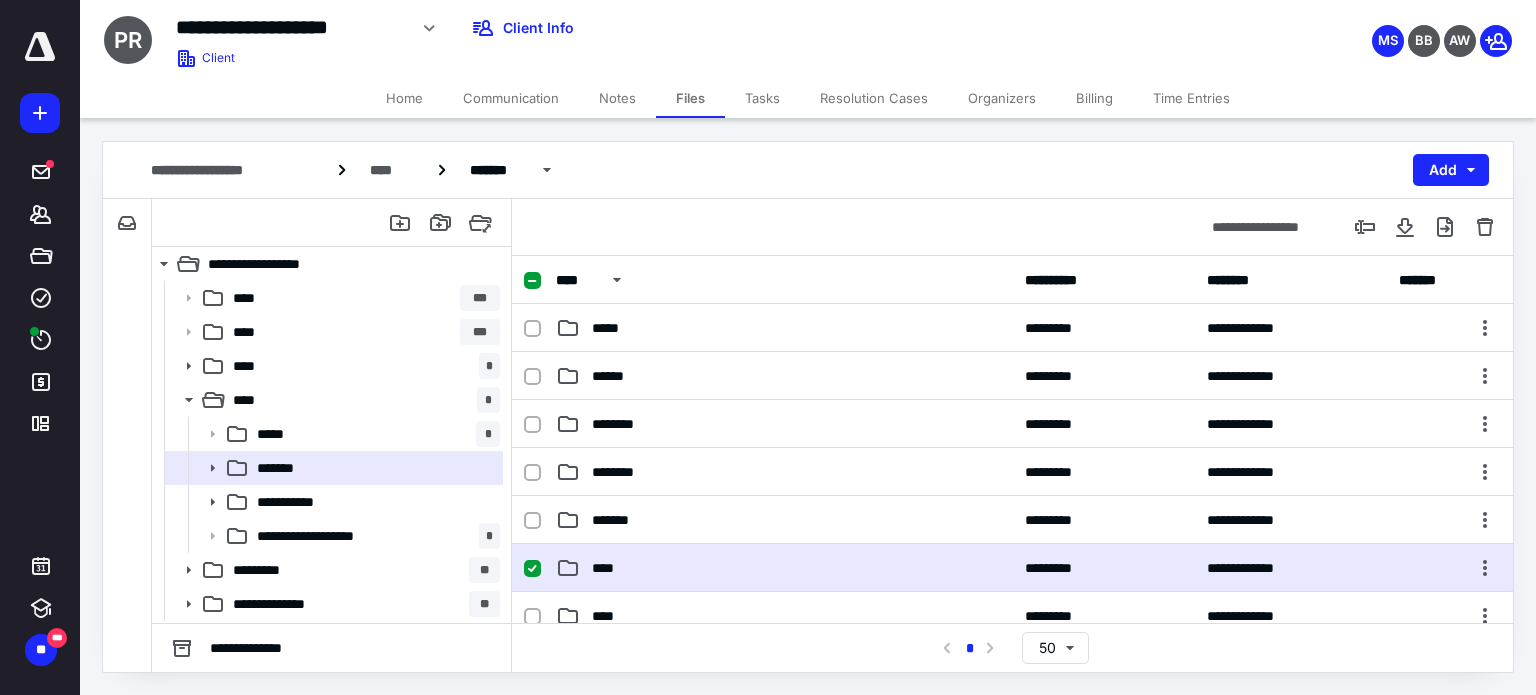 click on "****" at bounding box center [784, 568] 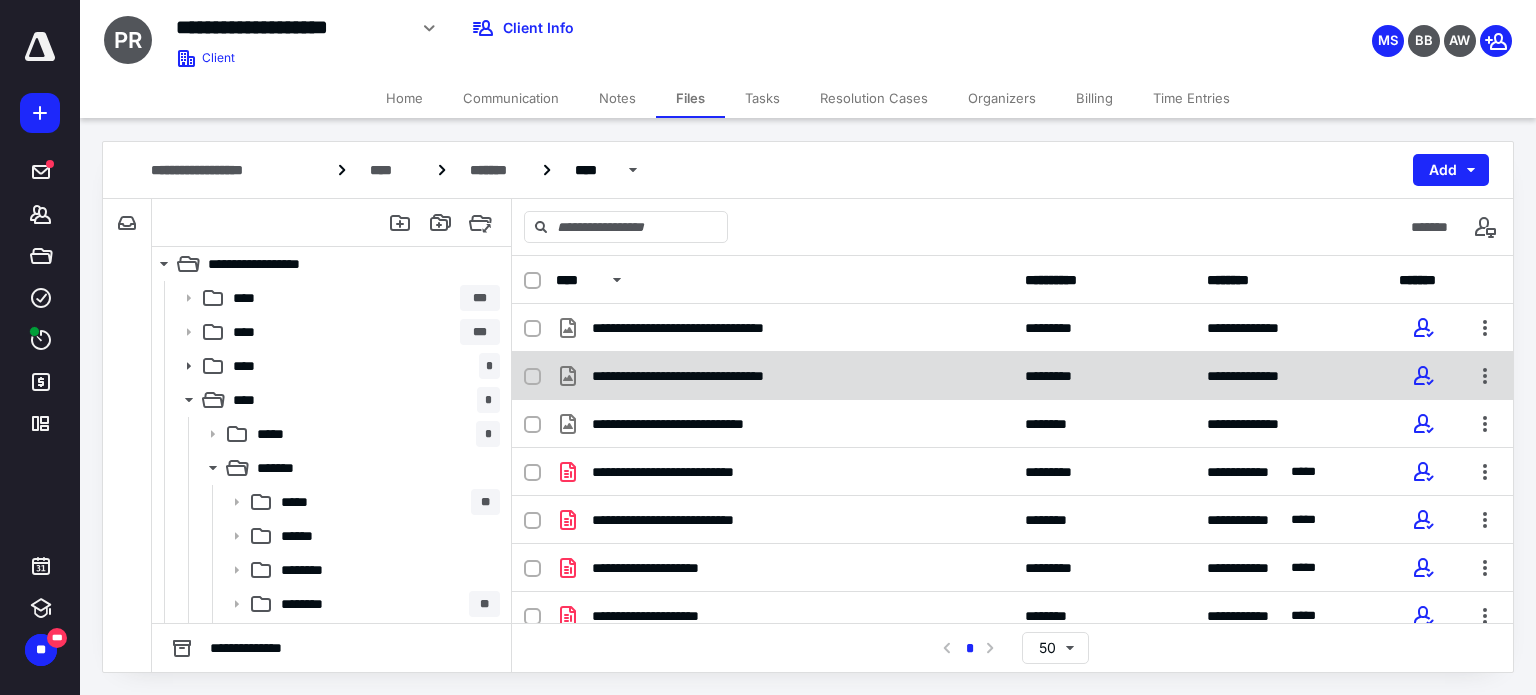 click on "**********" at bounding box center (1012, 376) 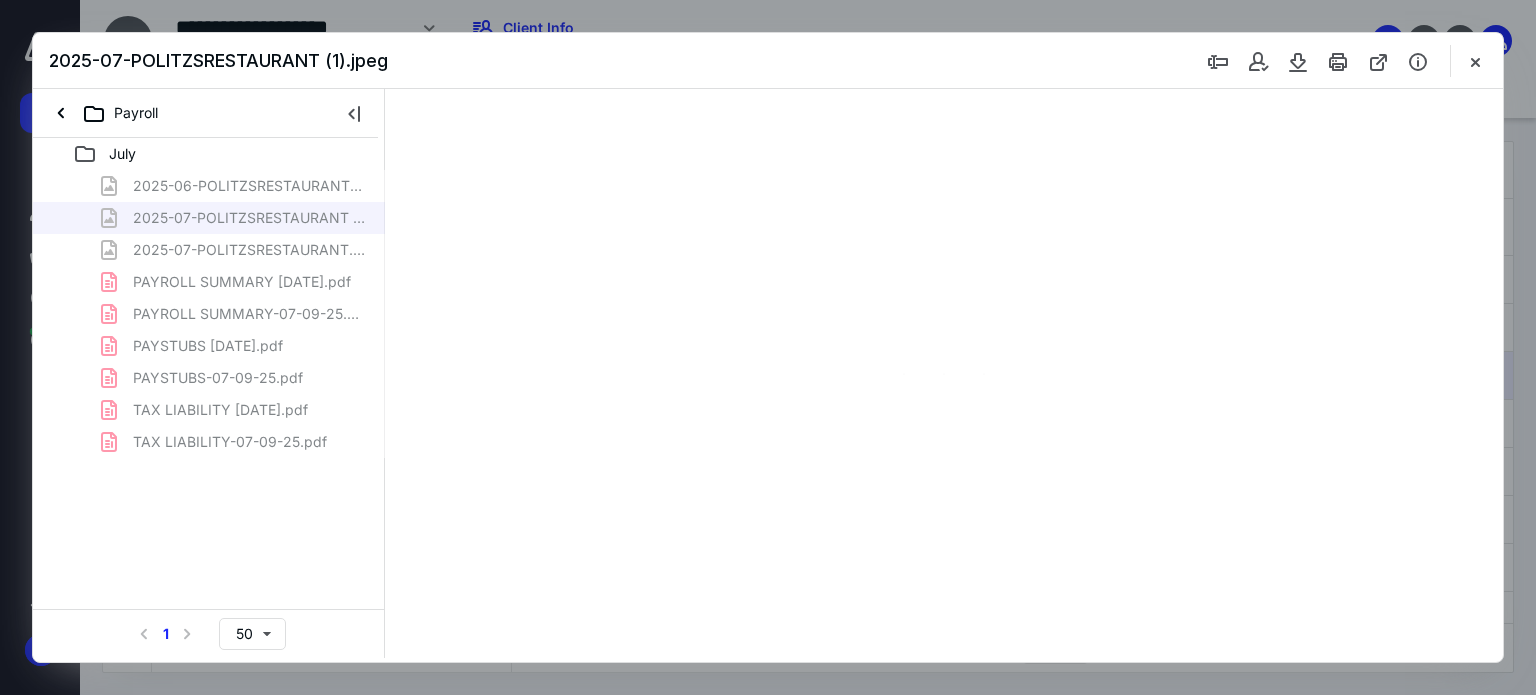 scroll, scrollTop: 0, scrollLeft: 0, axis: both 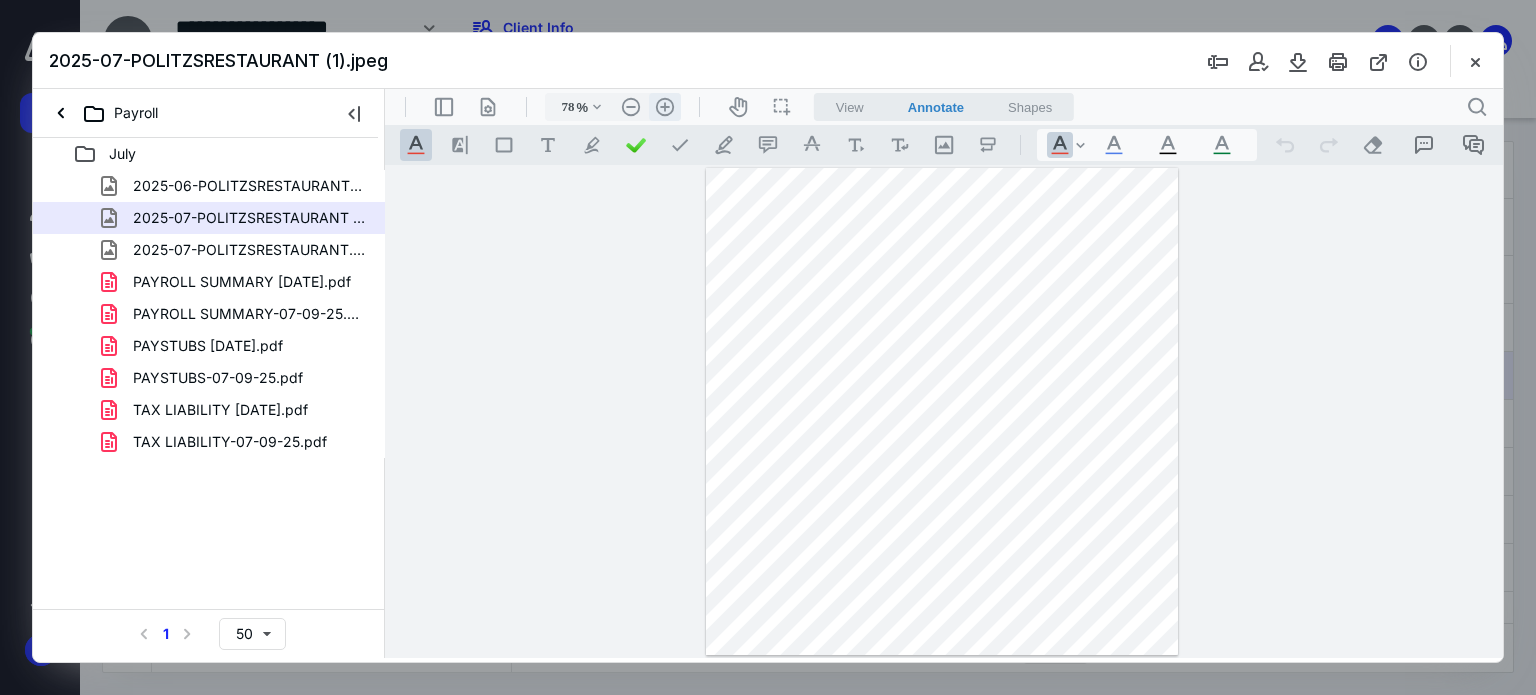 click on ".cls-1{fill:#abb0c4;} icon - header - zoom - in - line" at bounding box center (665, 107) 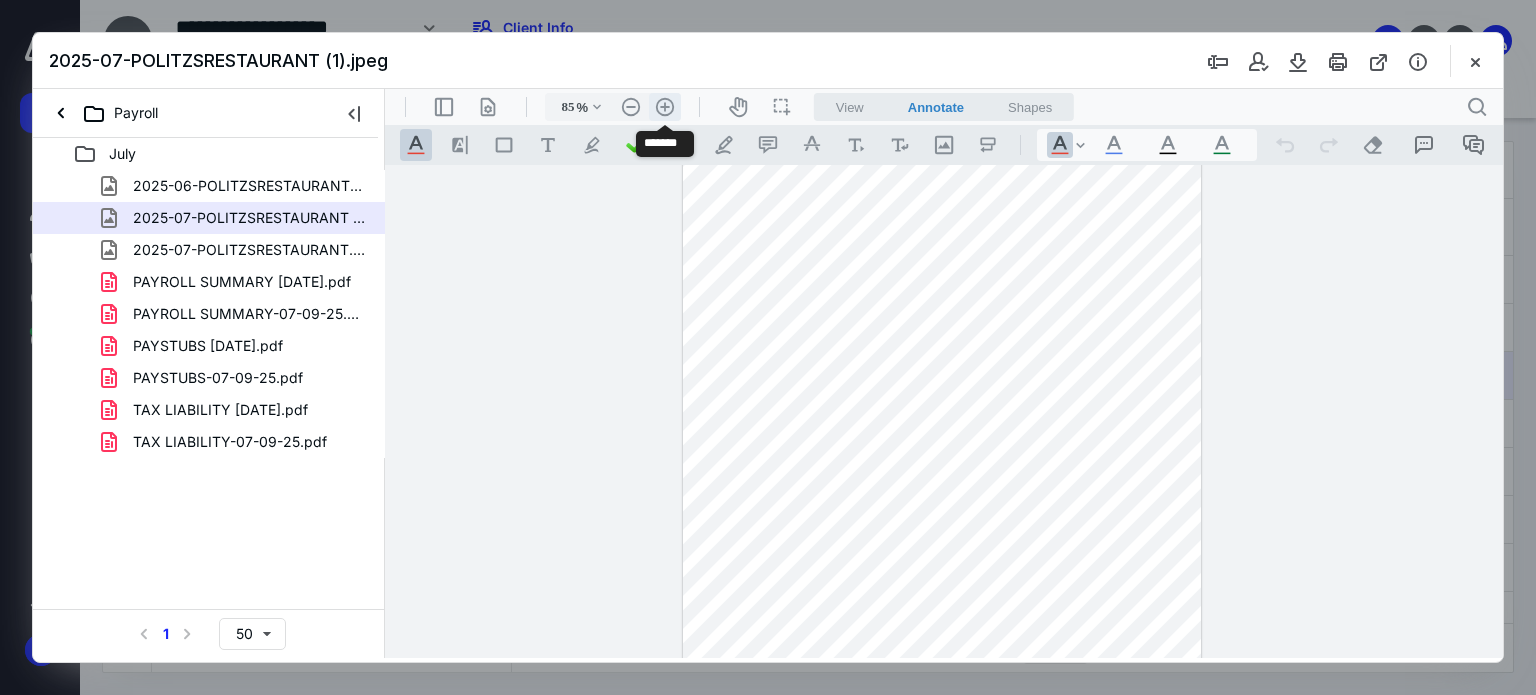 click on ".cls-1{fill:#abb0c4;} icon - header - zoom - in - line" at bounding box center (665, 107) 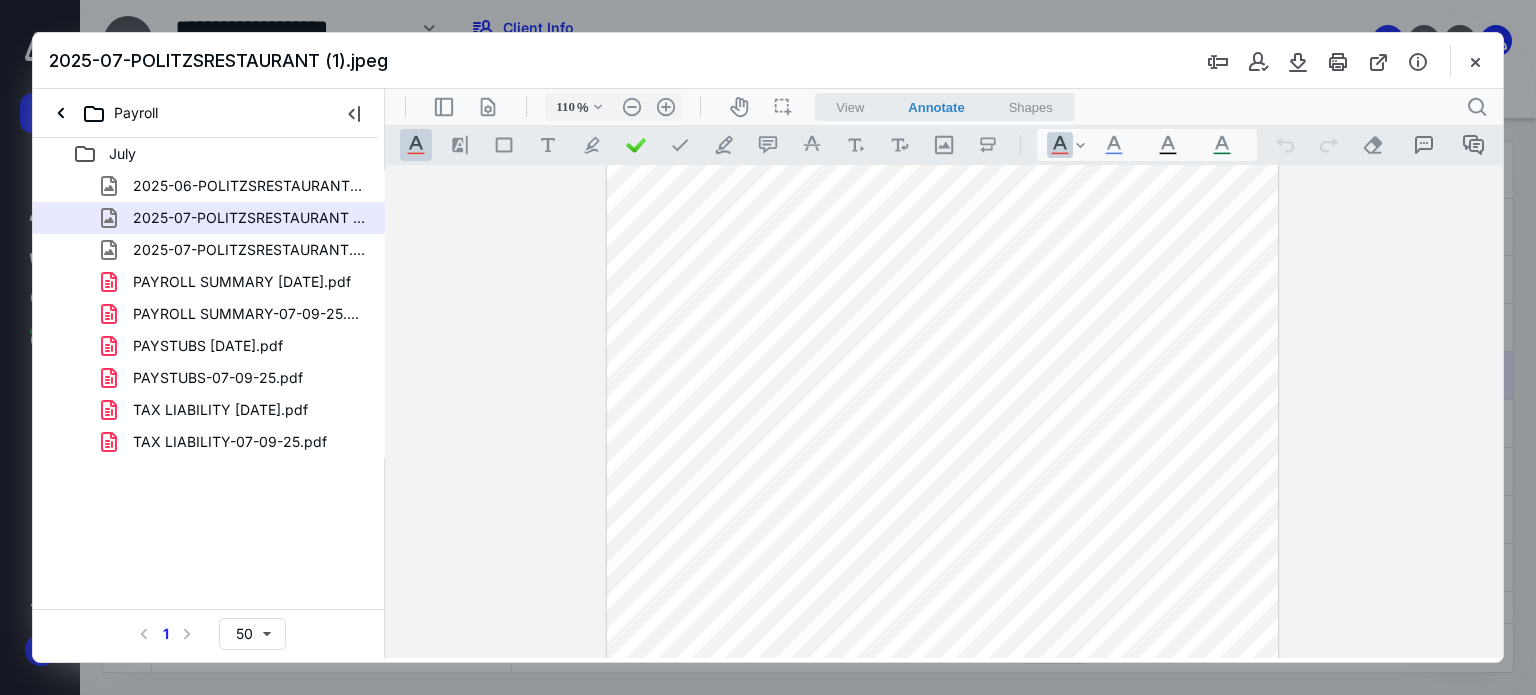 scroll, scrollTop: 0, scrollLeft: 0, axis: both 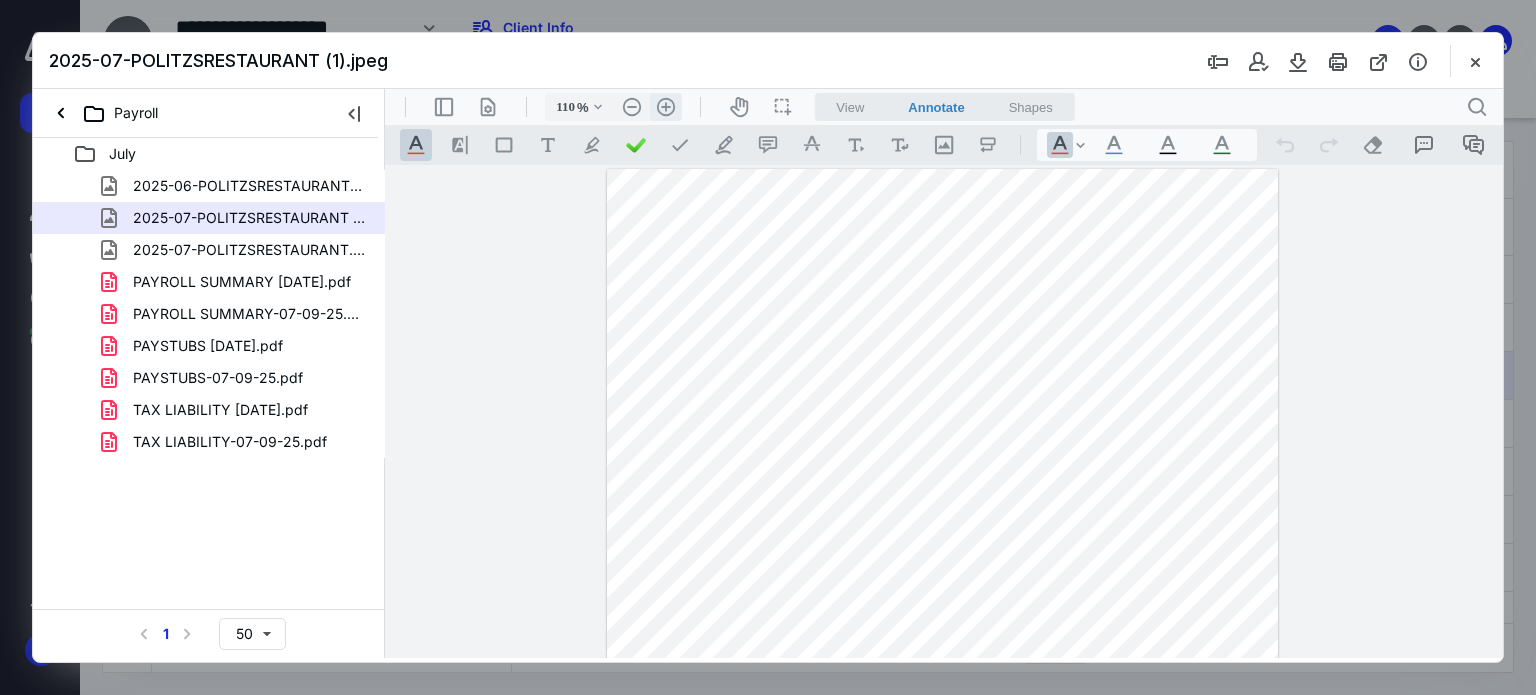click on ".cls-1{fill:#abb0c4;} icon - header - zoom - in - line" at bounding box center (666, 107) 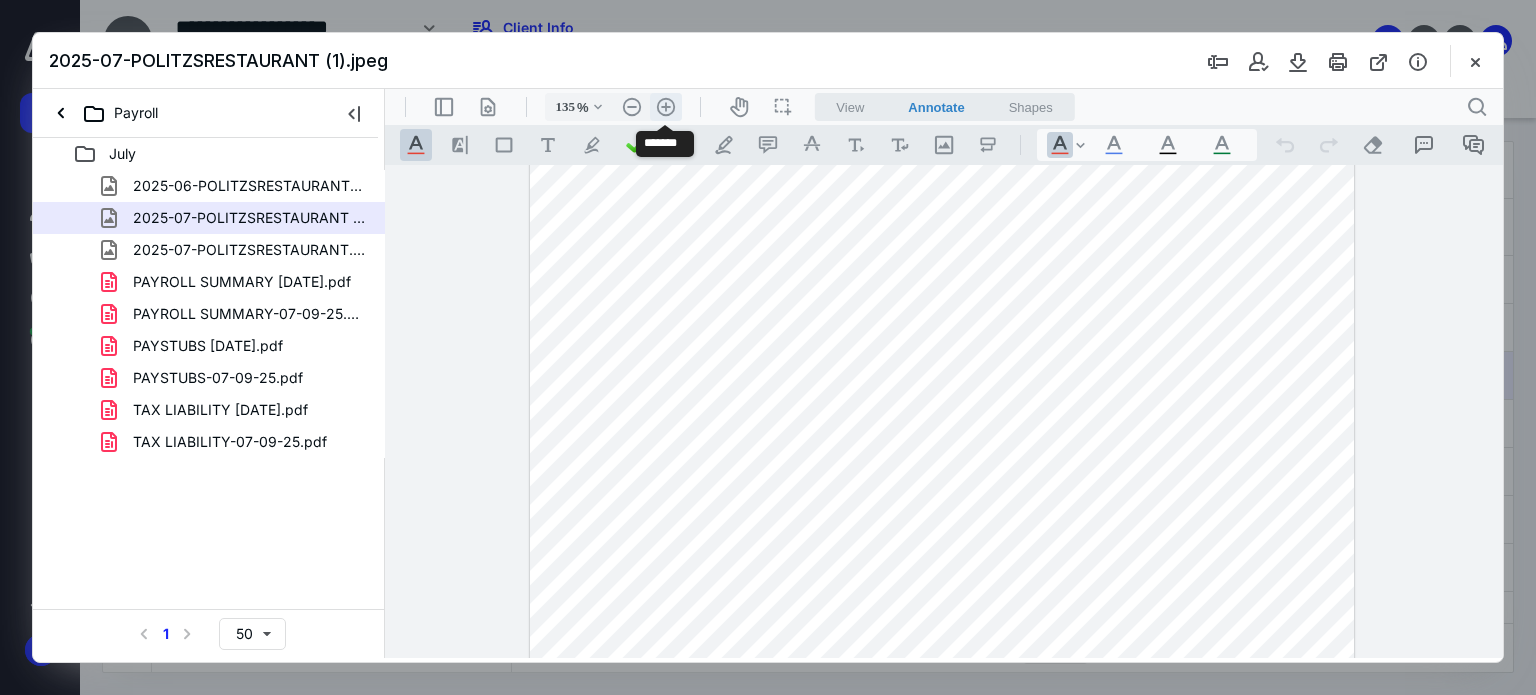 click on ".cls-1{fill:#abb0c4;} icon - header - zoom - in - line" at bounding box center (666, 107) 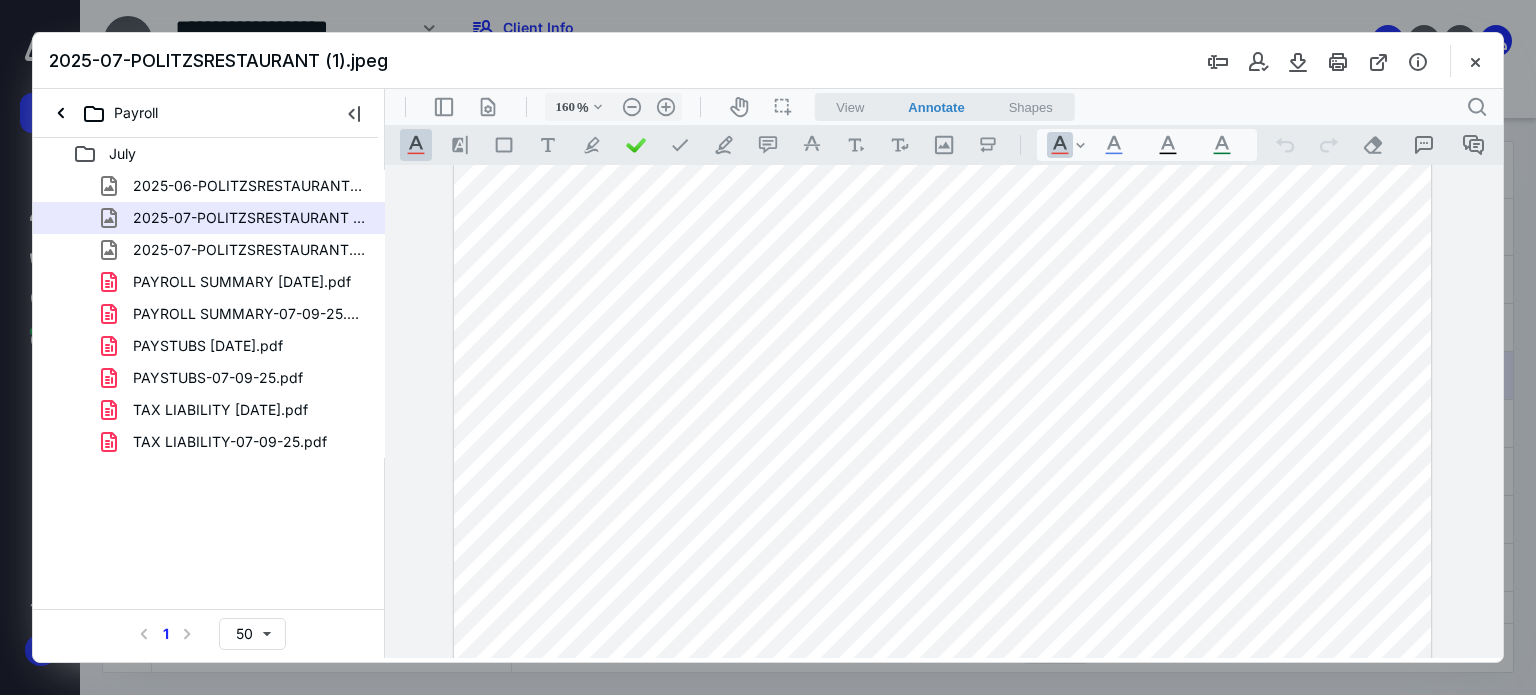 scroll, scrollTop: 527, scrollLeft: 0, axis: vertical 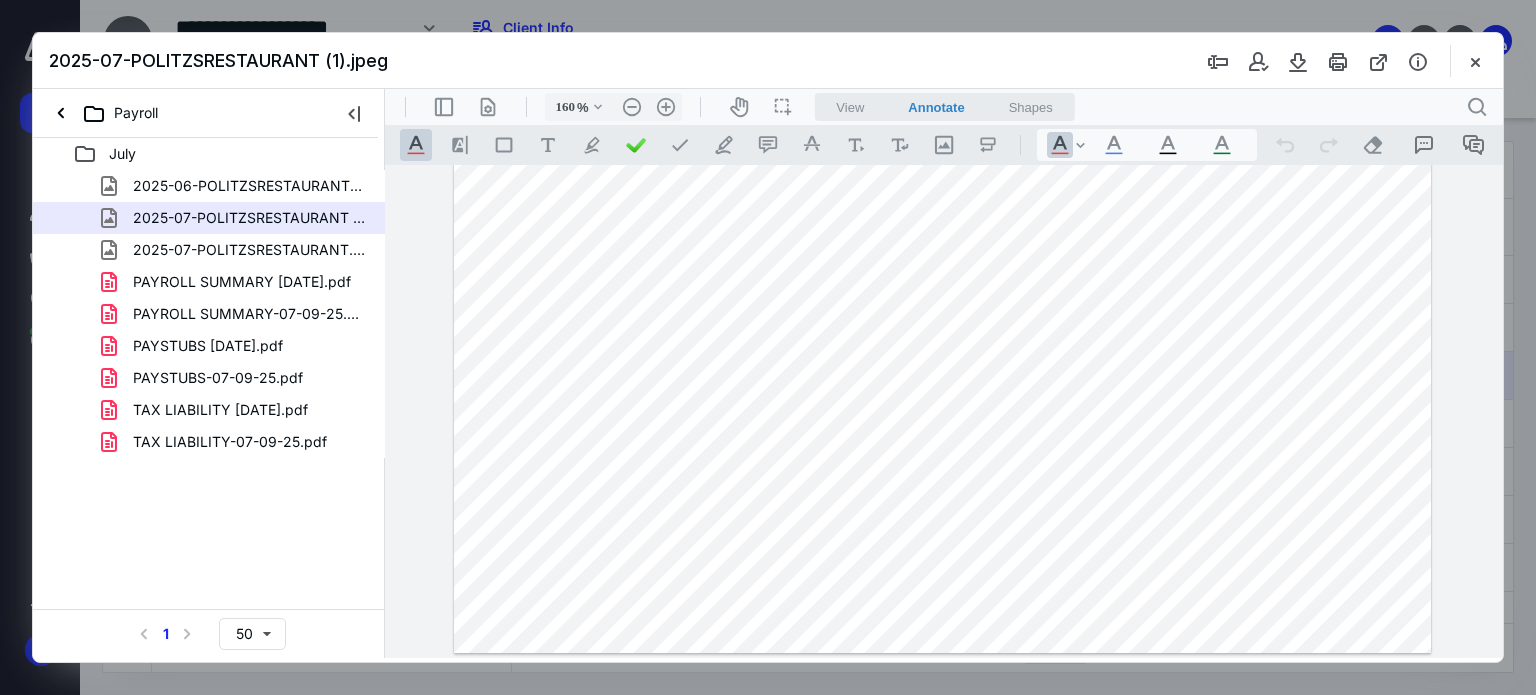 drag, startPoint x: 1490, startPoint y: 61, endPoint x: 1428, endPoint y: 78, distance: 64.288414 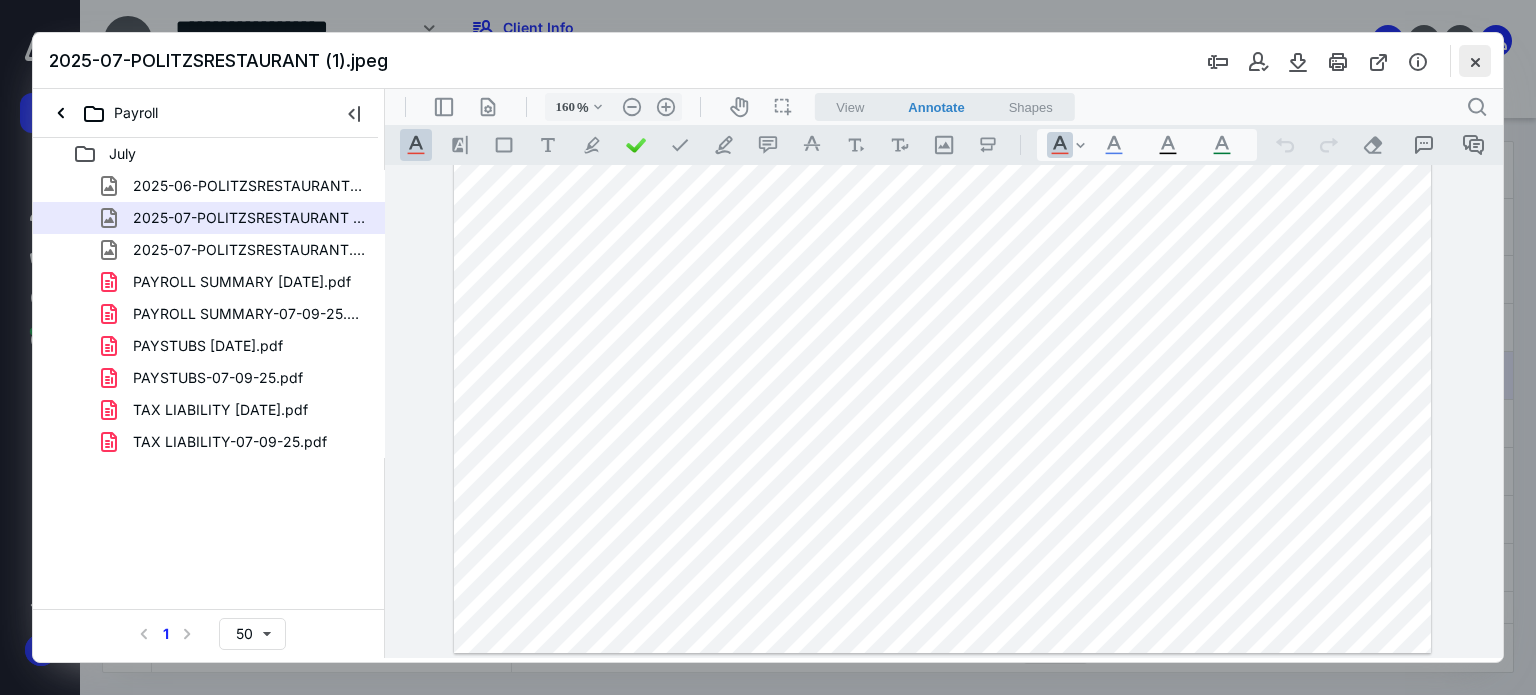 click at bounding box center [1475, 61] 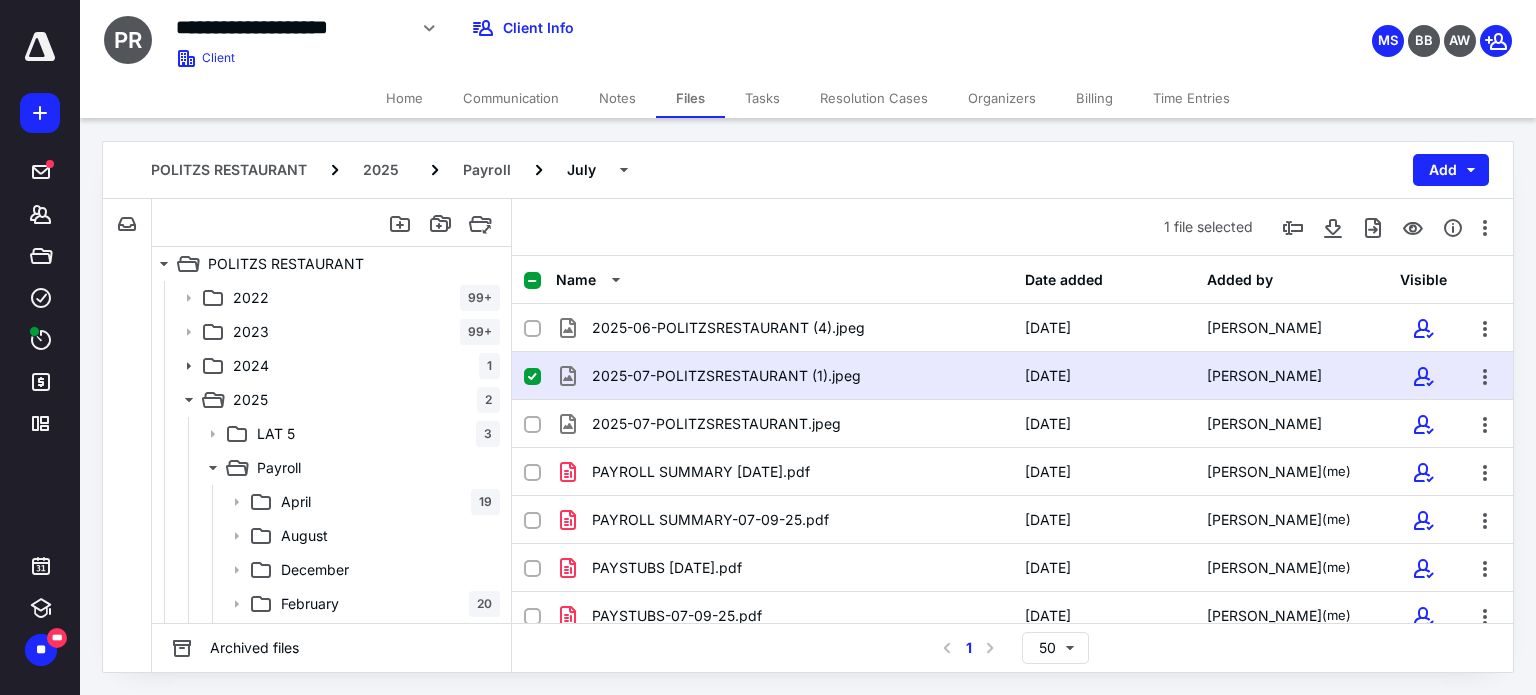 click on "Tasks" at bounding box center [762, 98] 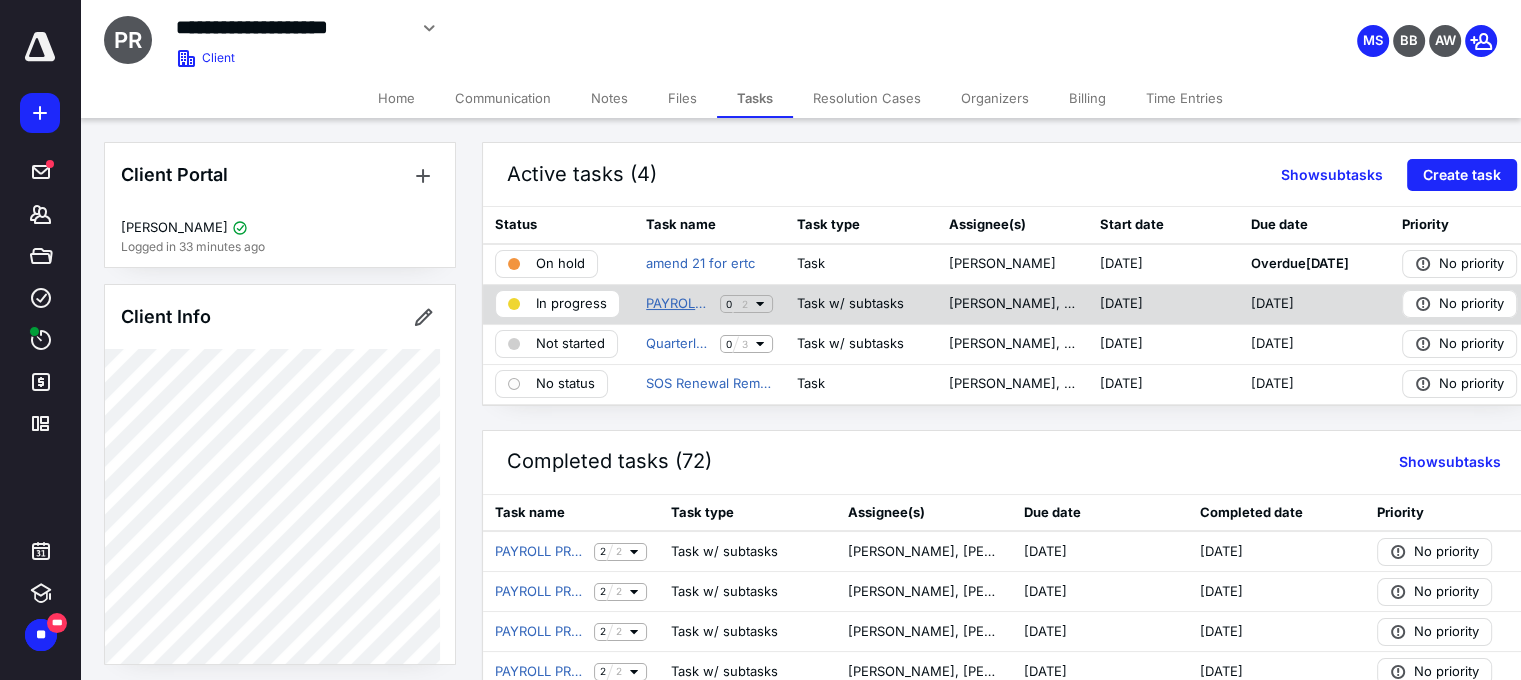 click on "PAYROLL PREP- Weekly EVEREST" at bounding box center [679, 304] 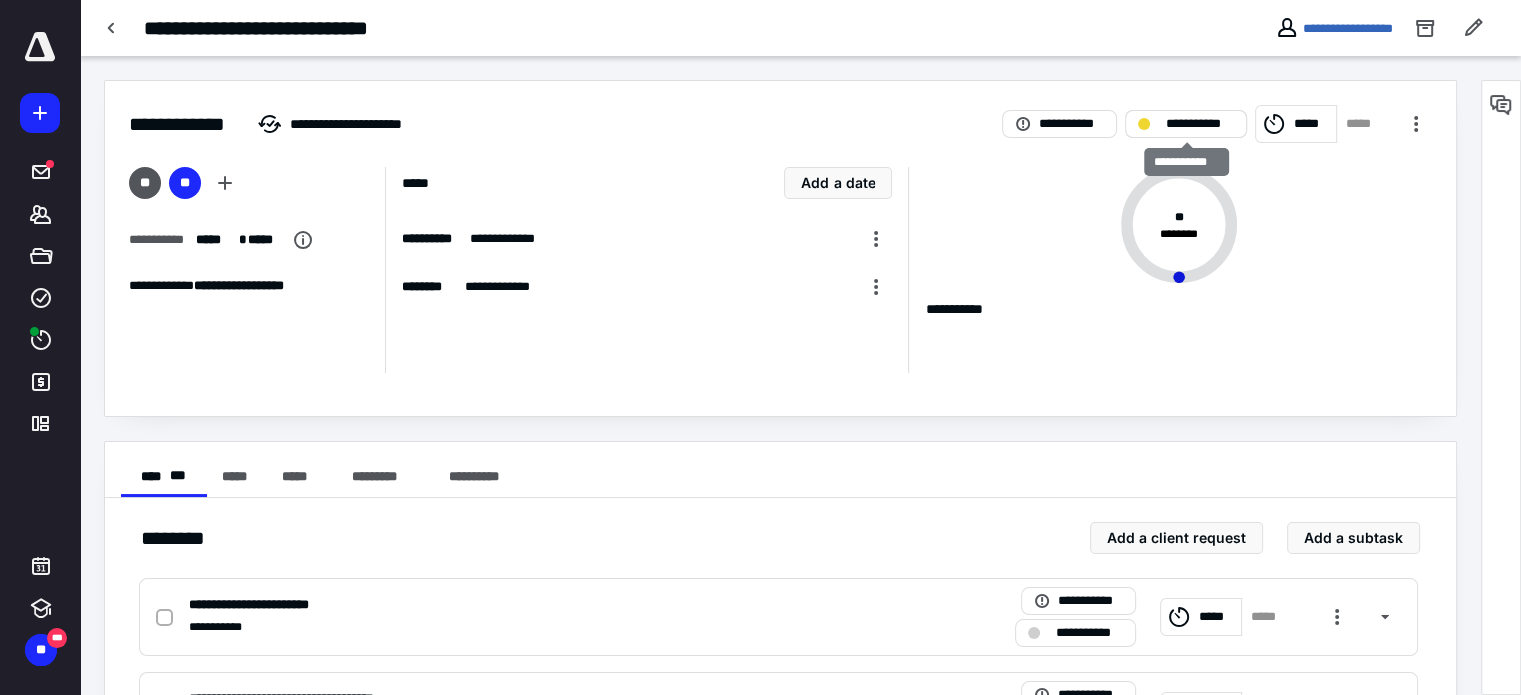 click on "**********" at bounding box center [1200, 124] 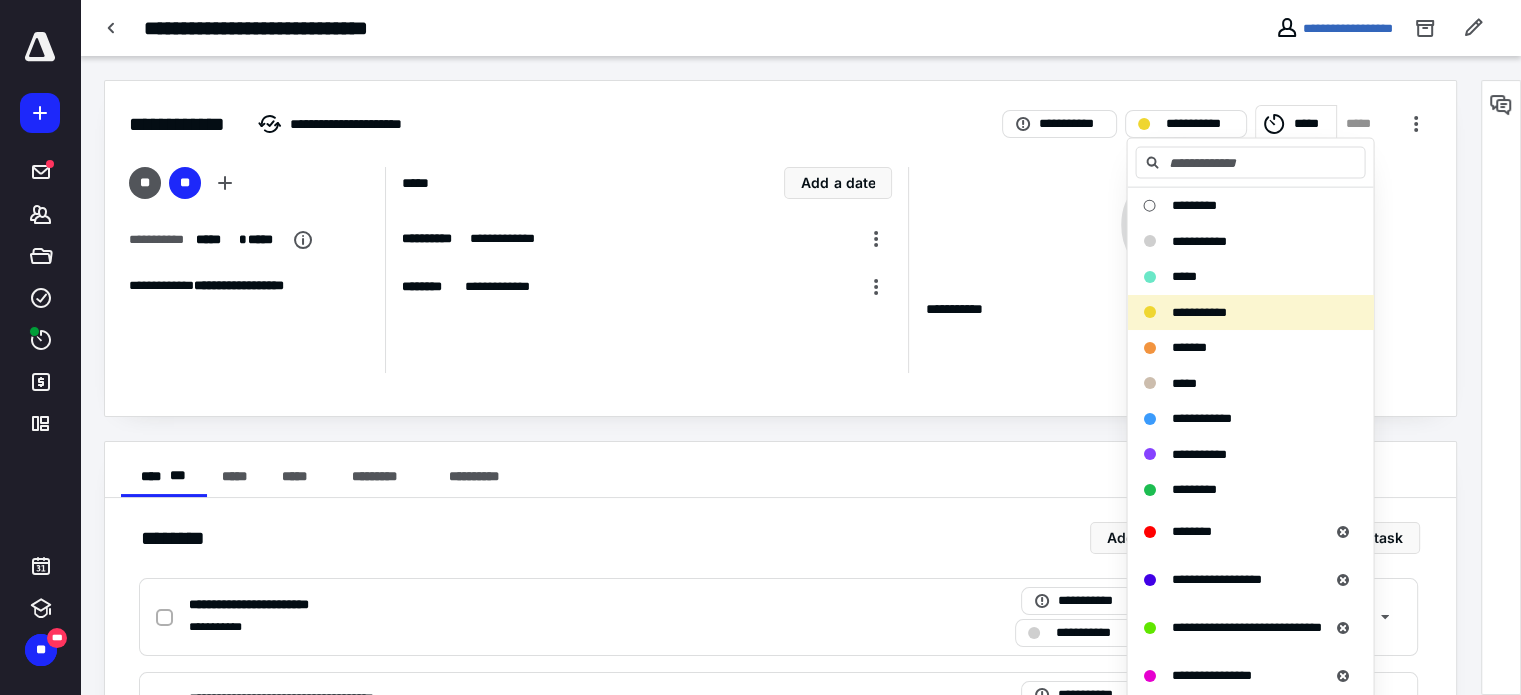 click on "*****" at bounding box center [1312, 124] 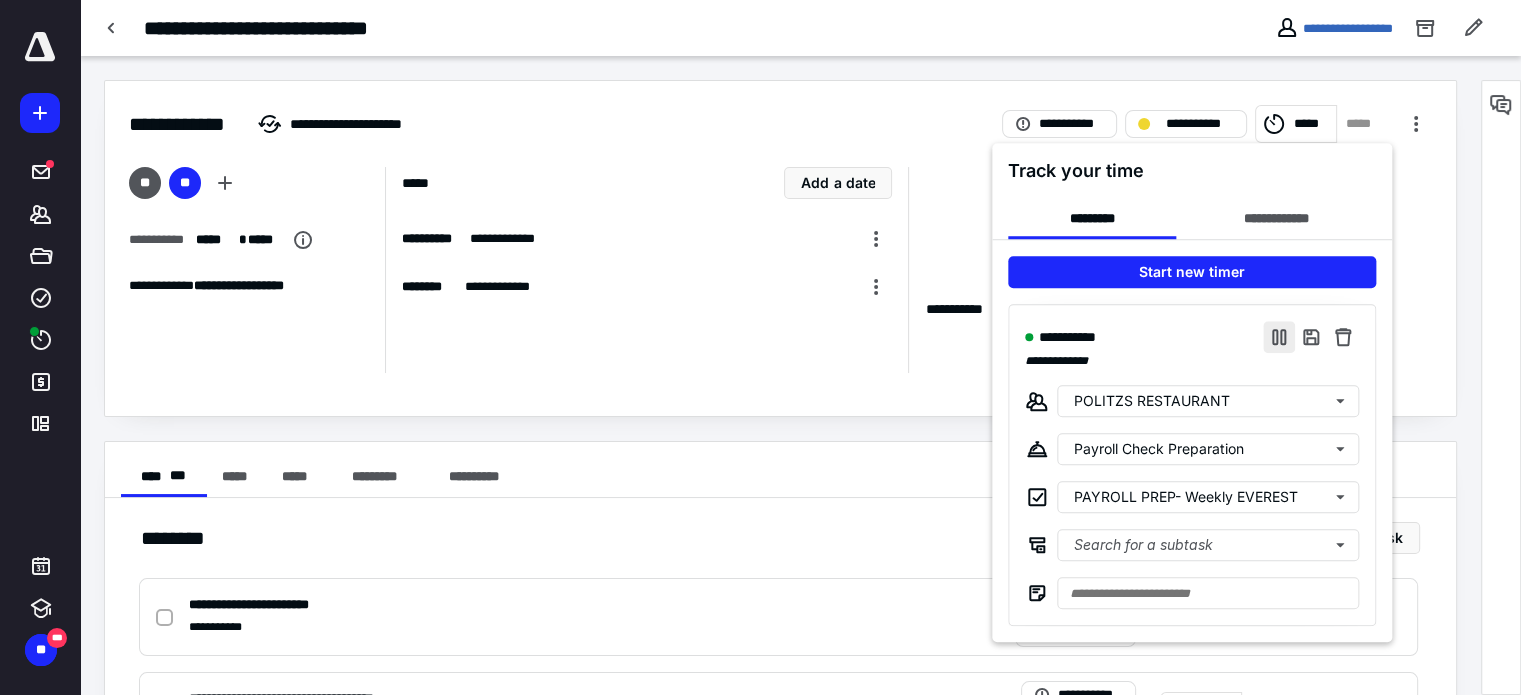 click at bounding box center (1279, 337) 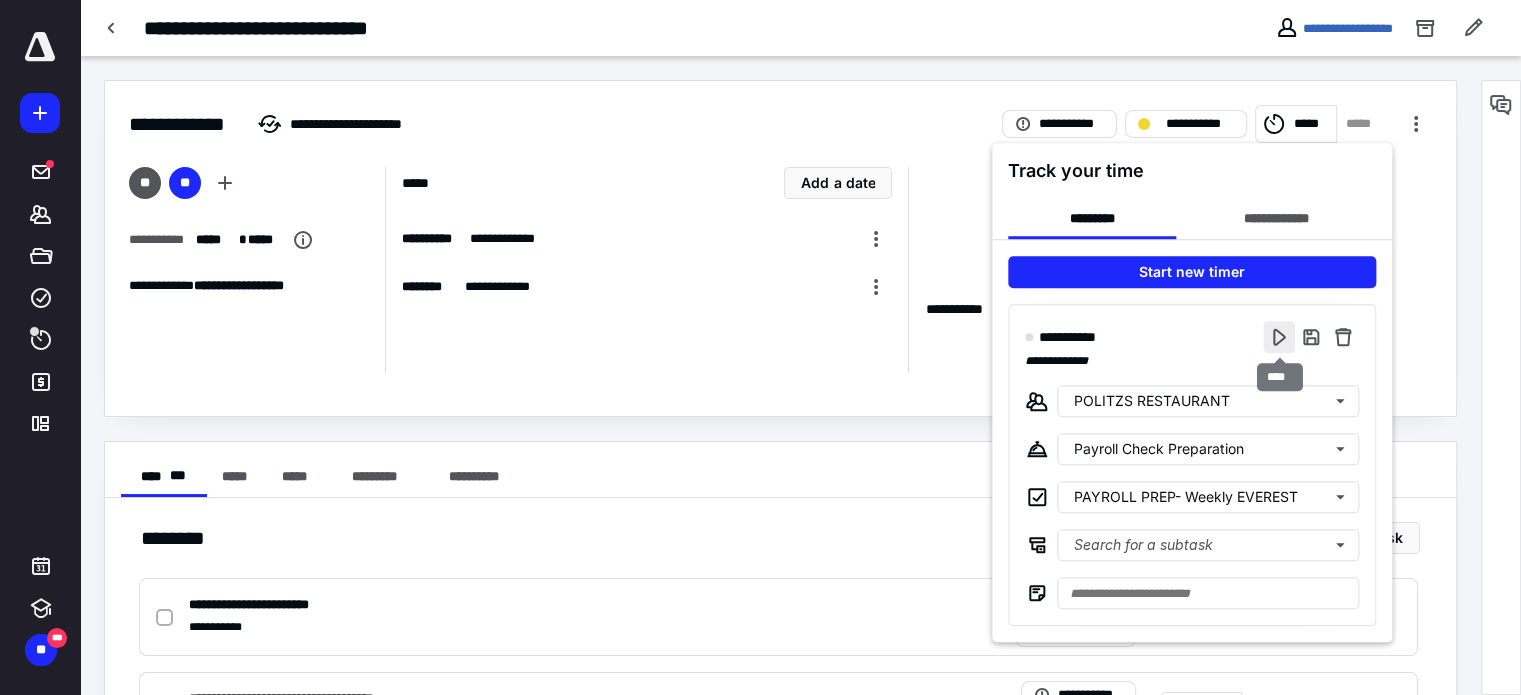 click at bounding box center [1279, 337] 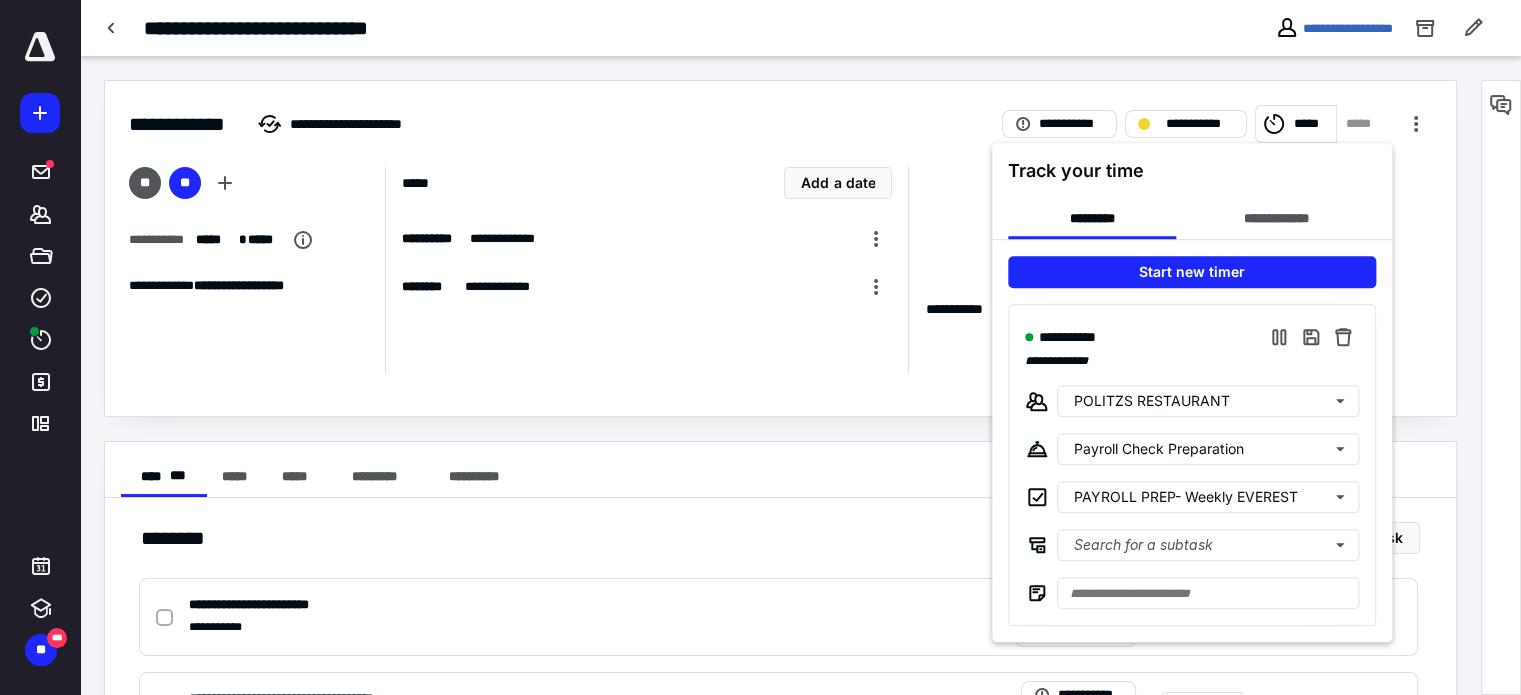 click at bounding box center [760, 347] 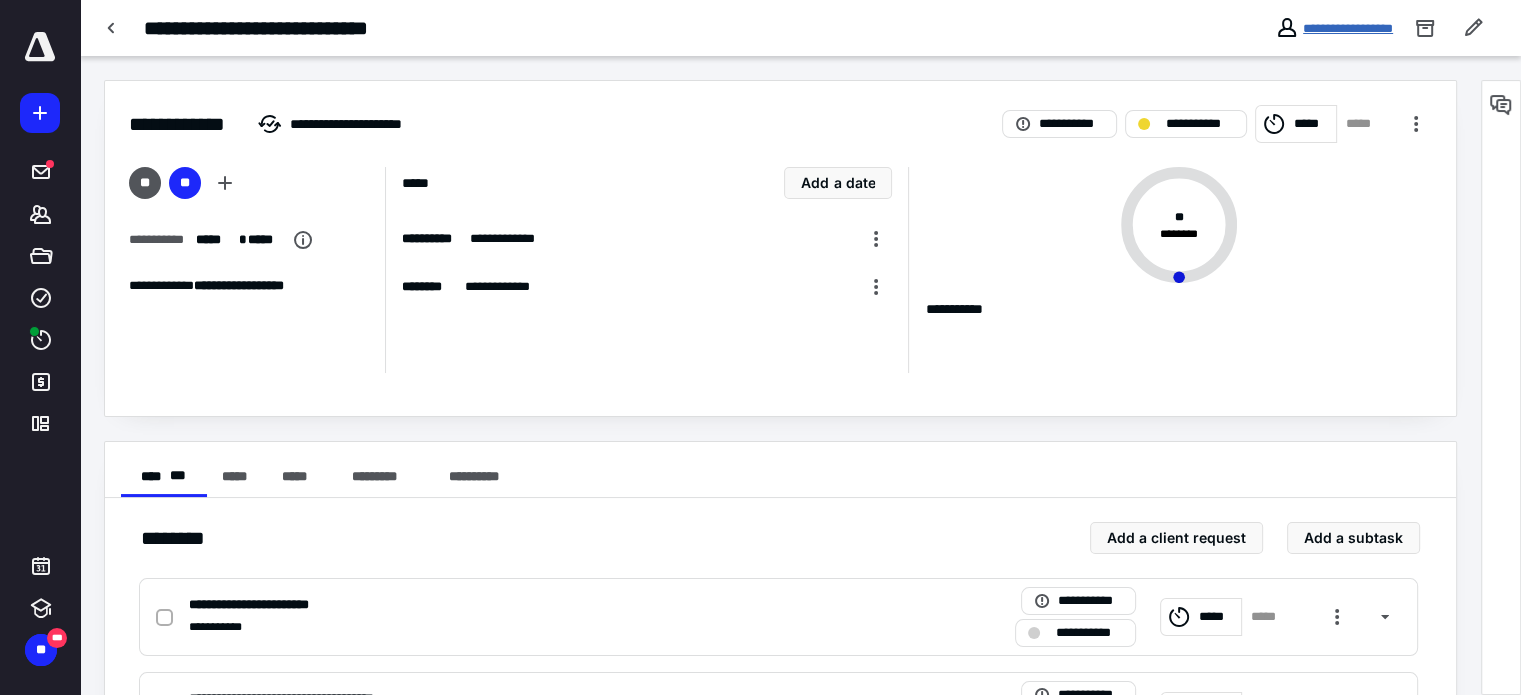 click on "**********" at bounding box center [1348, 28] 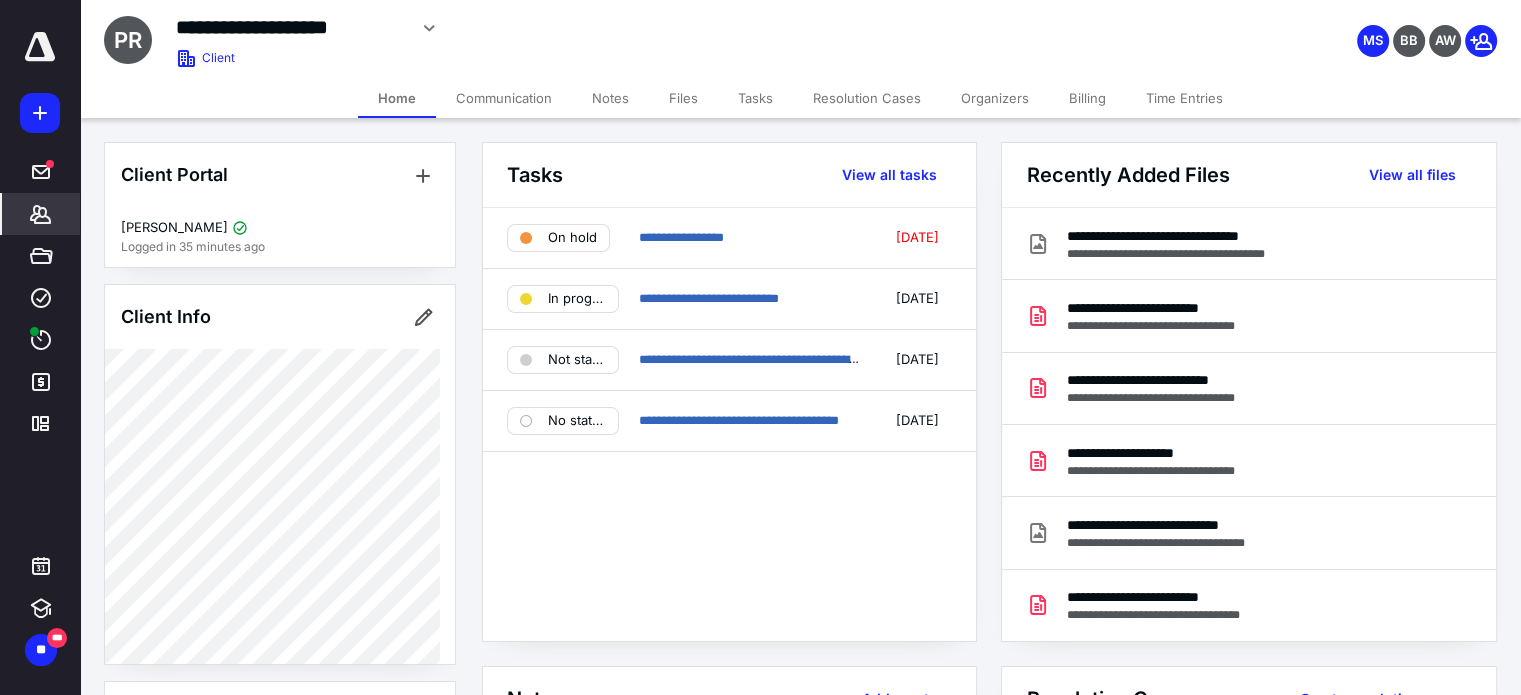 click on "Files" at bounding box center [683, 98] 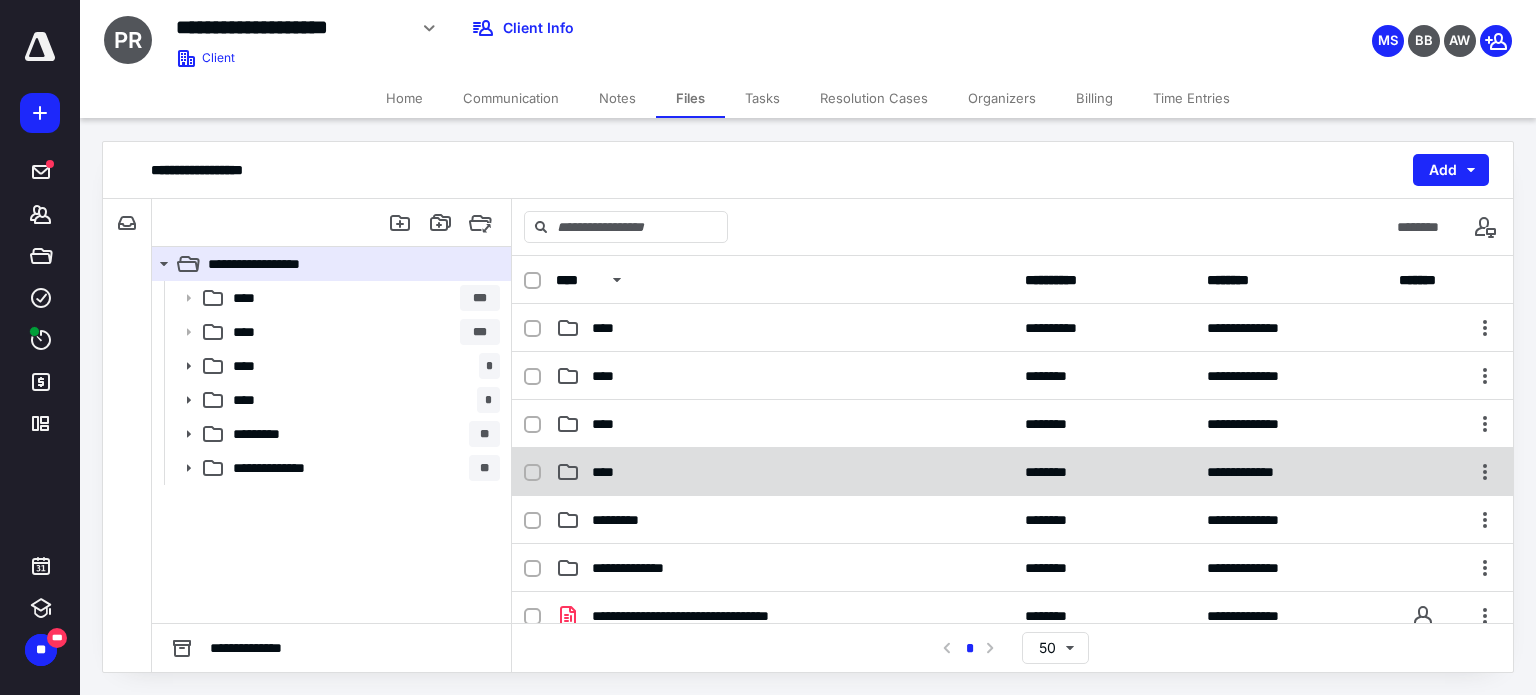 click on "****" at bounding box center (784, 472) 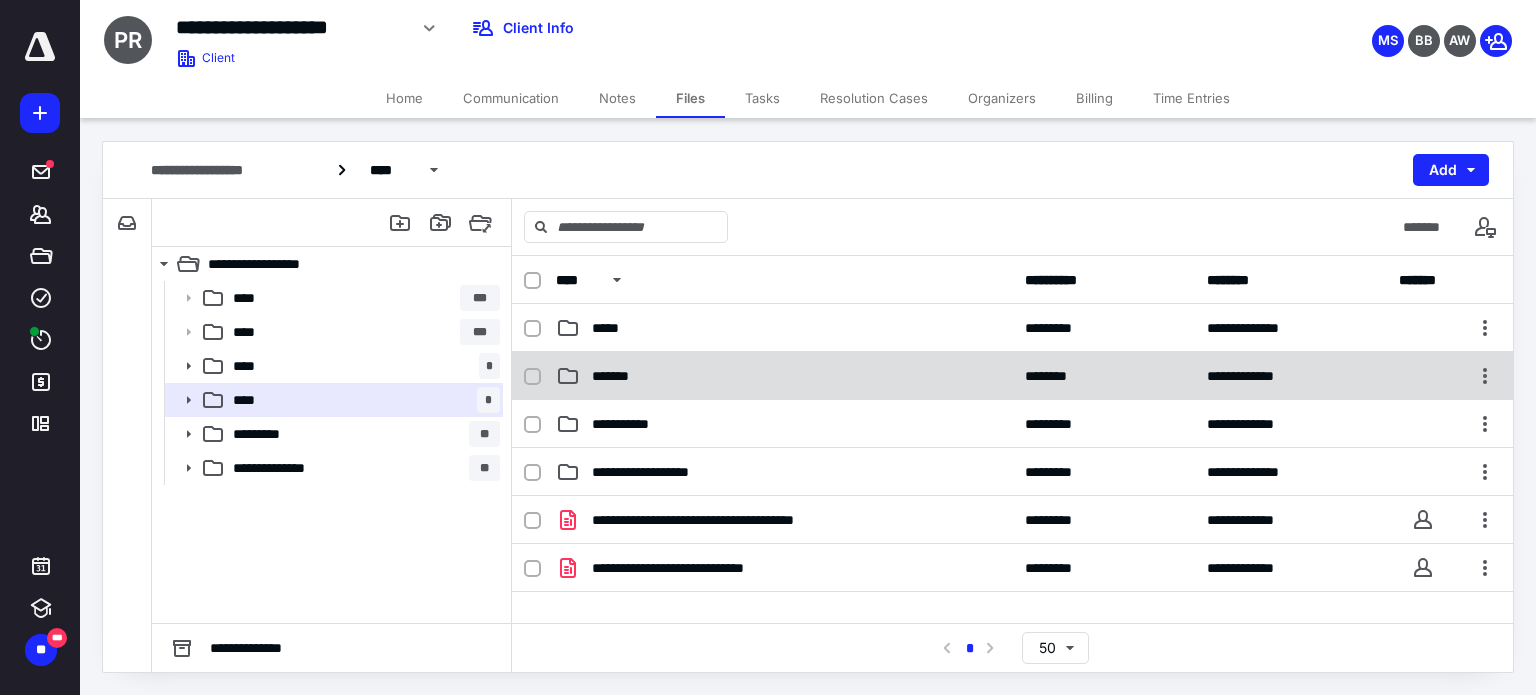 click on "*******" at bounding box center (784, 376) 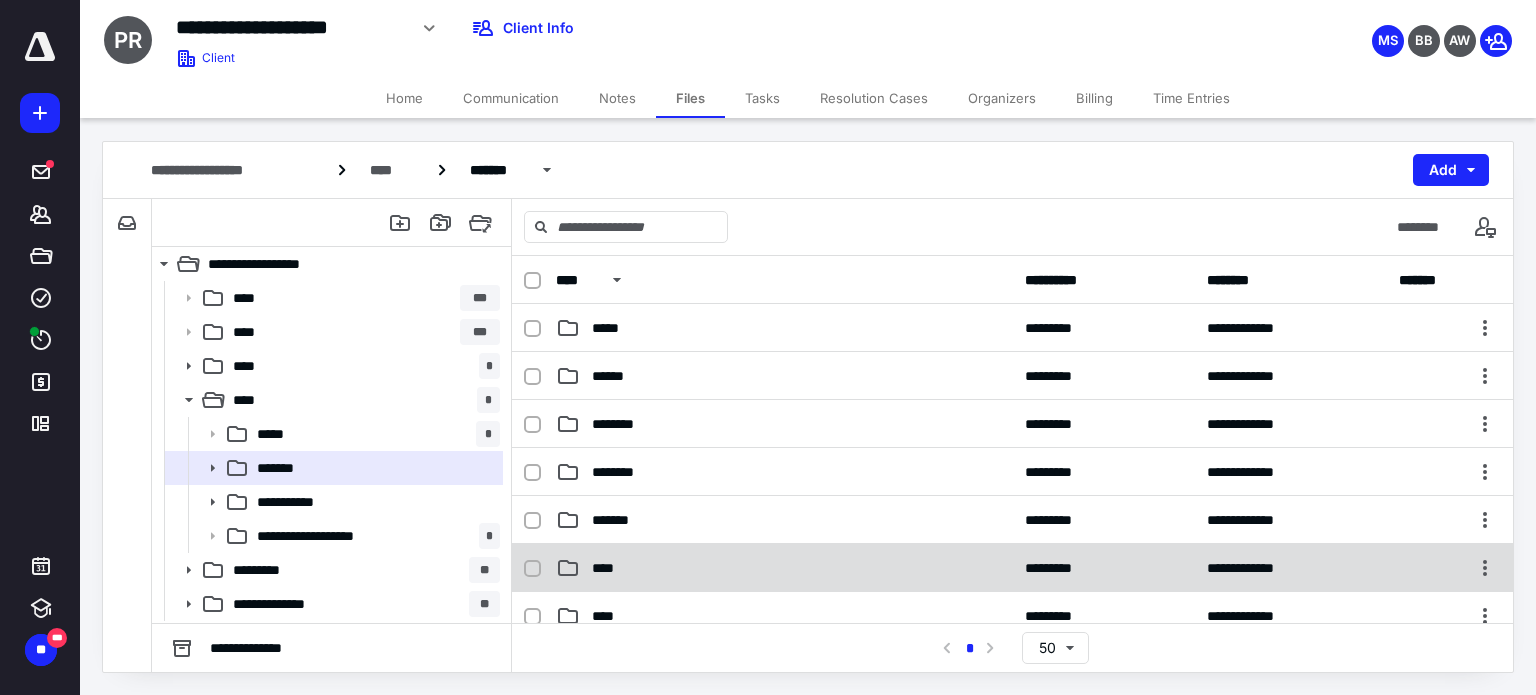 scroll, scrollTop: 100, scrollLeft: 0, axis: vertical 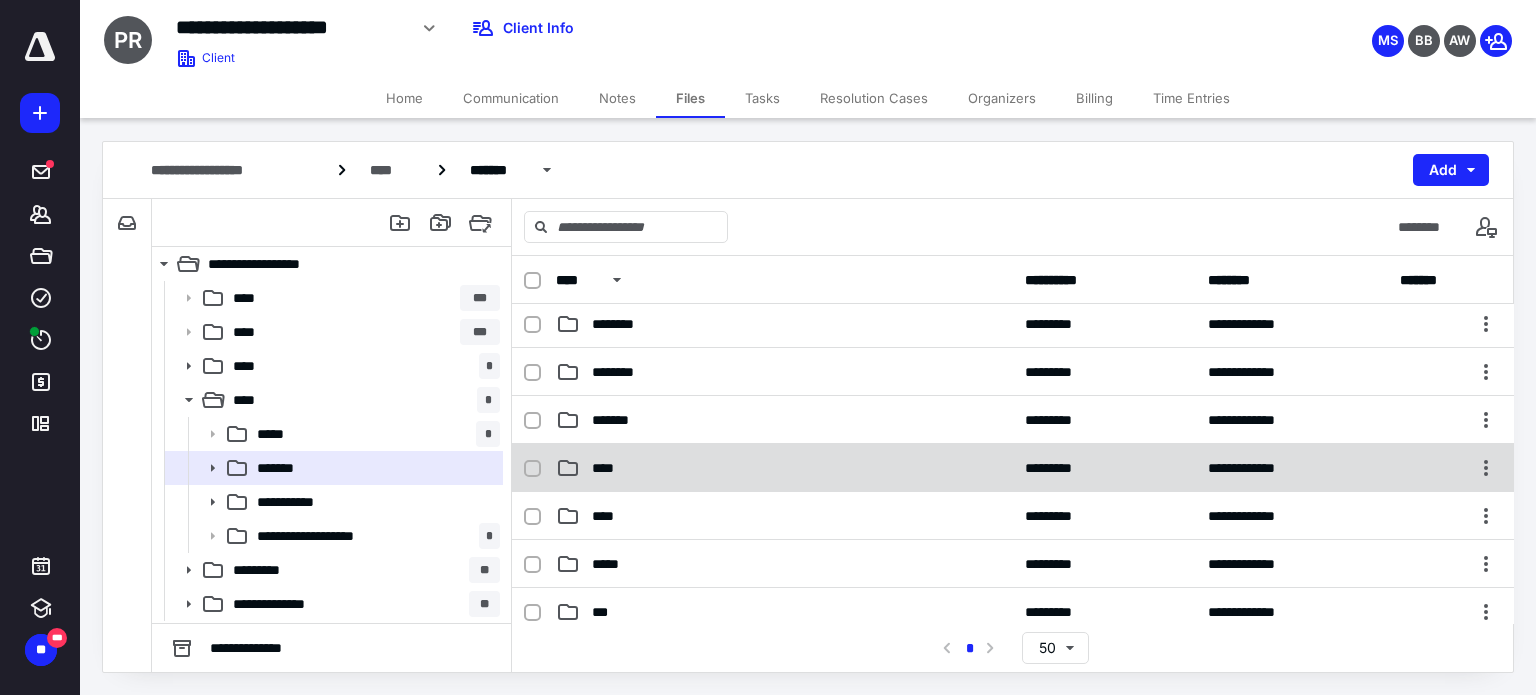 click on "****" at bounding box center [784, 468] 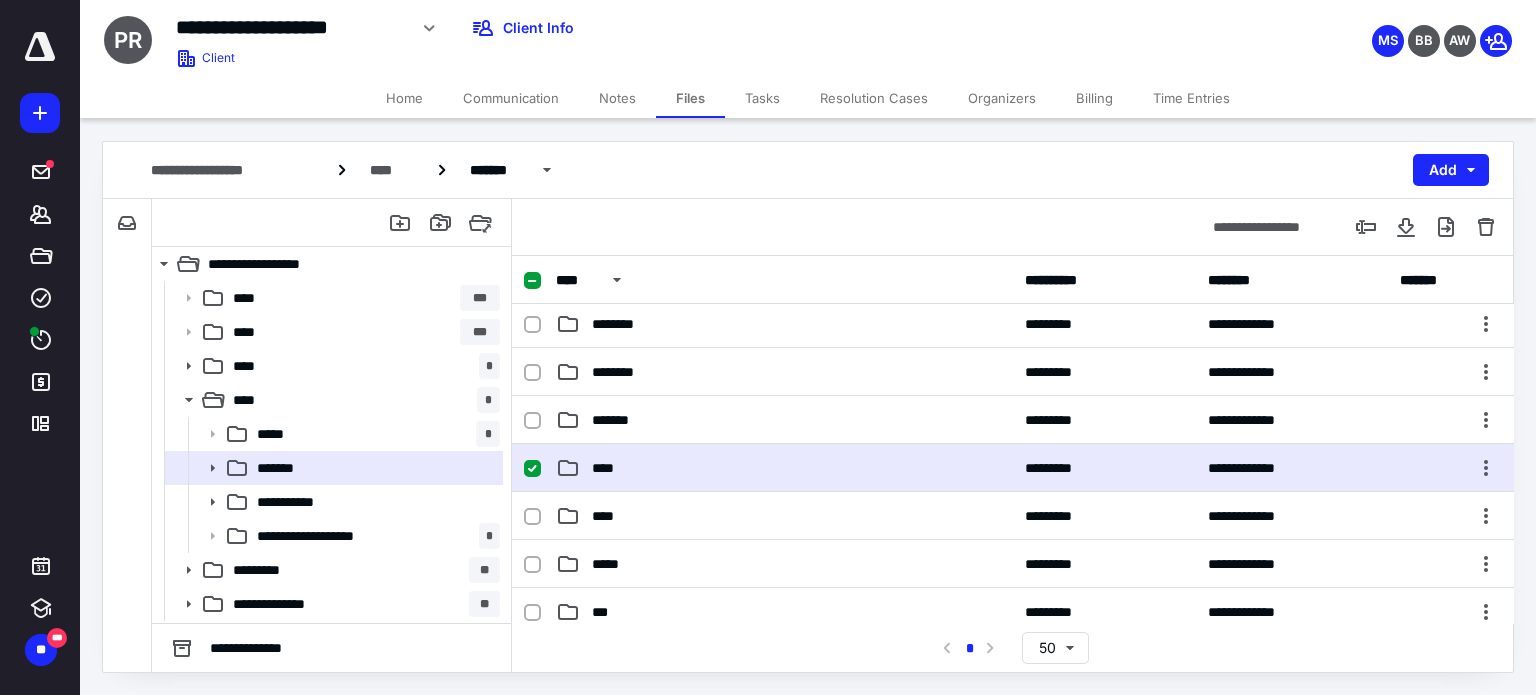 click on "****" at bounding box center (784, 468) 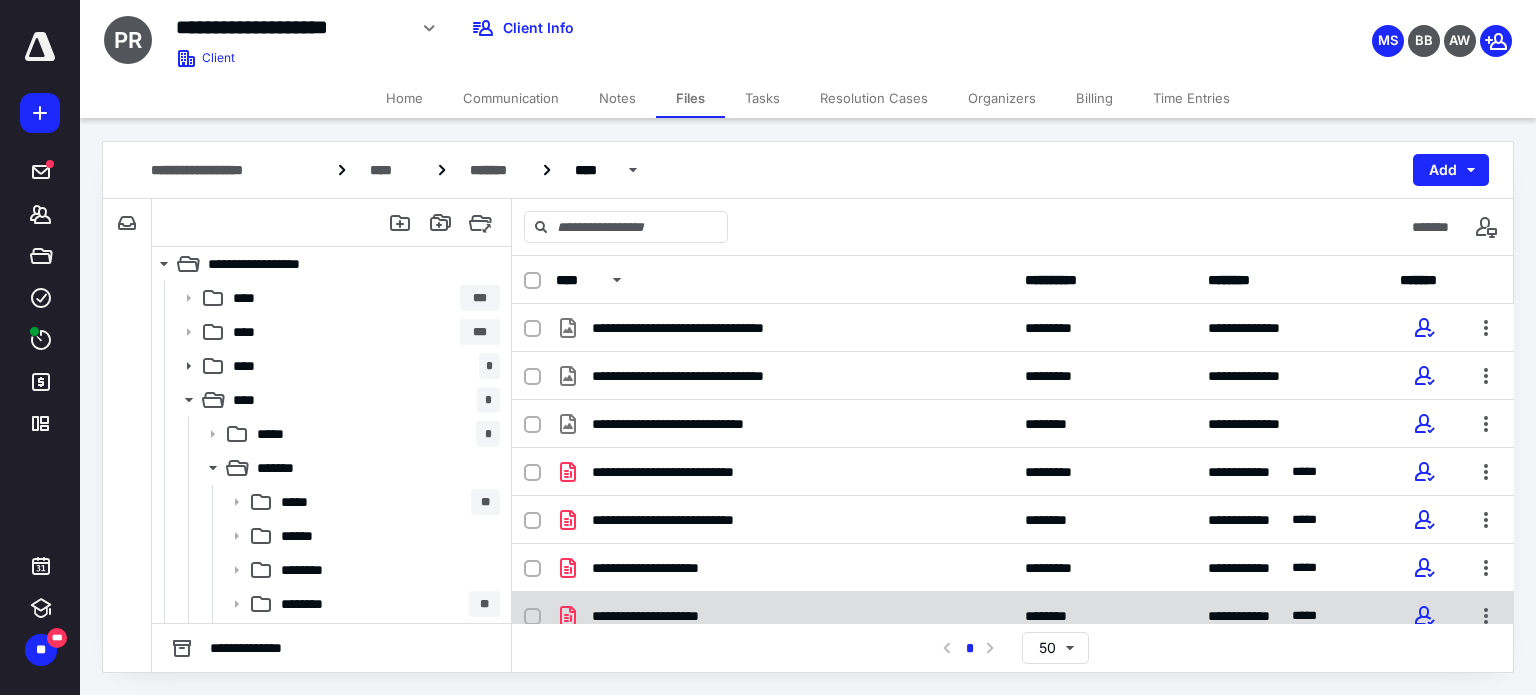 scroll, scrollTop: 110, scrollLeft: 0, axis: vertical 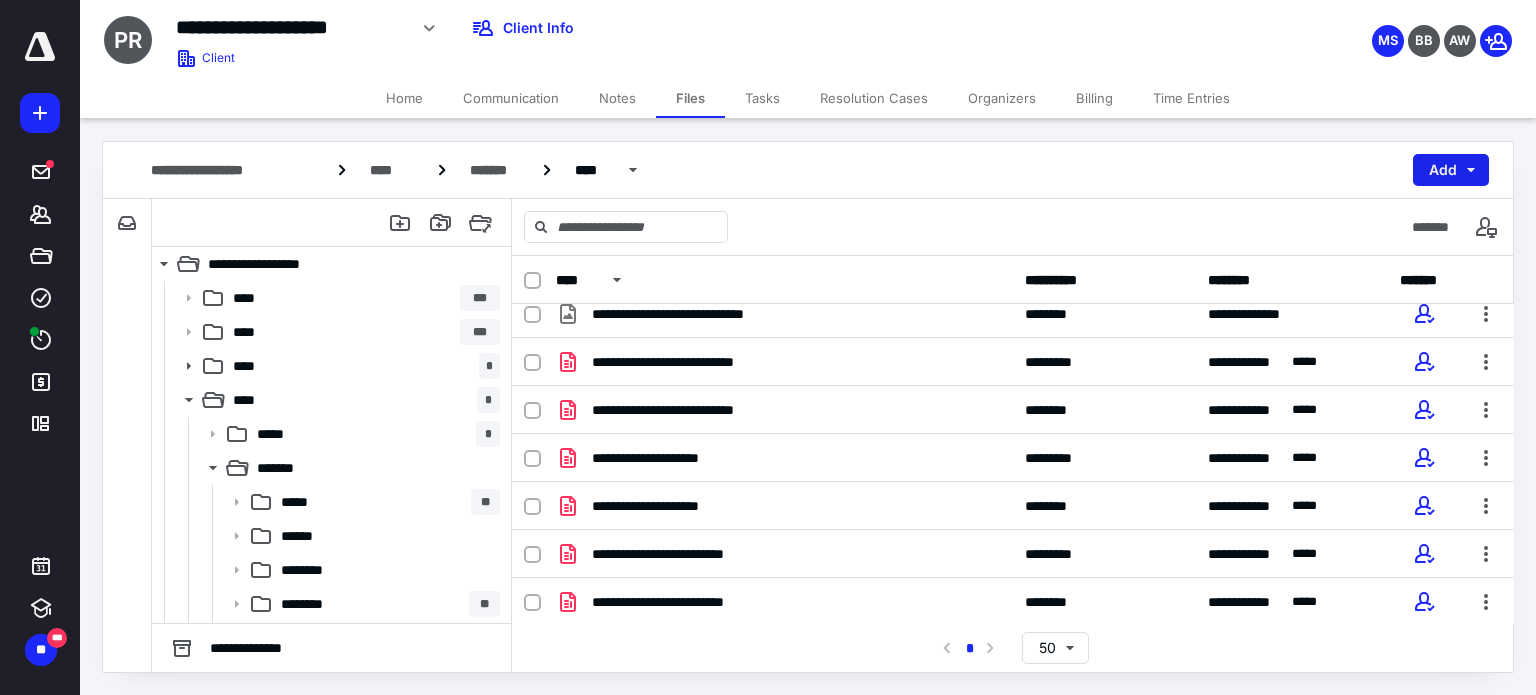 click on "Add" at bounding box center [1451, 170] 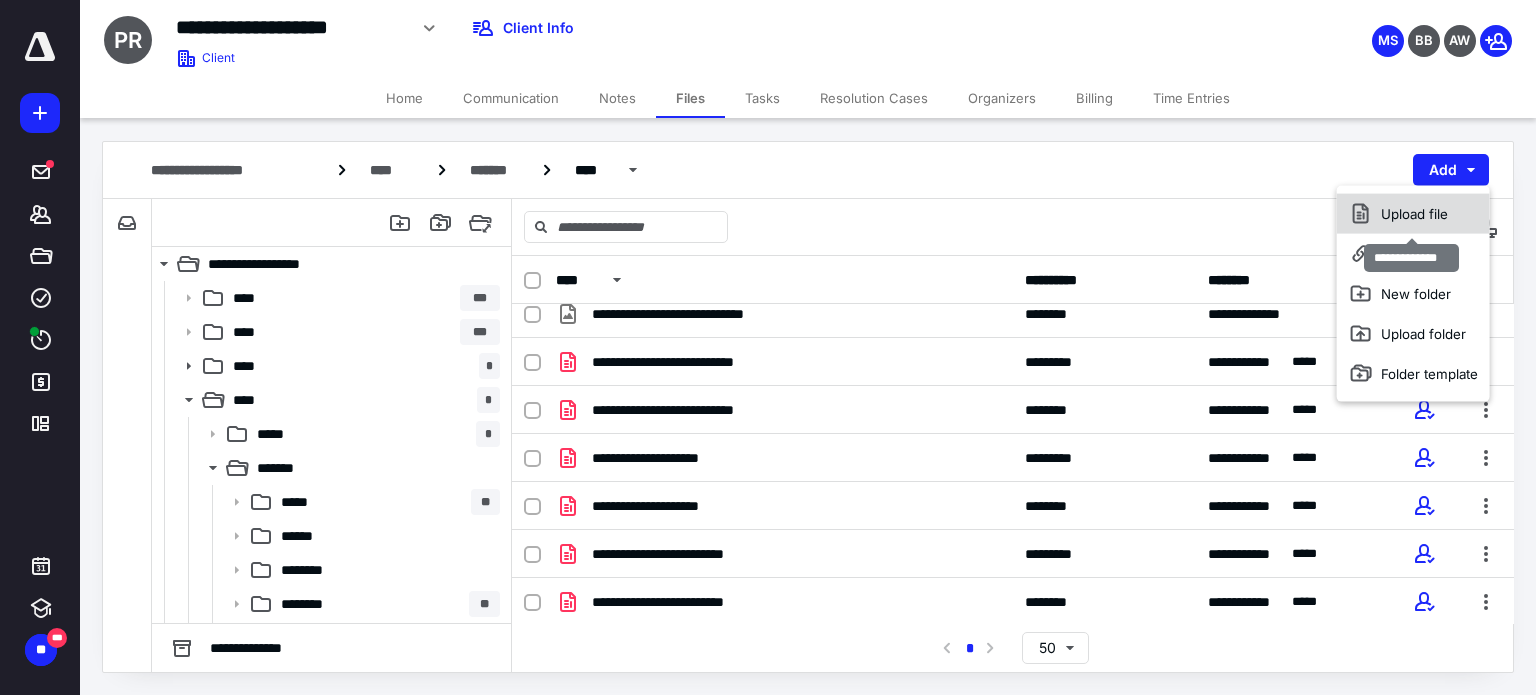 click on "Upload file" at bounding box center (1413, 214) 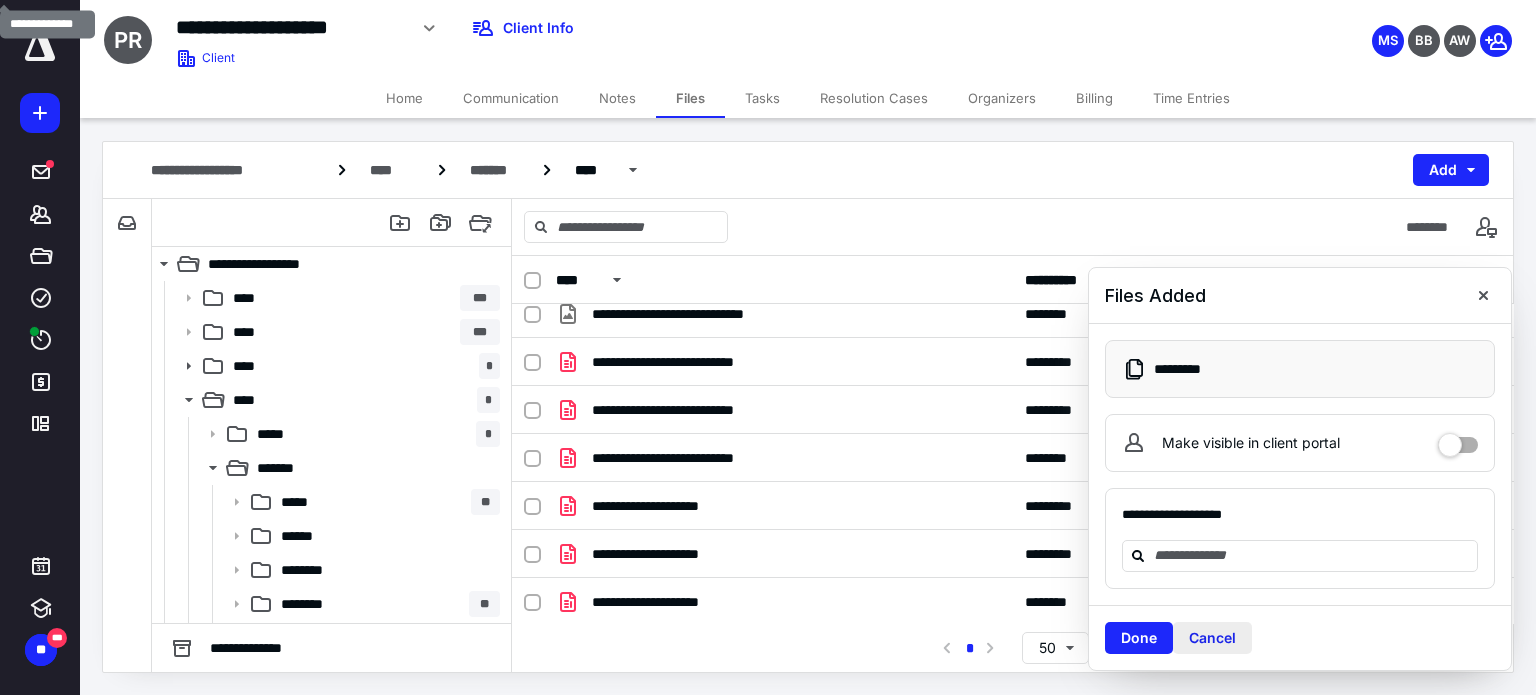 click on "Cancel" at bounding box center [1212, 638] 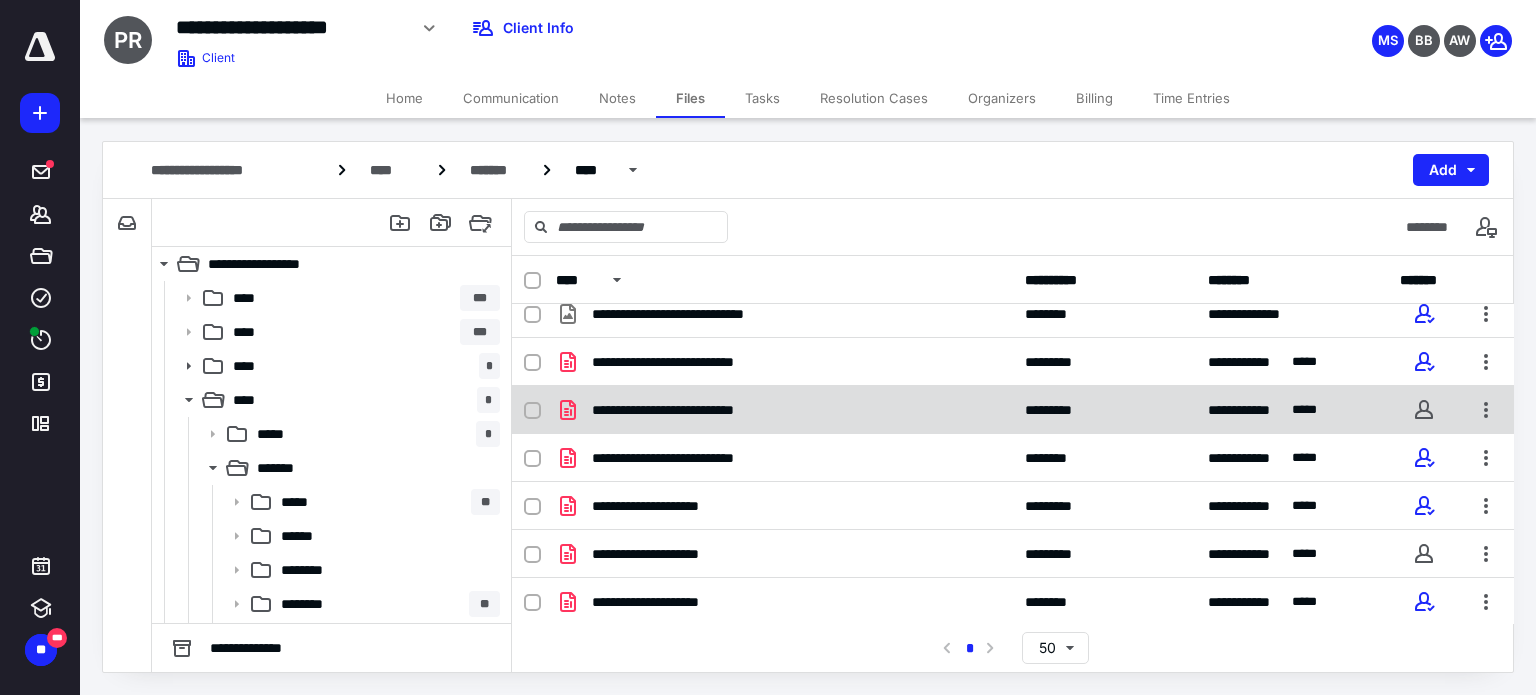 click at bounding box center [532, 411] 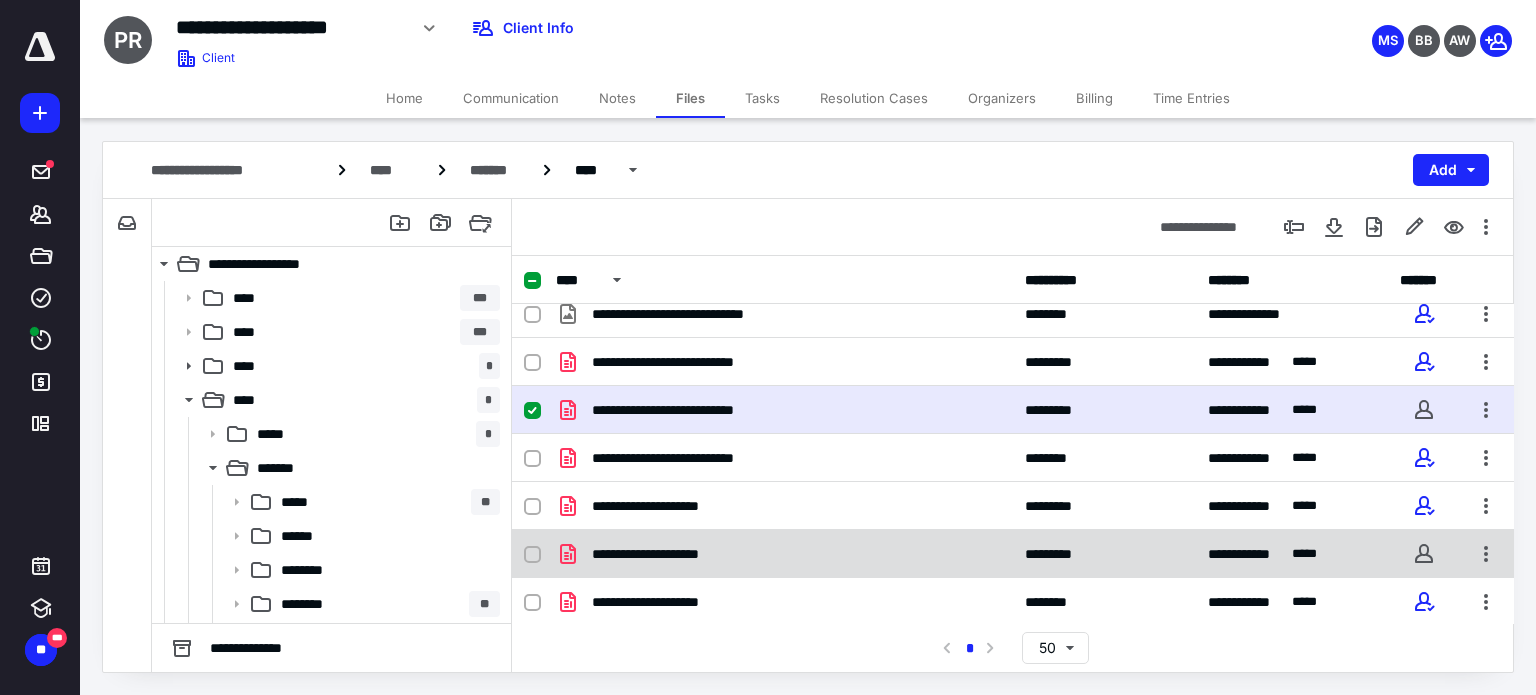 click at bounding box center (532, 555) 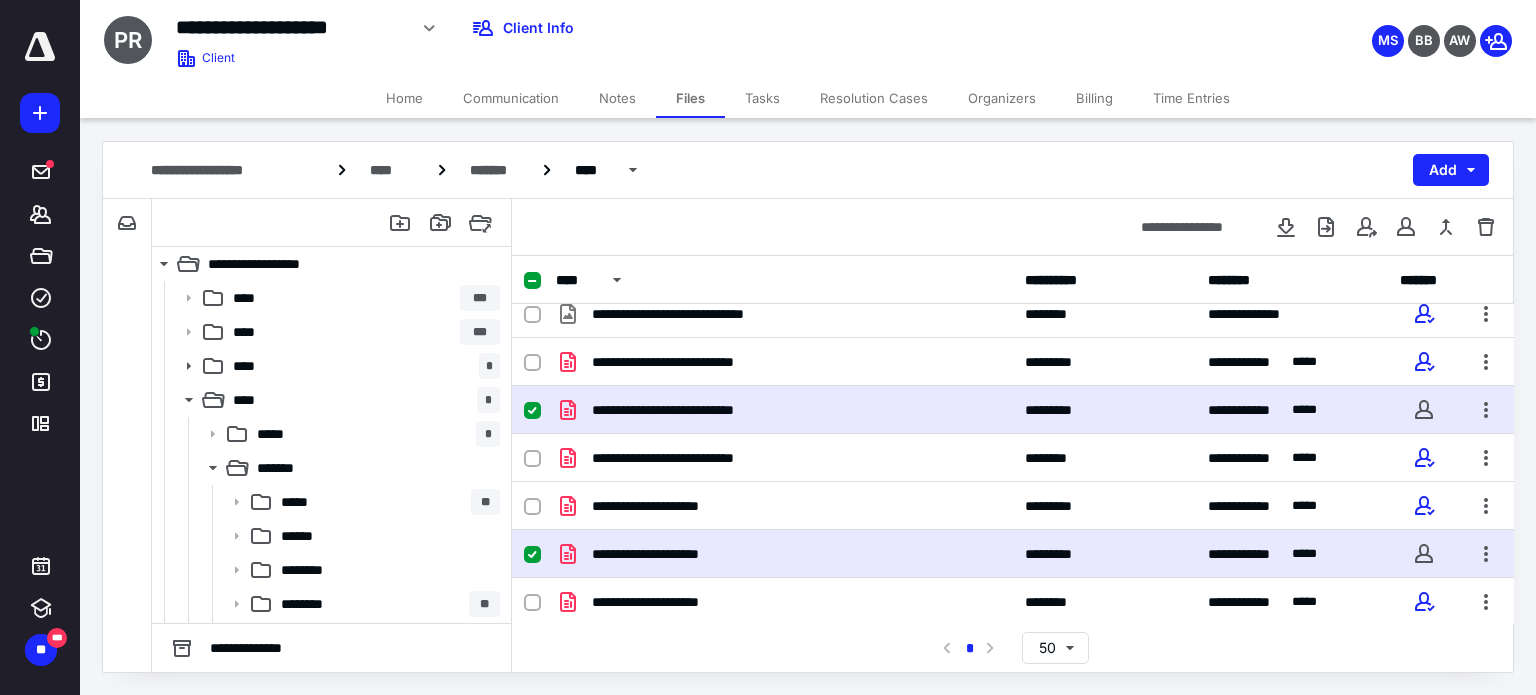 scroll, scrollTop: 253, scrollLeft: 0, axis: vertical 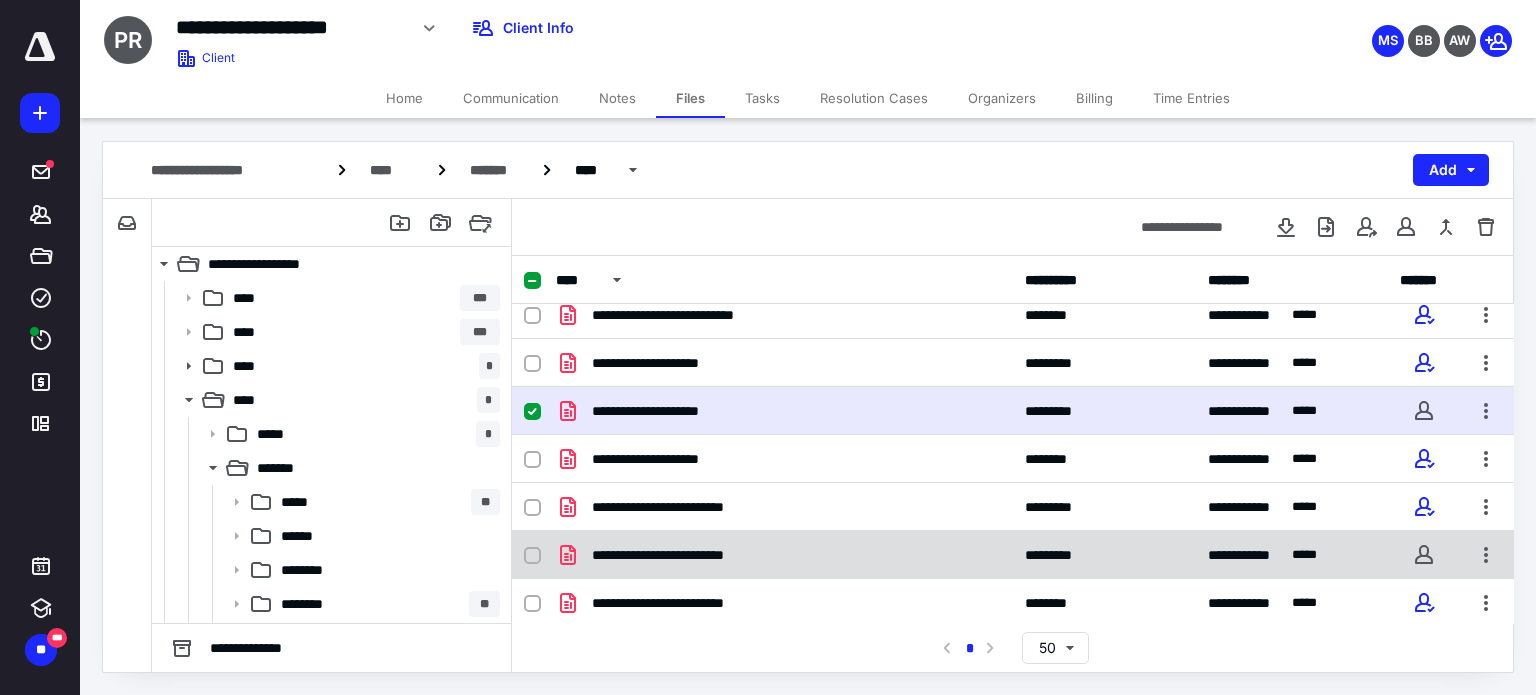 click 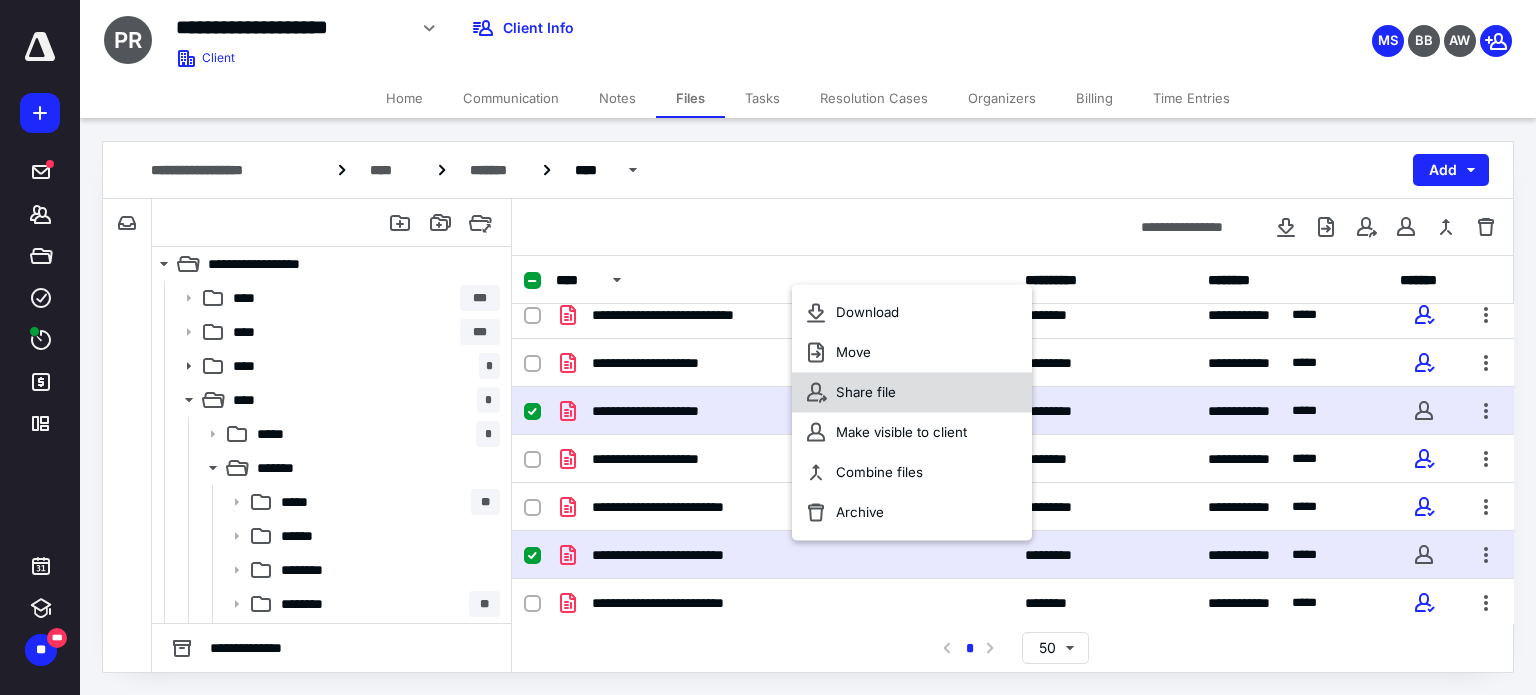 click on "Share file" at bounding box center (912, 393) 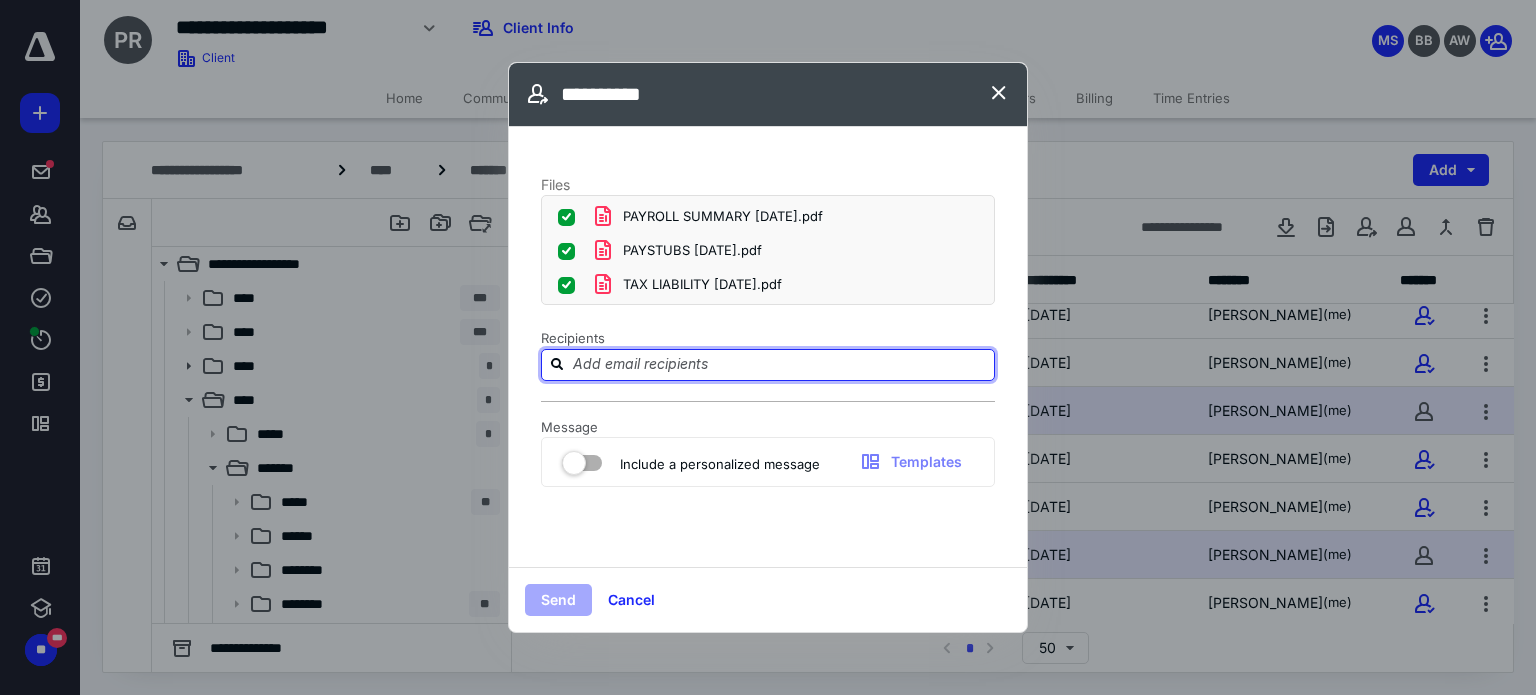 click at bounding box center (780, 364) 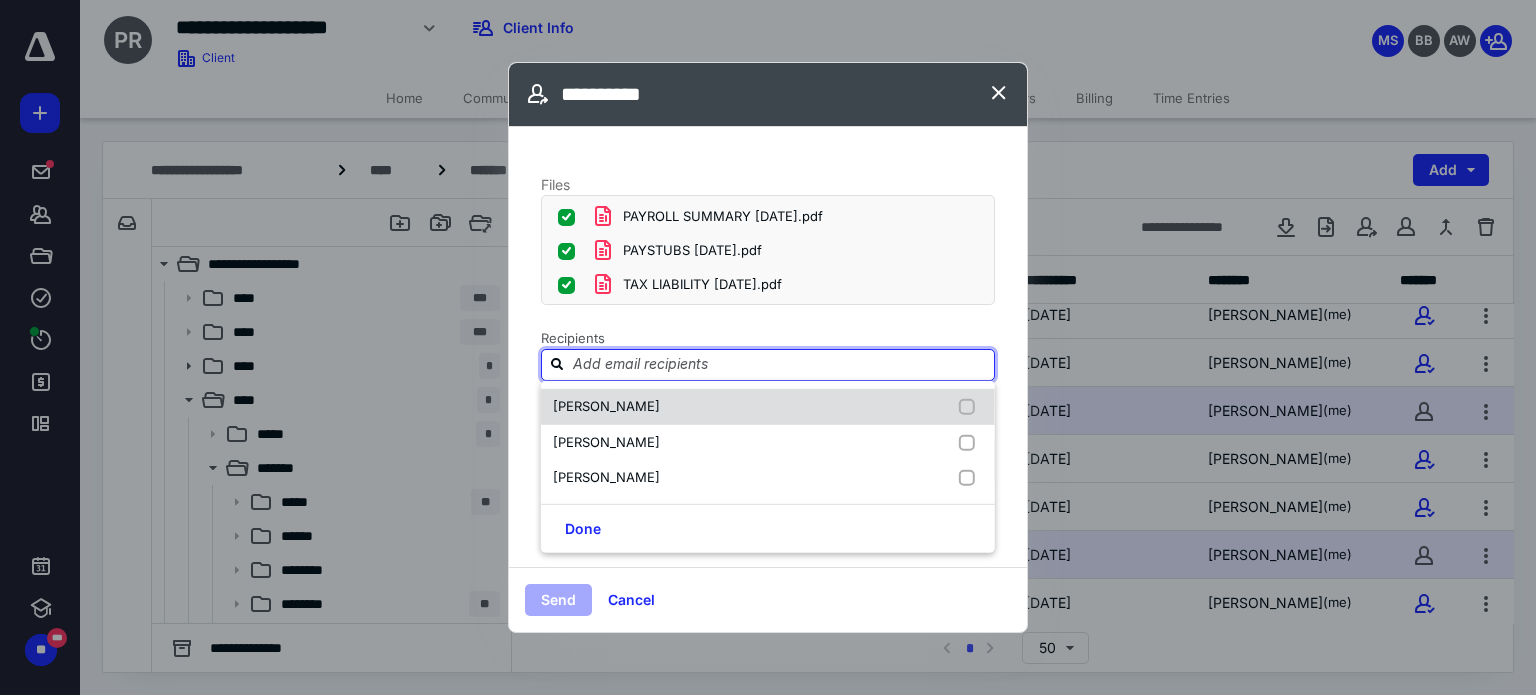 click on "[PERSON_NAME]" at bounding box center (768, 407) 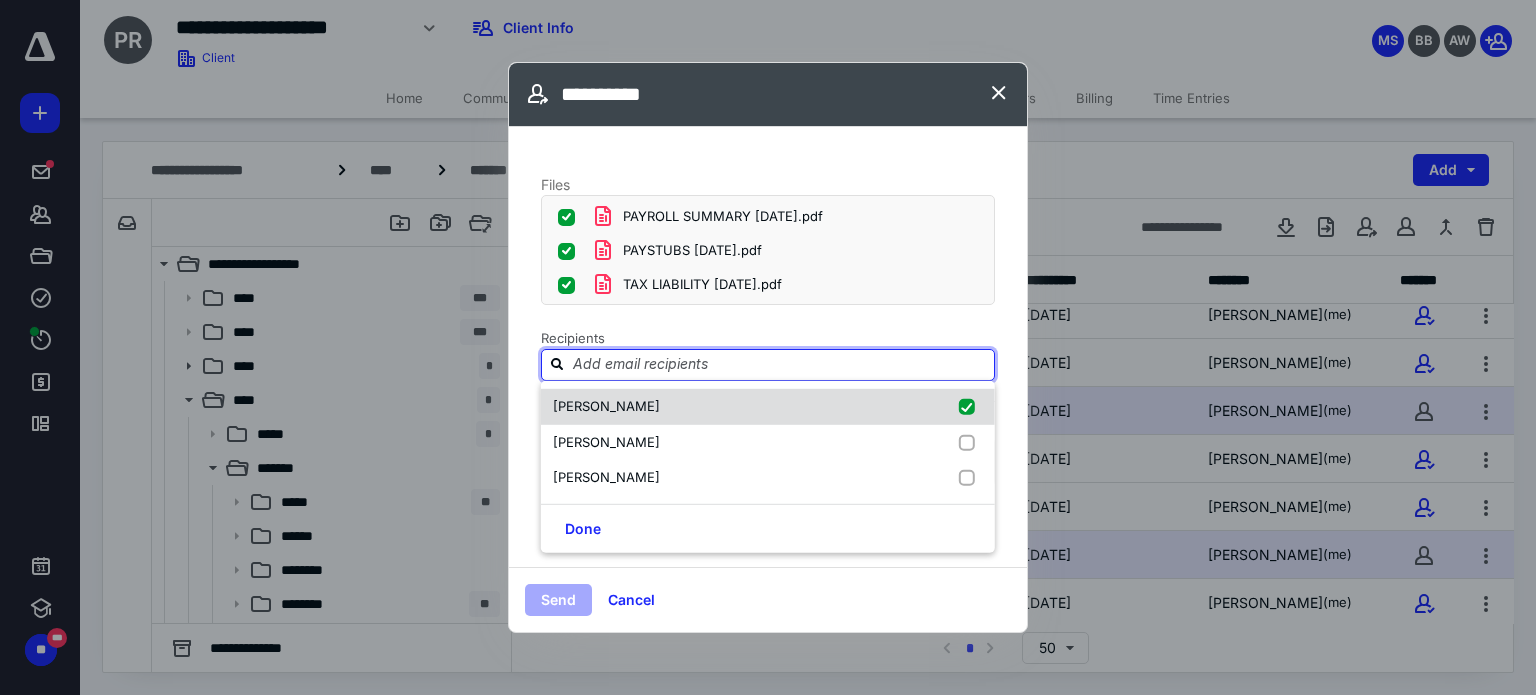 checkbox on "true" 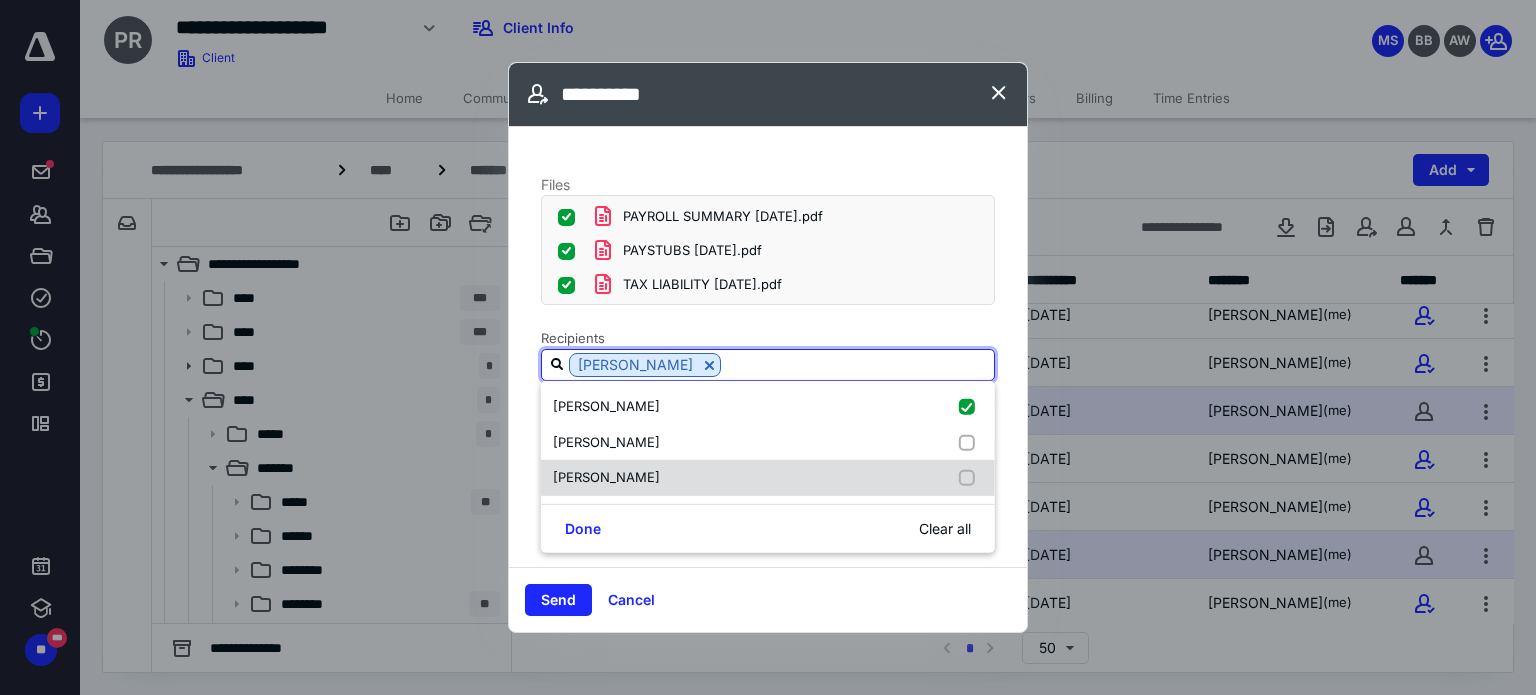 click on "[PERSON_NAME]" at bounding box center (768, 478) 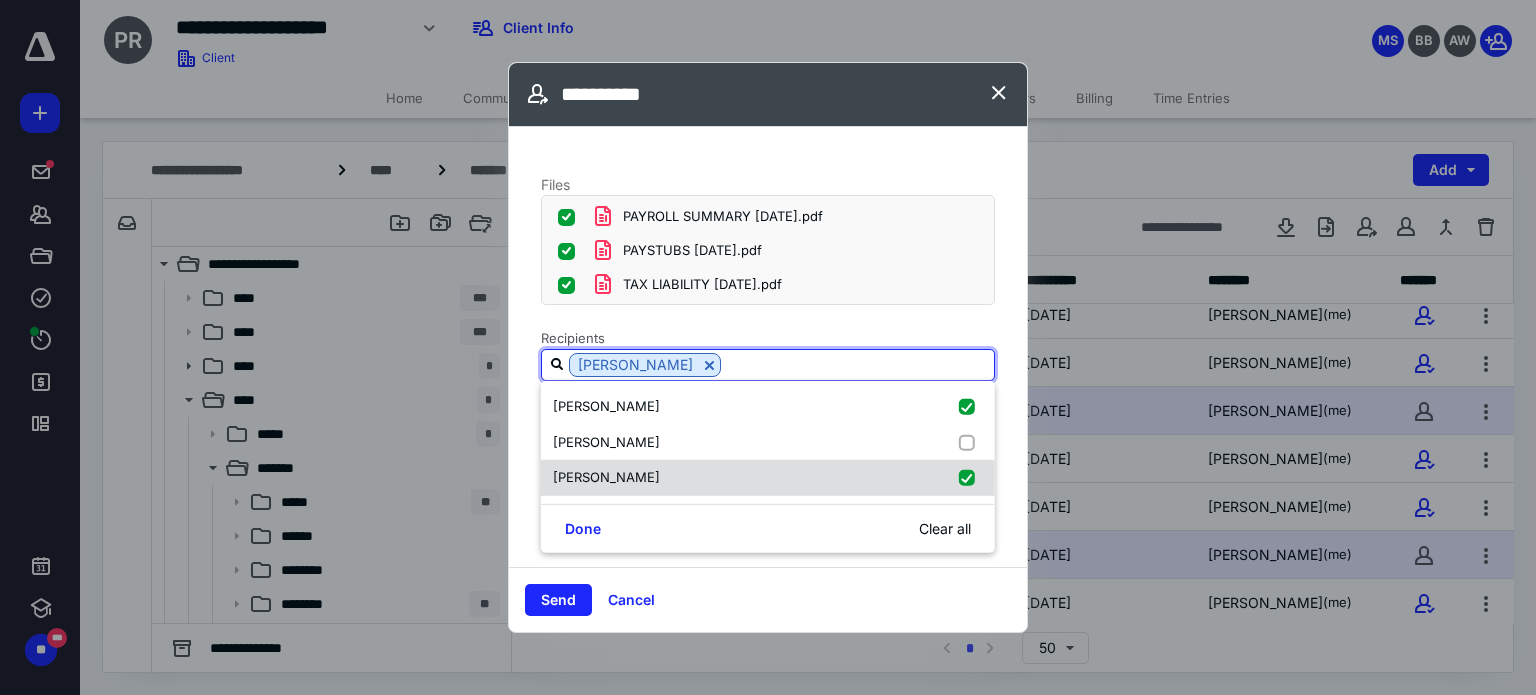 checkbox on "true" 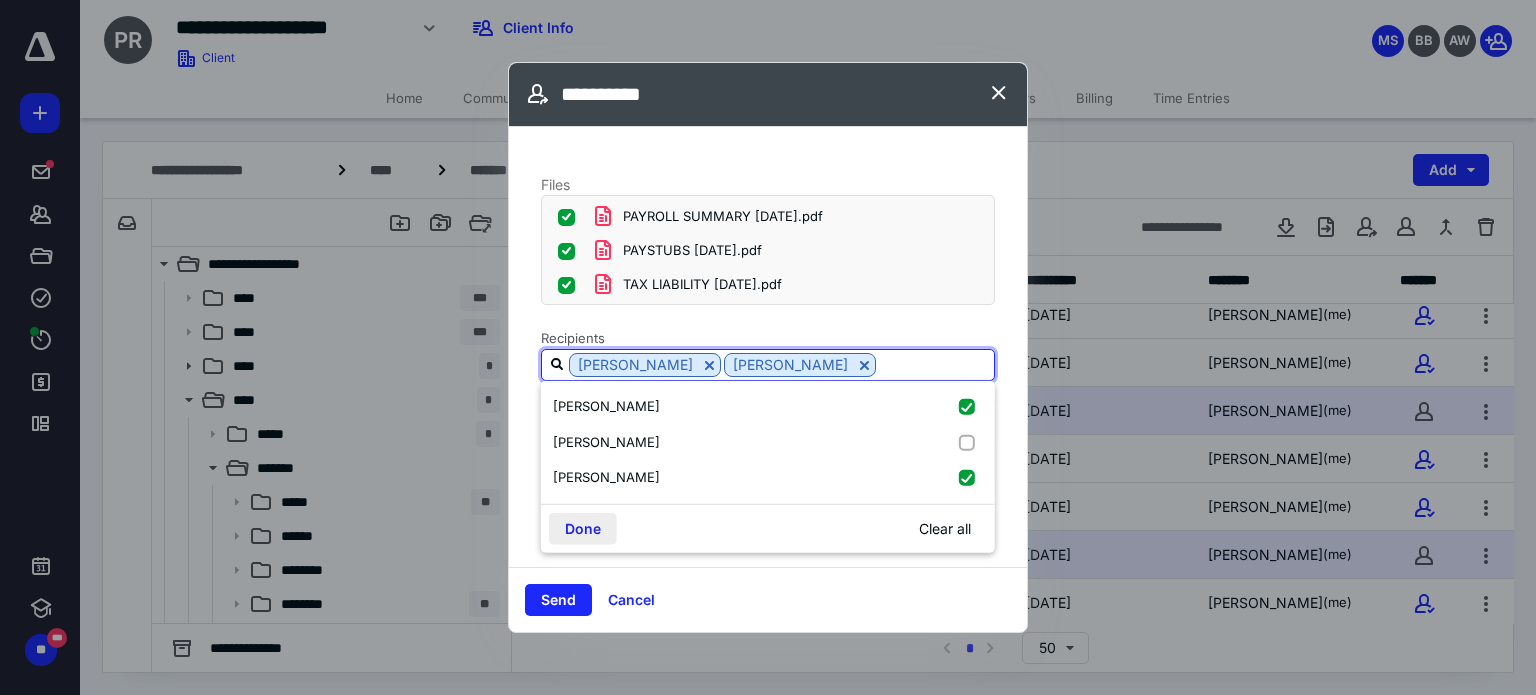 click on "Done" at bounding box center (583, 528) 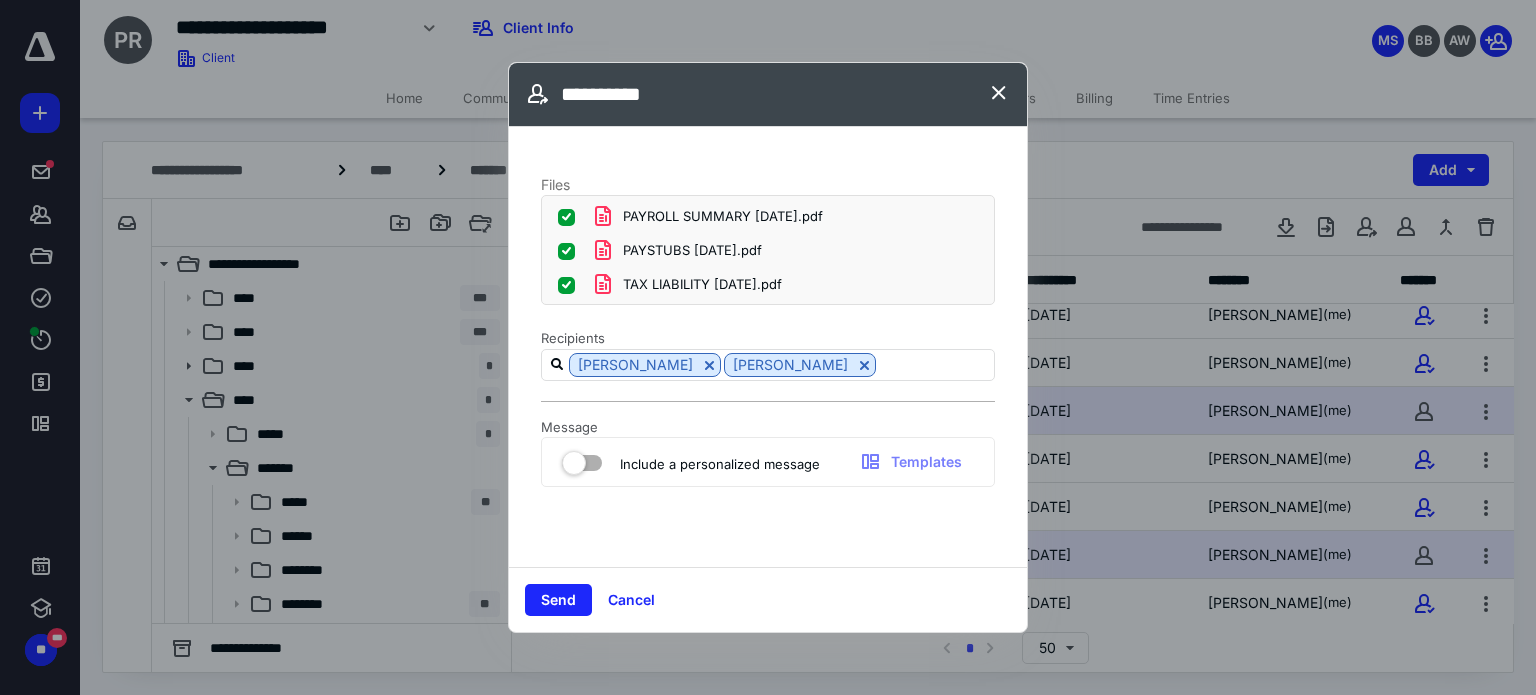 click at bounding box center (582, 459) 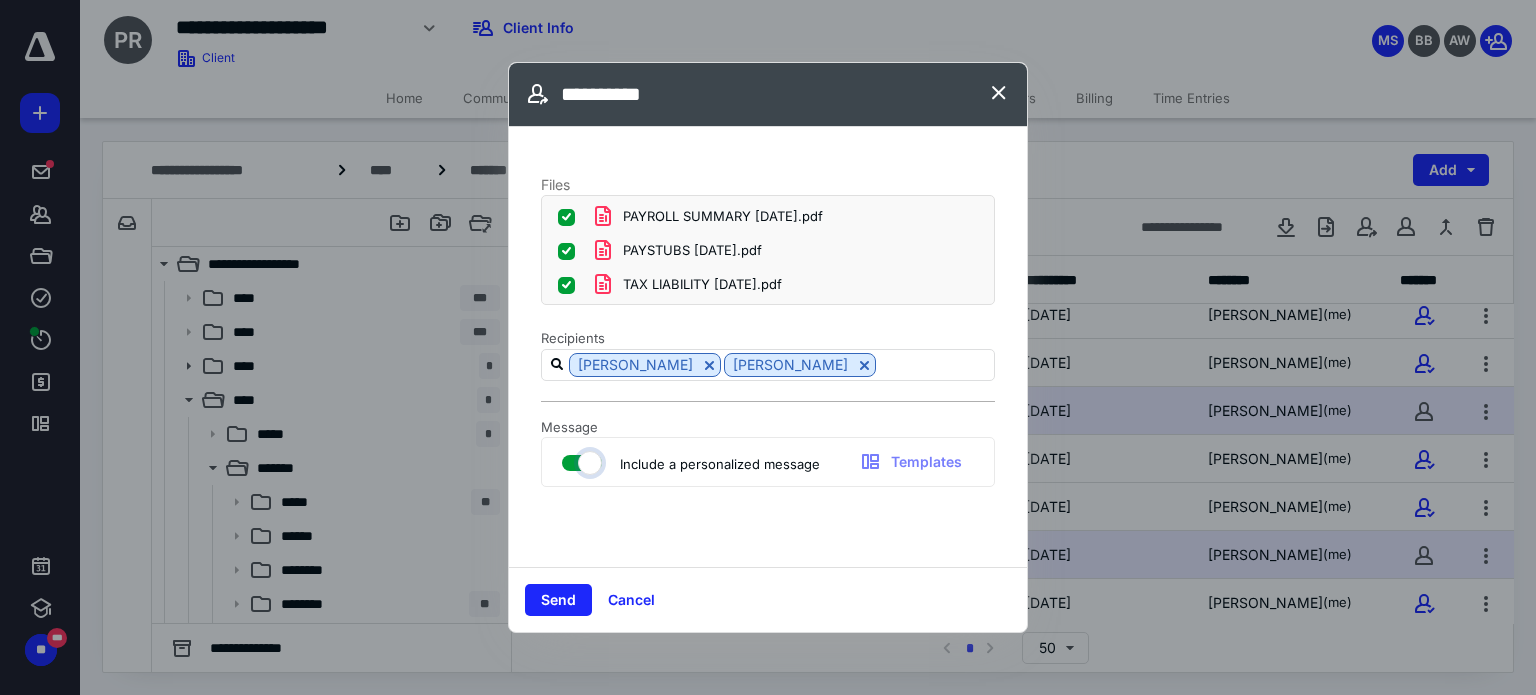 checkbox on "true" 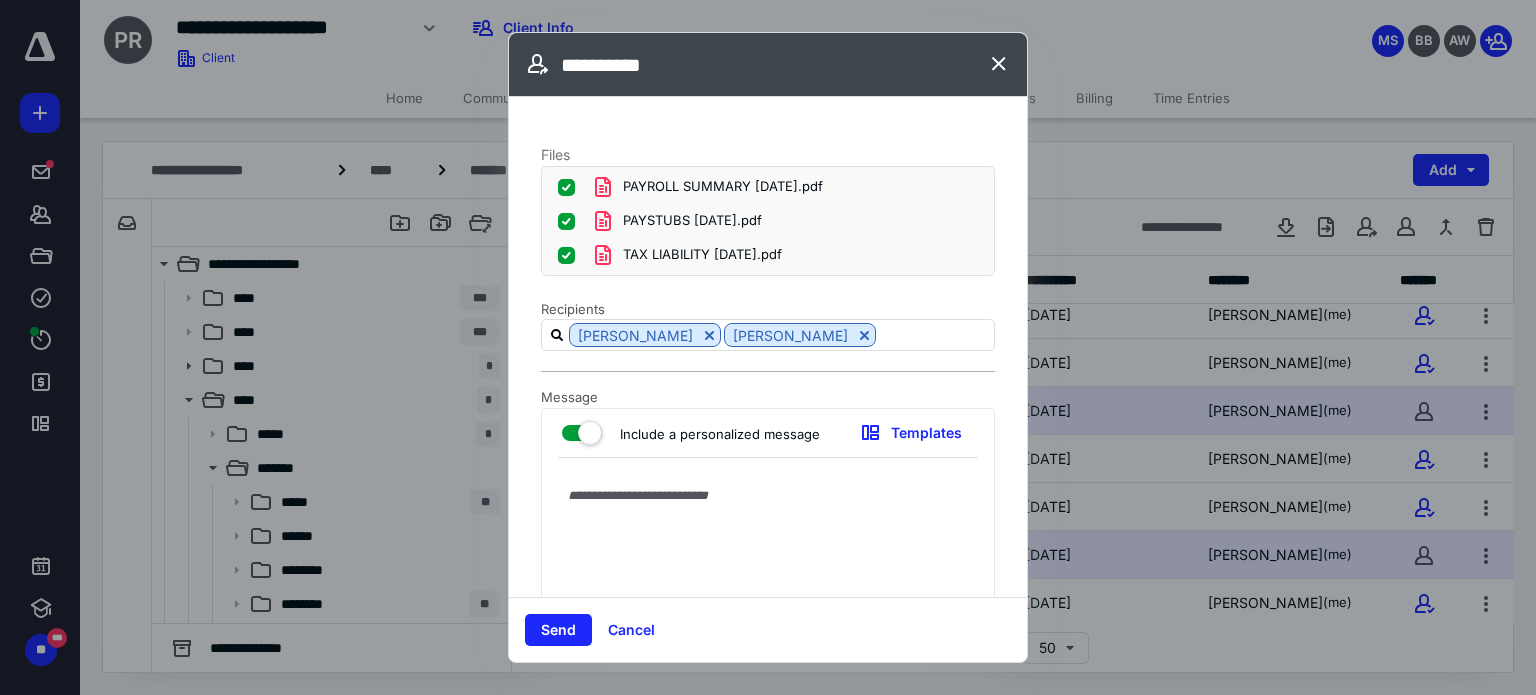click at bounding box center (768, 566) 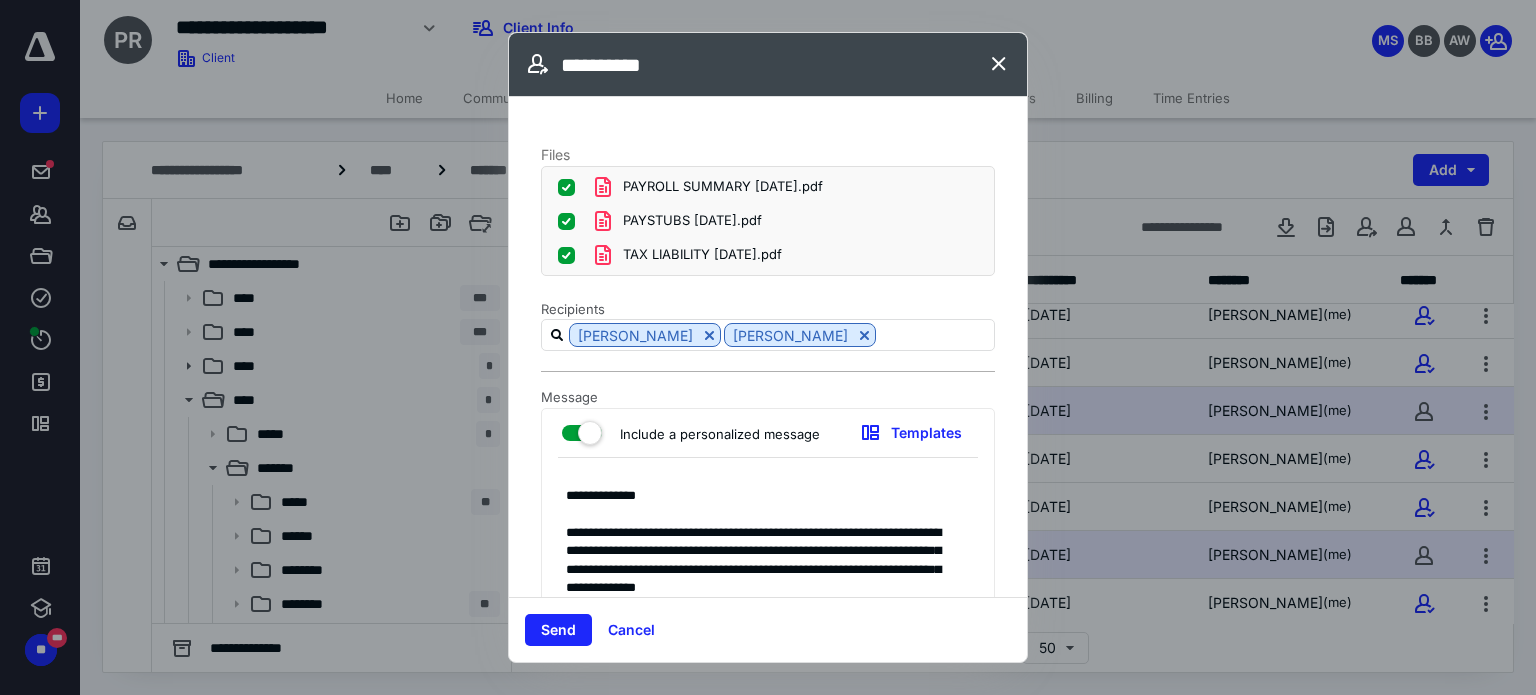 scroll, scrollTop: 0, scrollLeft: 0, axis: both 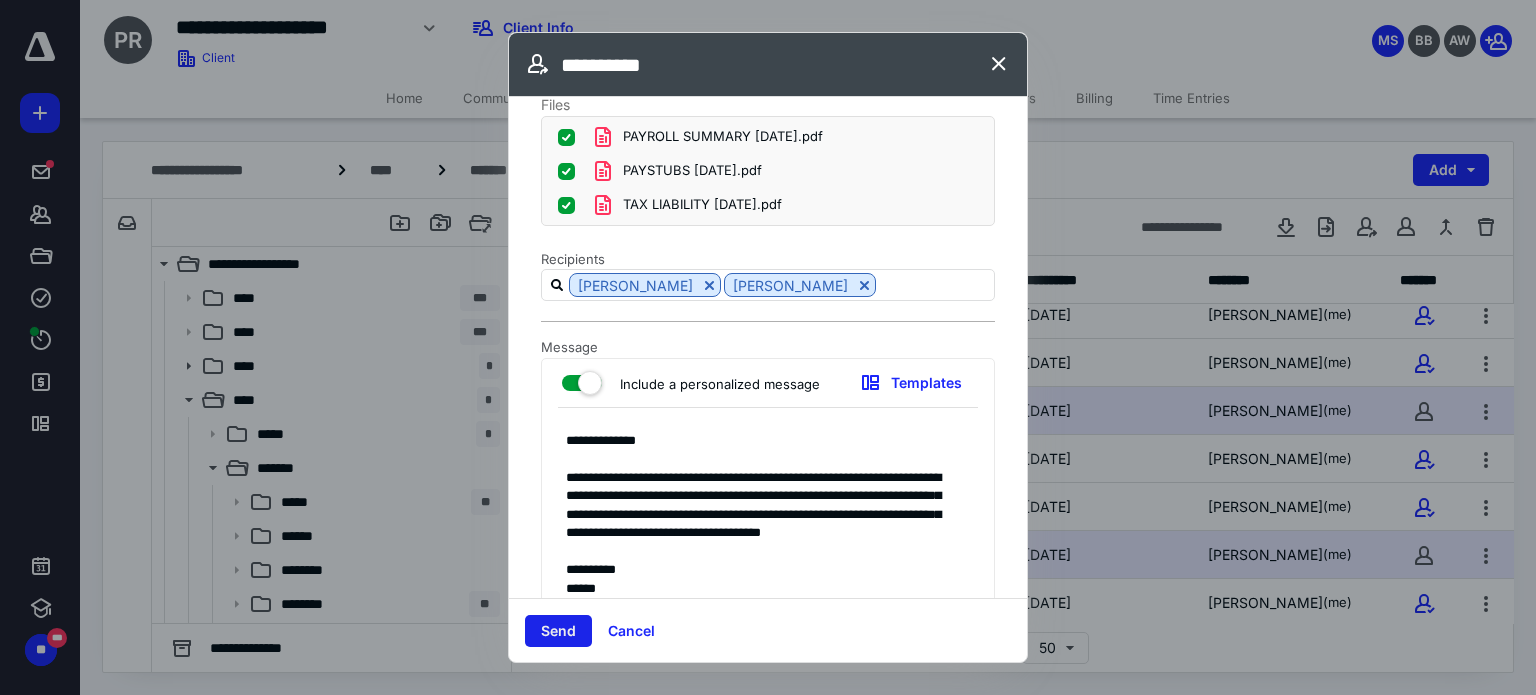 type on "**********" 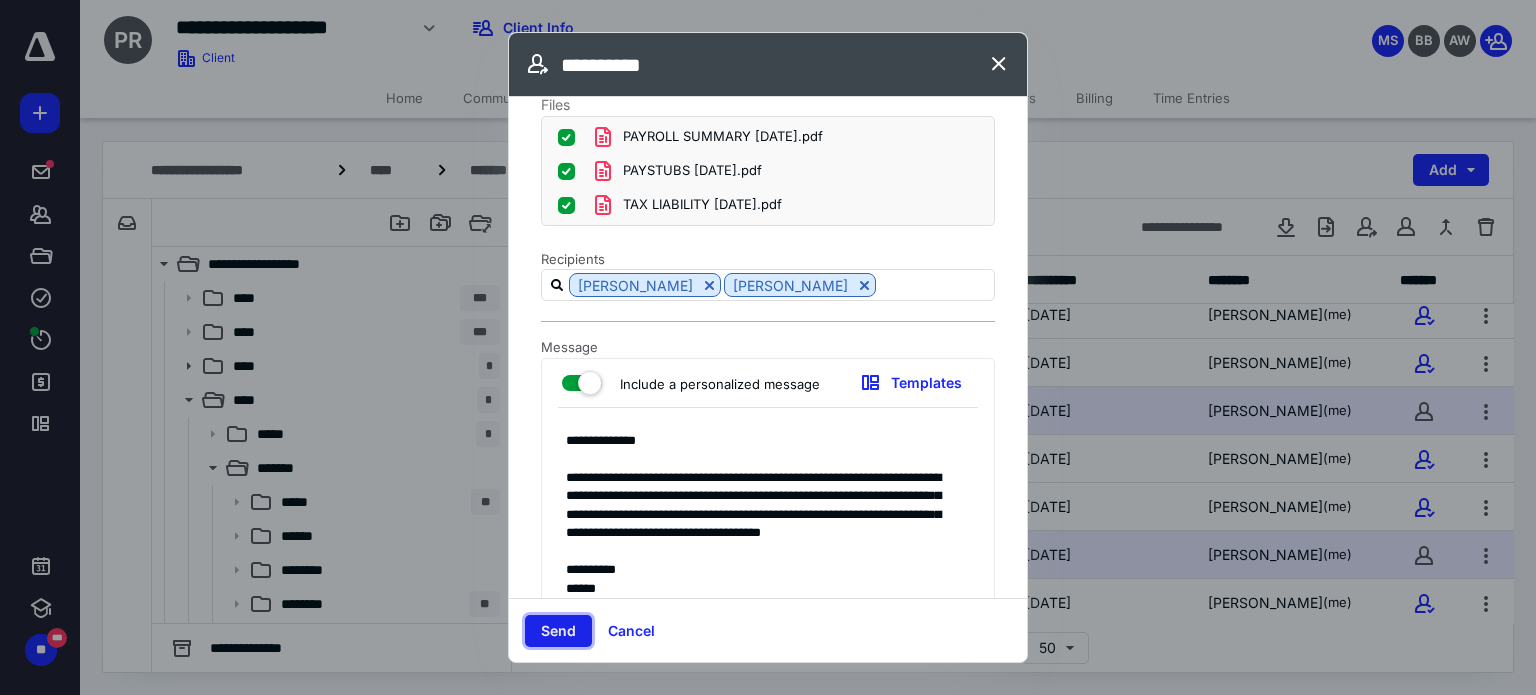 click on "Send" at bounding box center [558, 631] 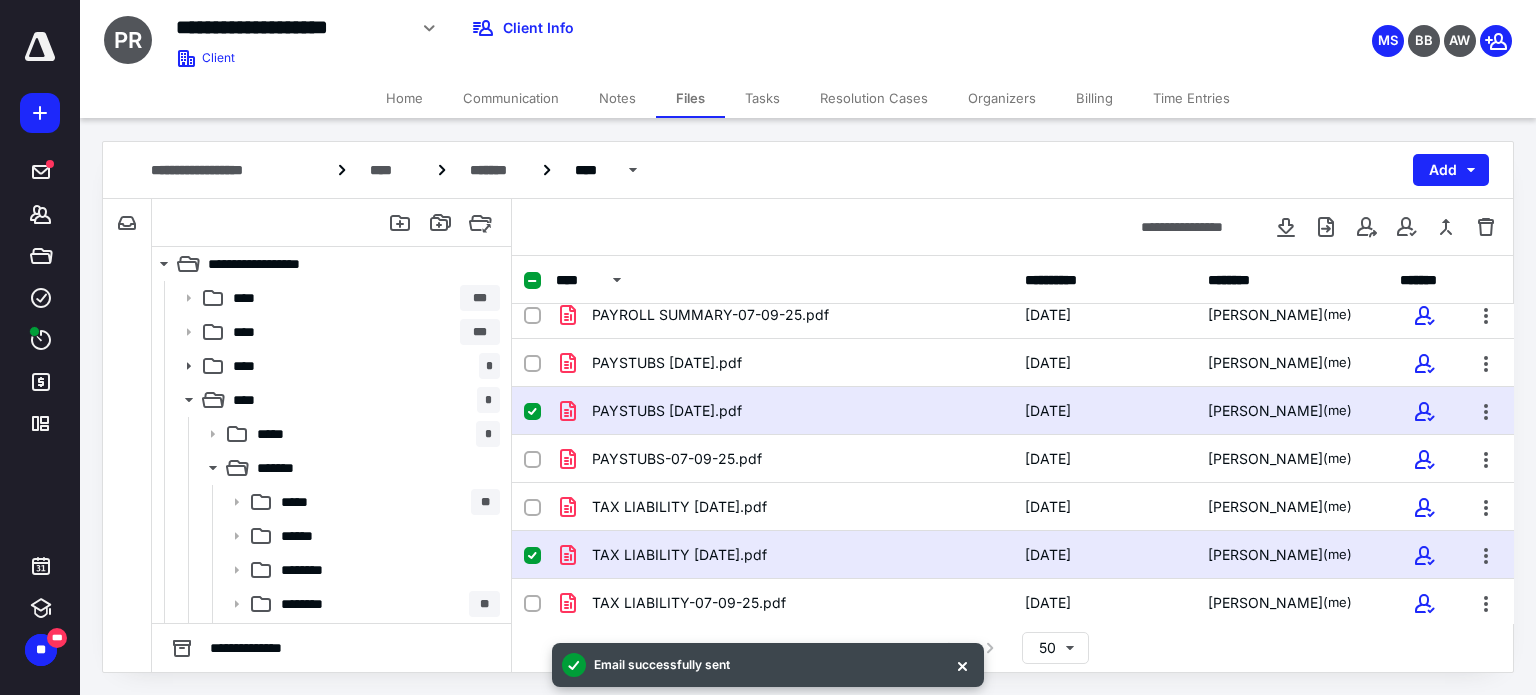 click on "Home" at bounding box center (404, 98) 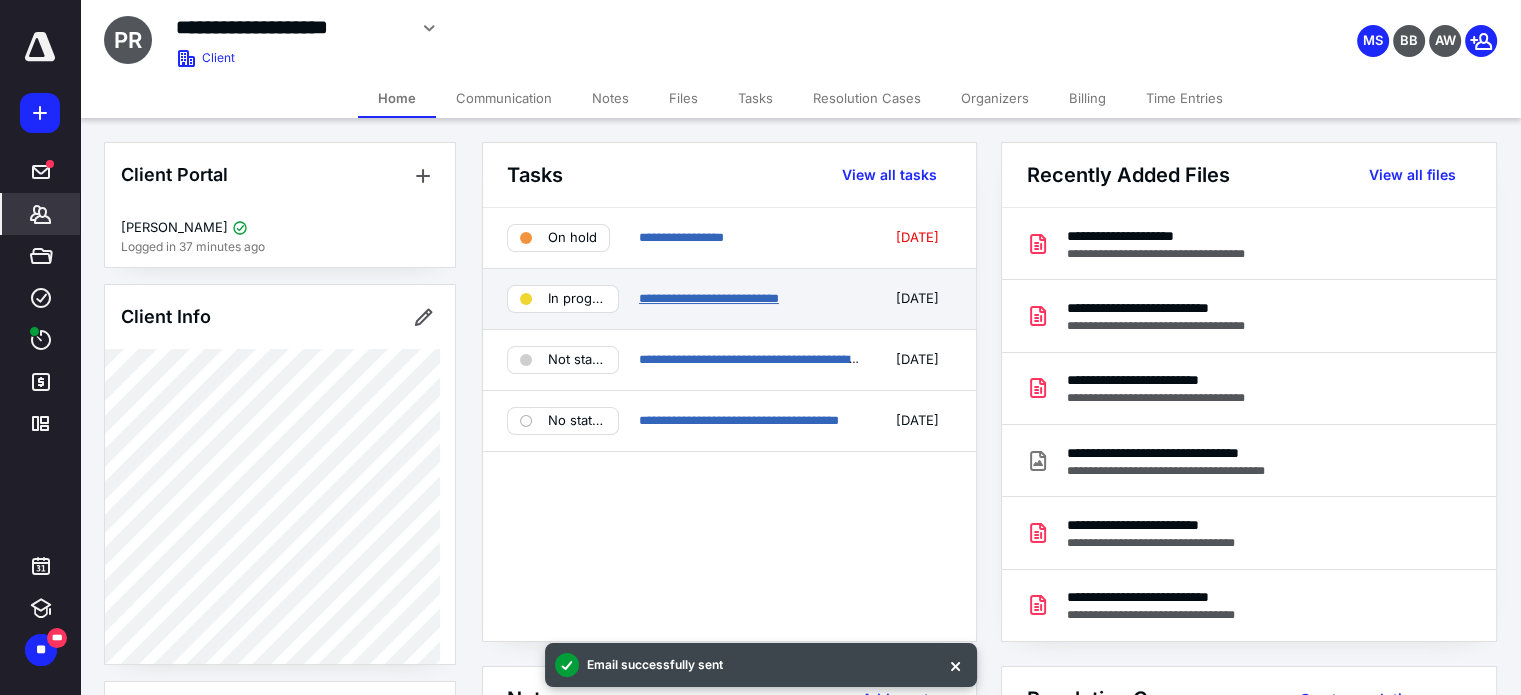 click on "**********" at bounding box center [709, 298] 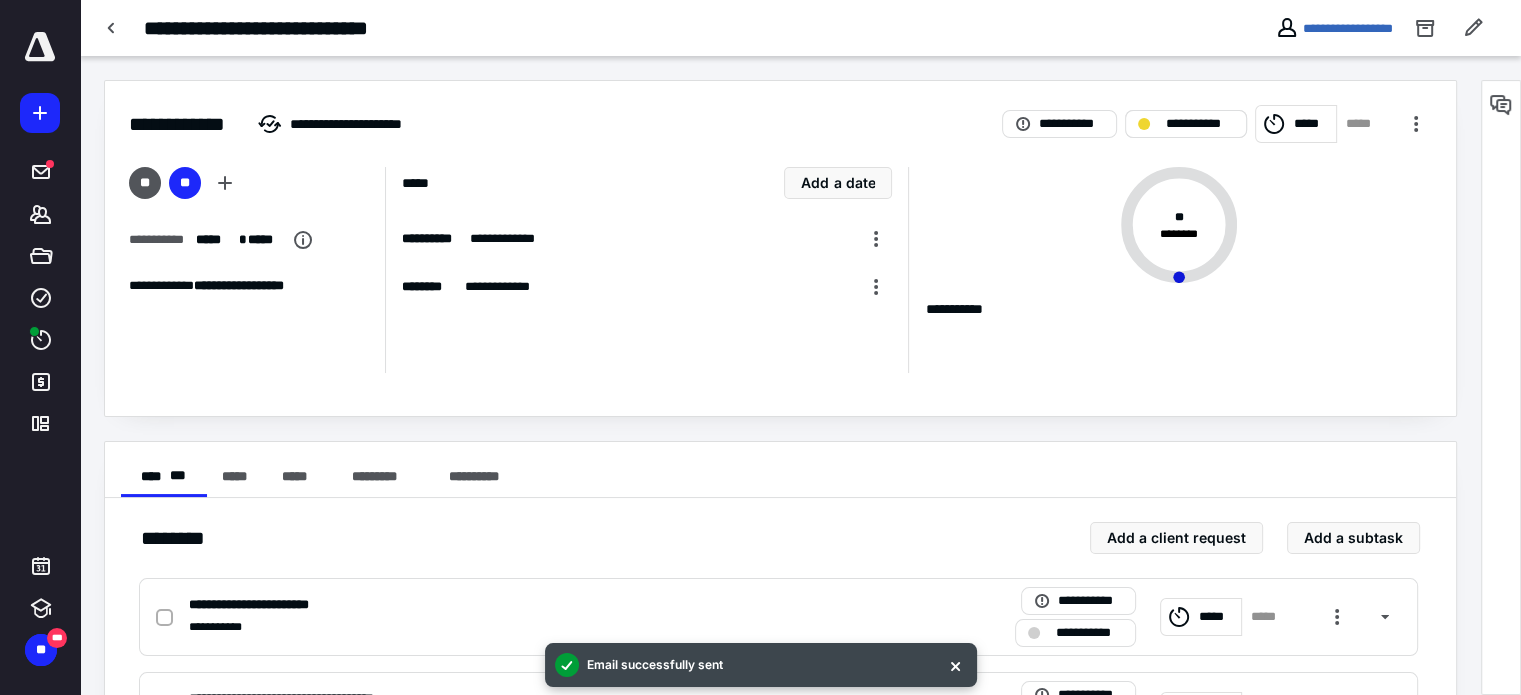 click on "**********" at bounding box center [1186, 124] 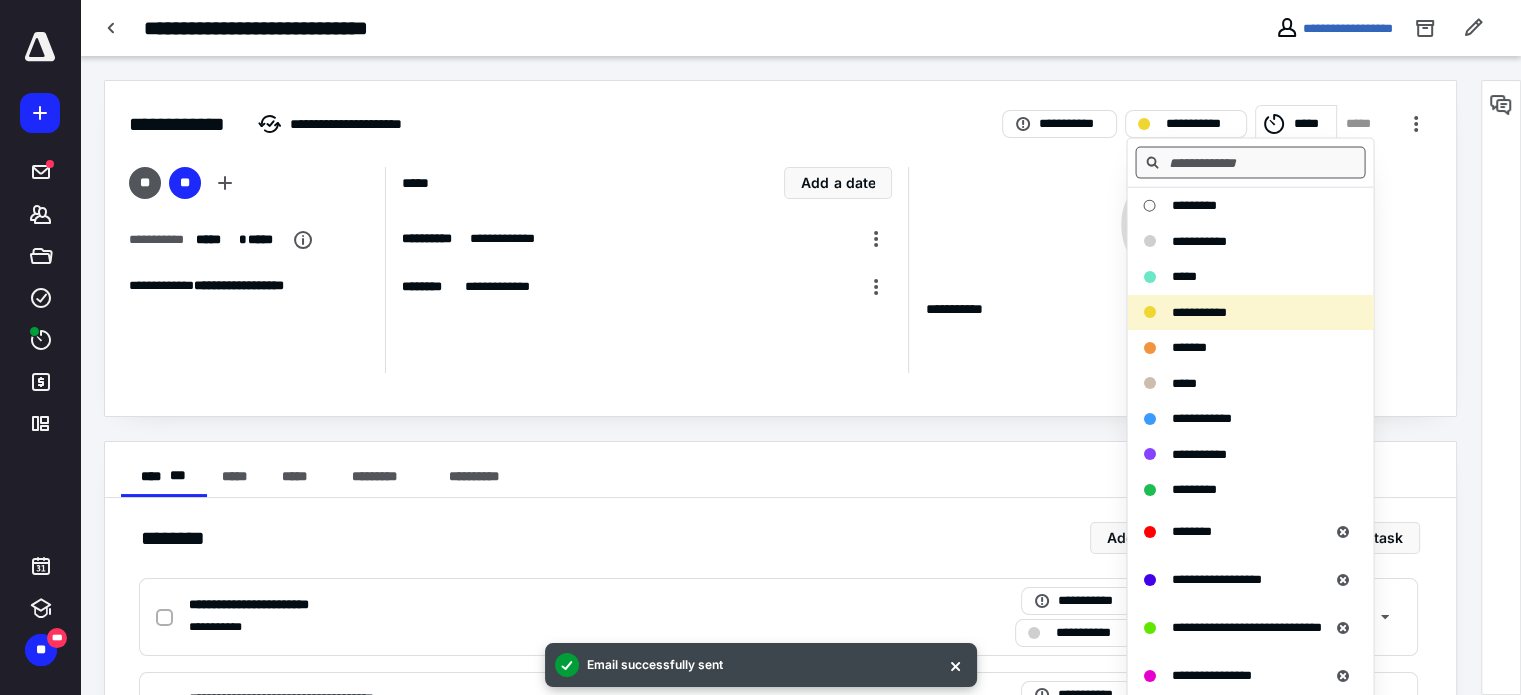 click at bounding box center (1250, 163) 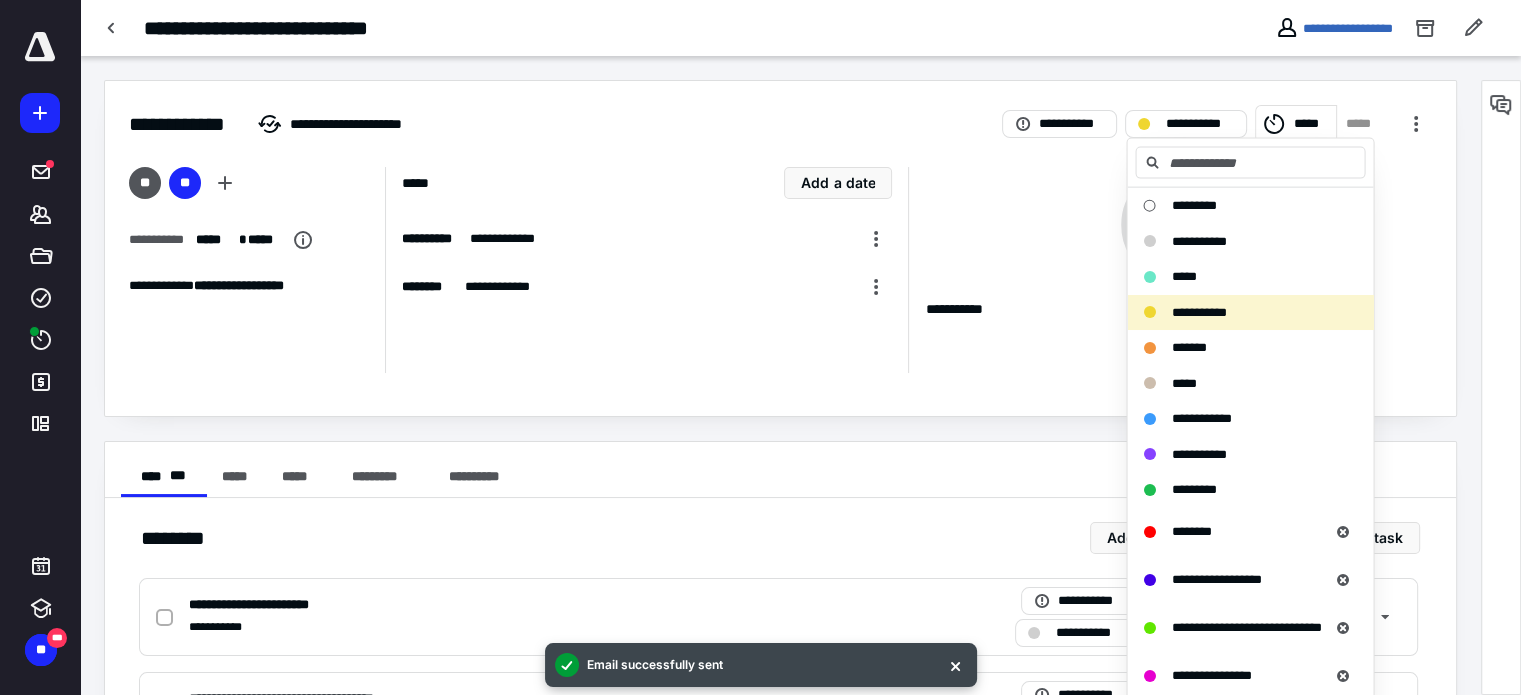 click on "*****" at bounding box center (1312, 124) 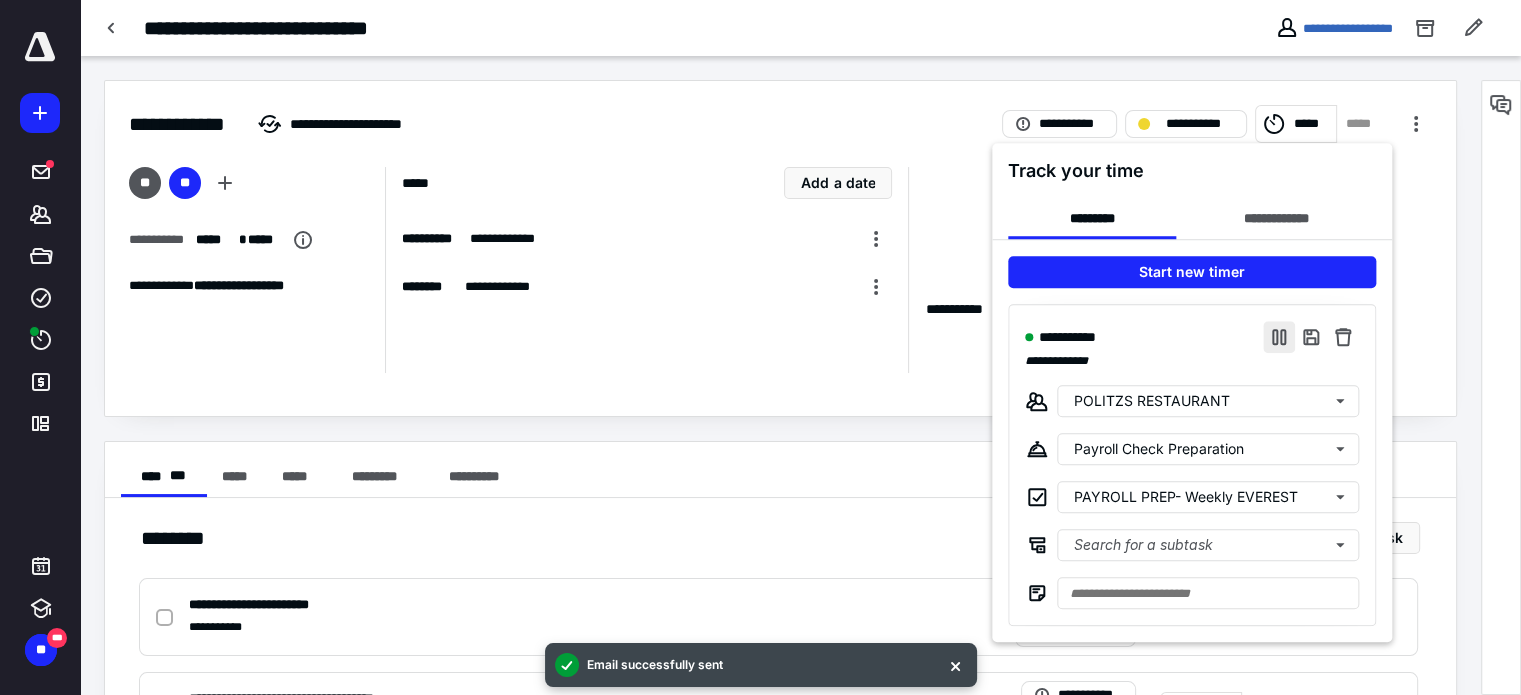 click at bounding box center [1279, 337] 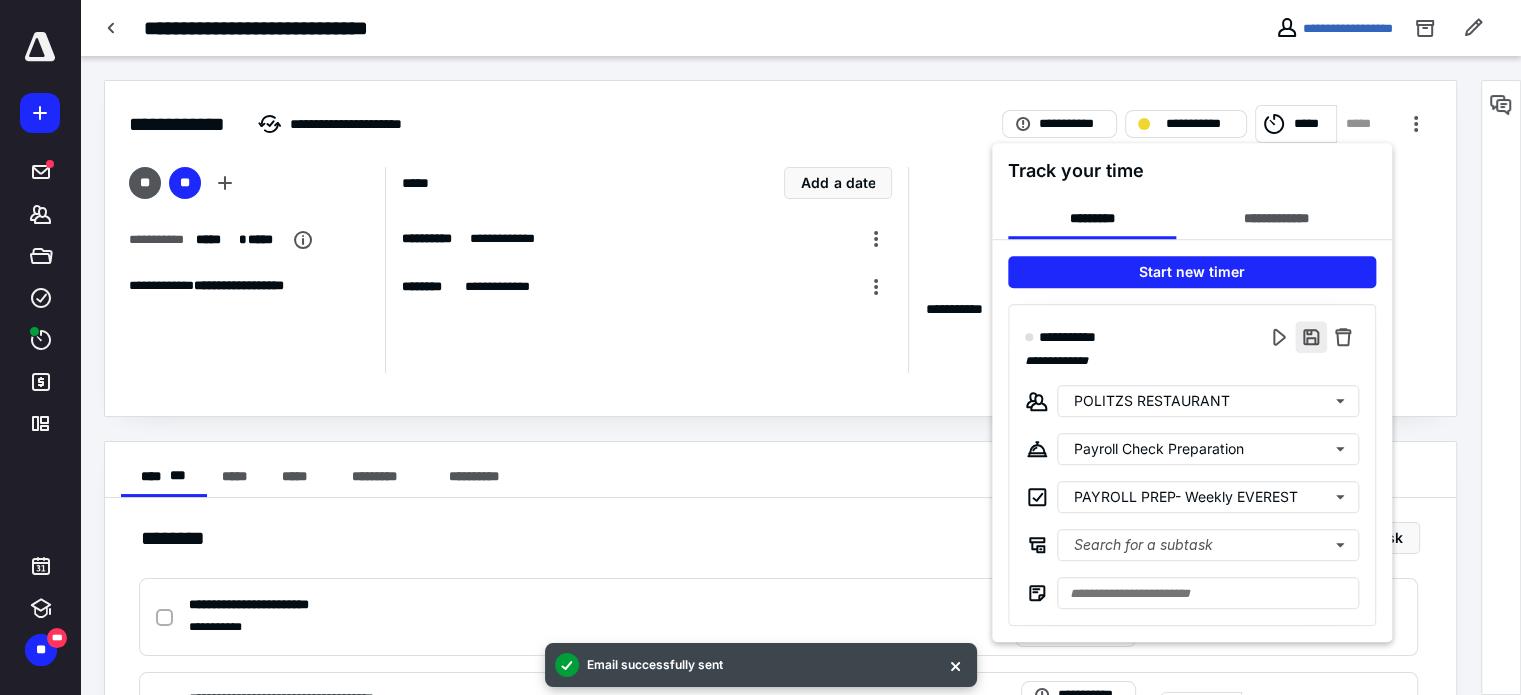 click at bounding box center (1311, 337) 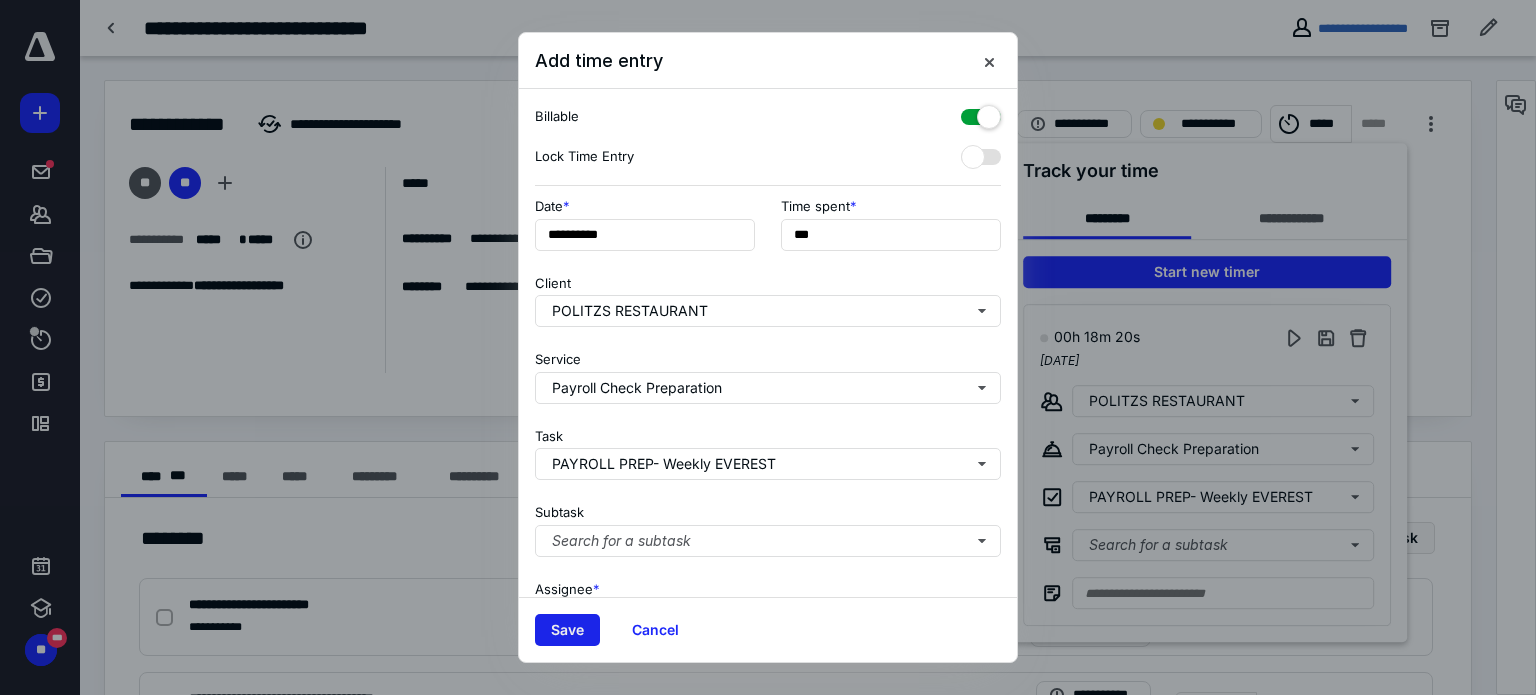click on "Save" at bounding box center [567, 630] 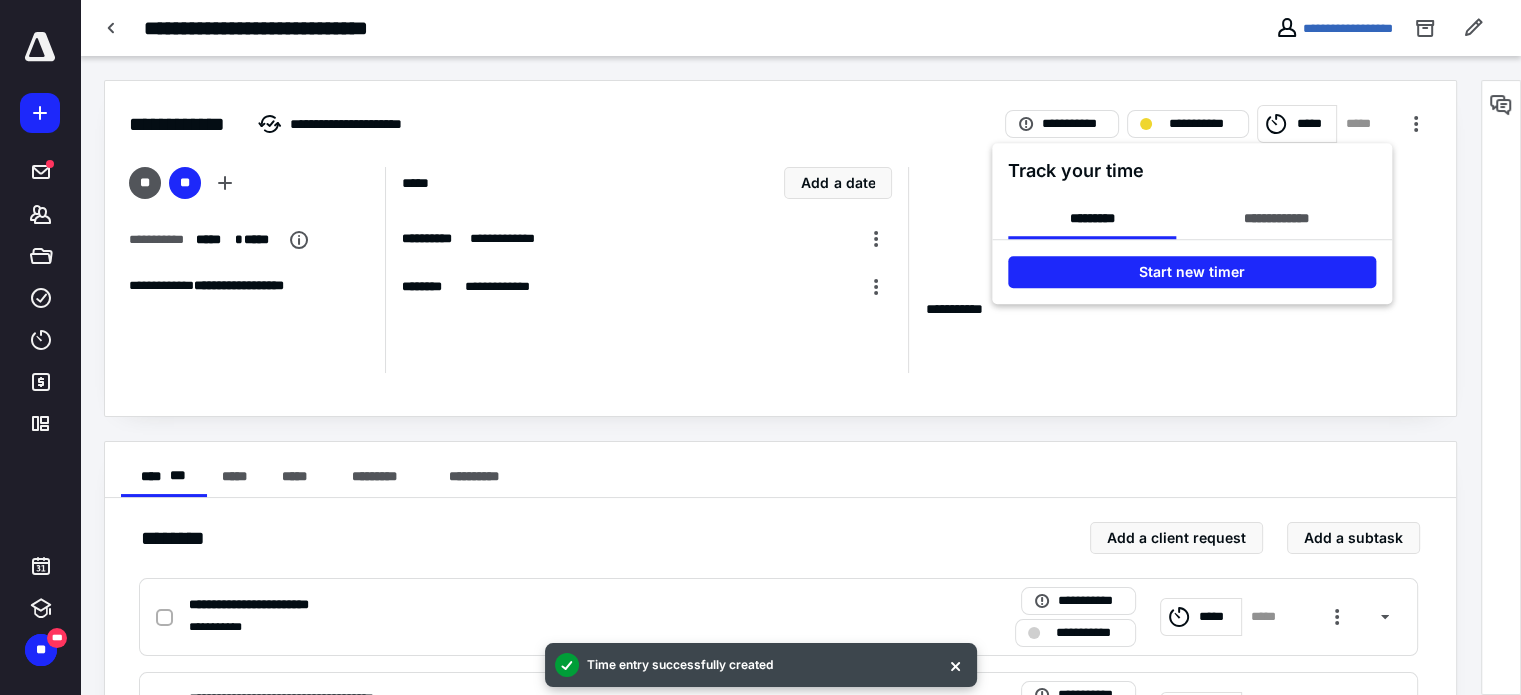 click at bounding box center [760, 347] 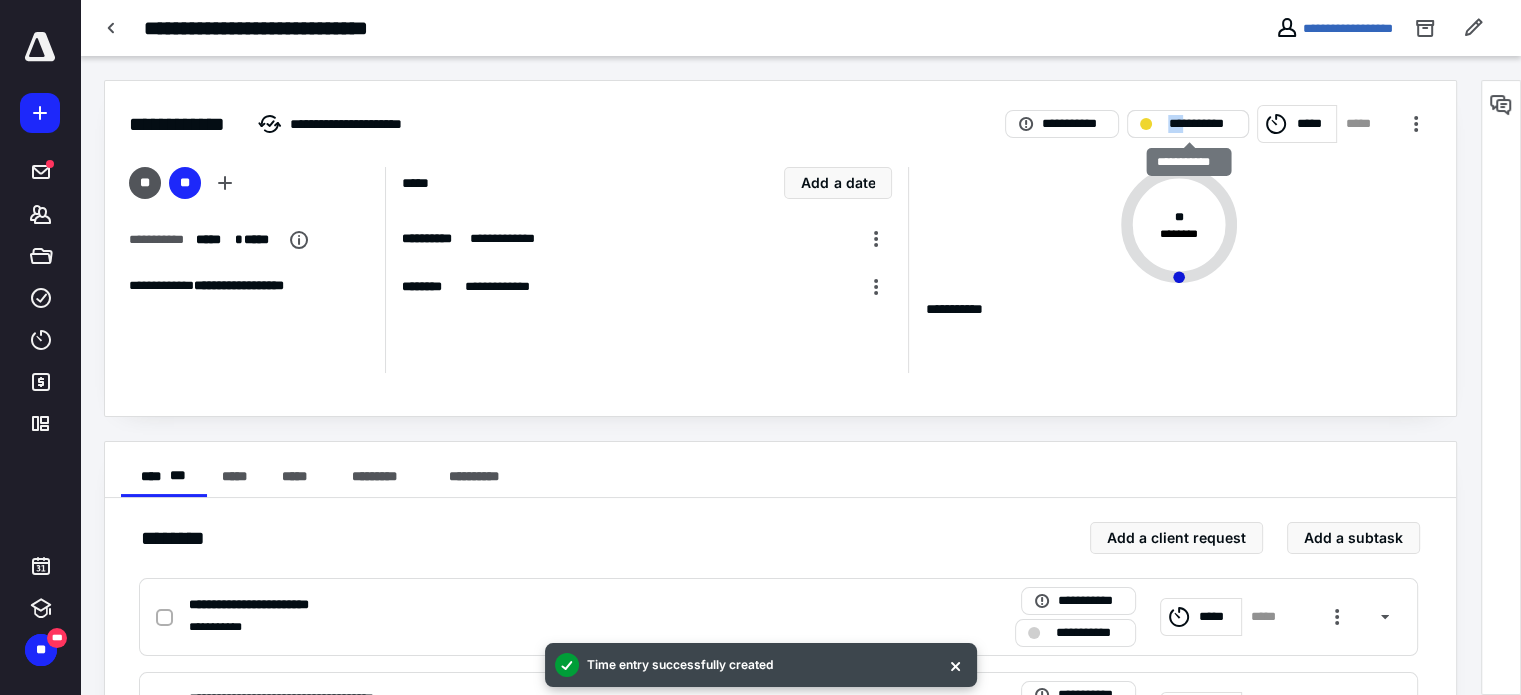 click on "**********" at bounding box center [1202, 124] 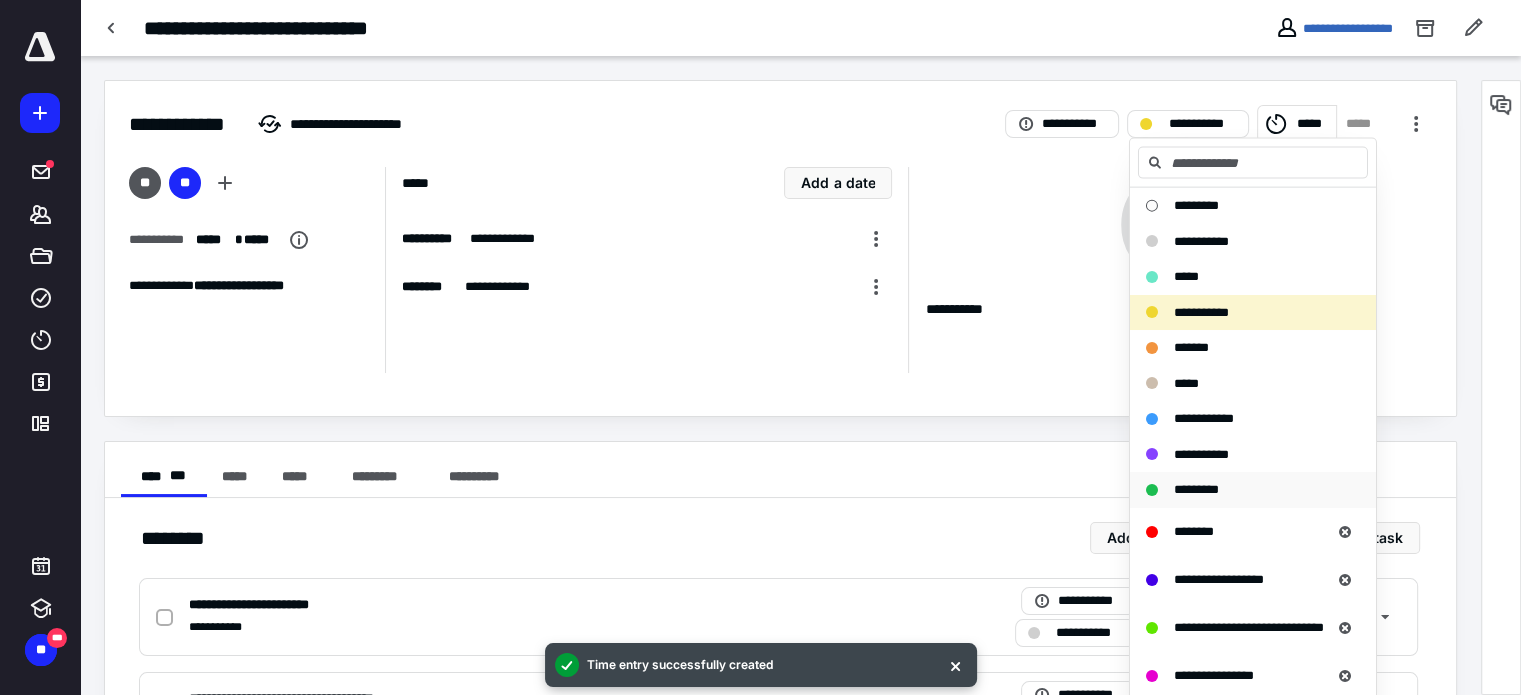 click on "*********" at bounding box center [1241, 490] 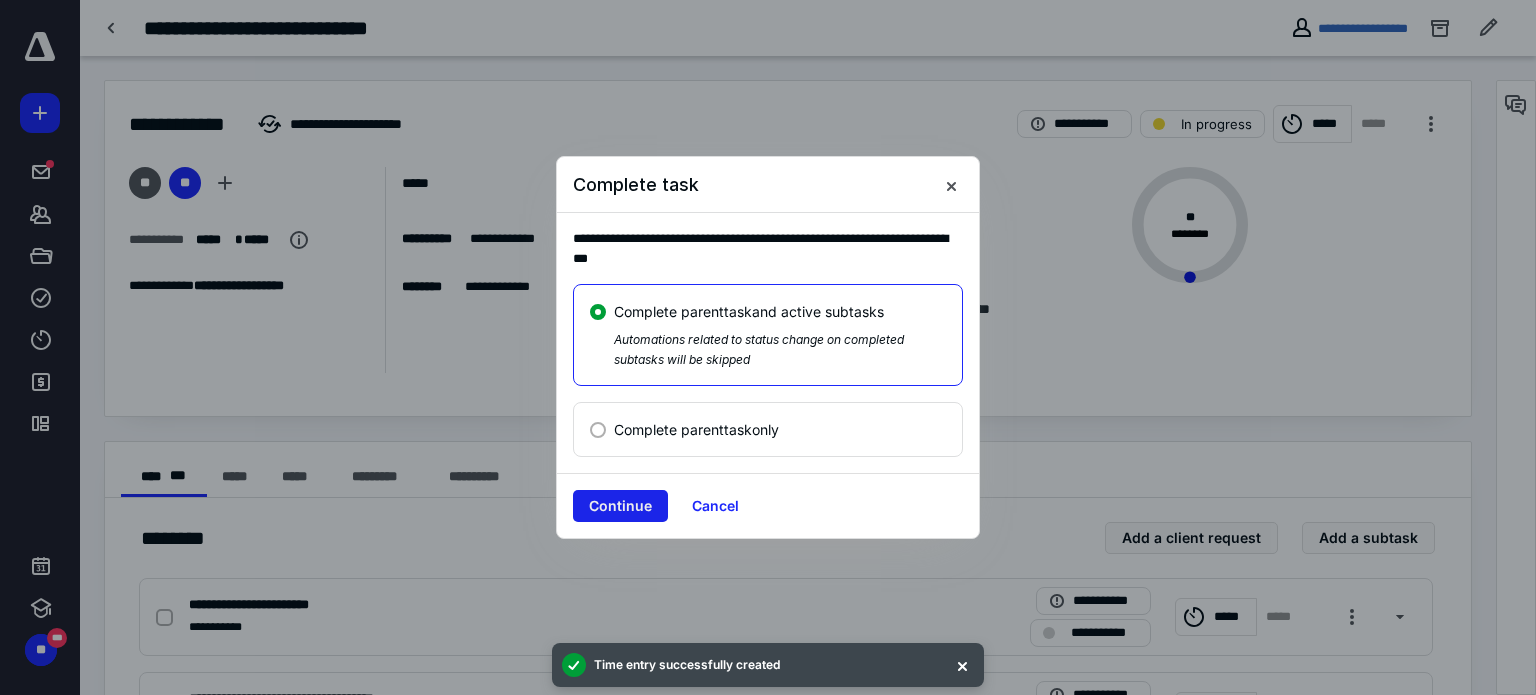 click on "Continue" at bounding box center [620, 506] 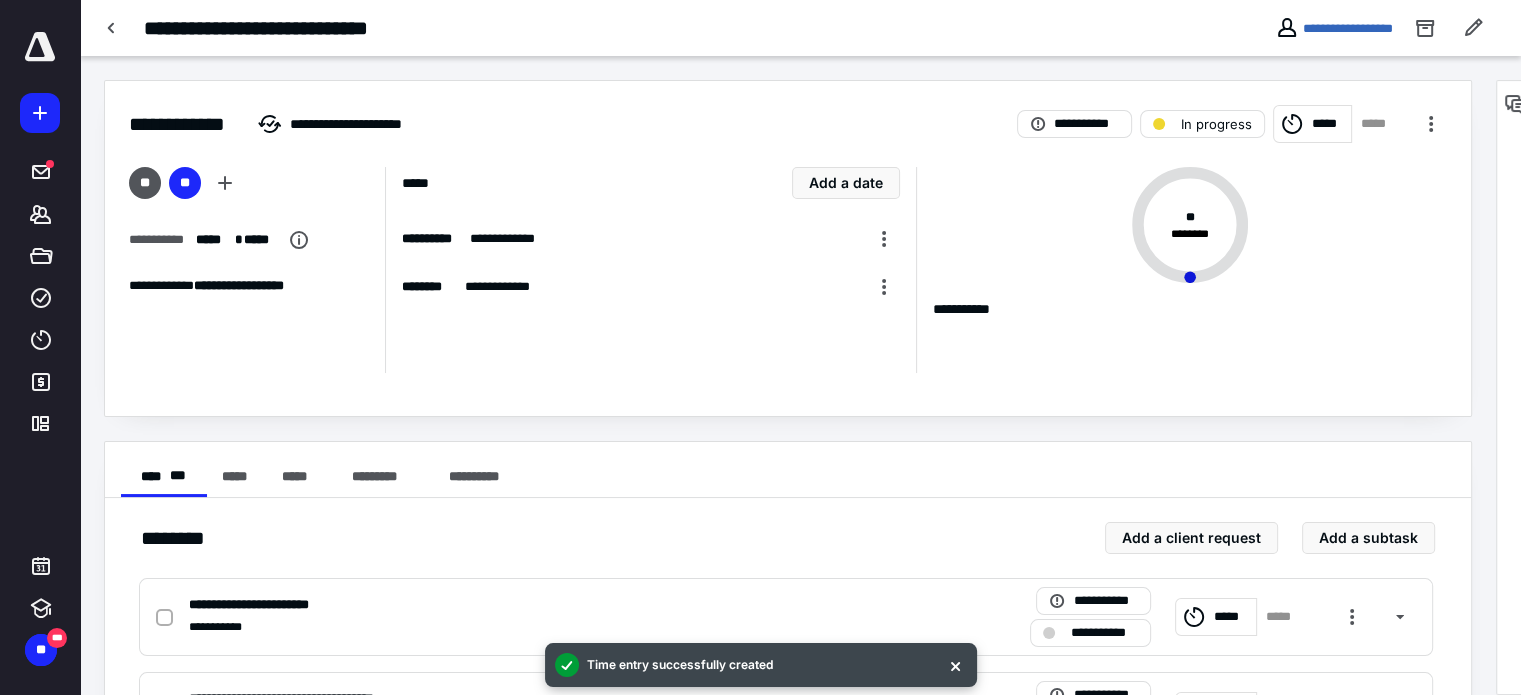checkbox on "true" 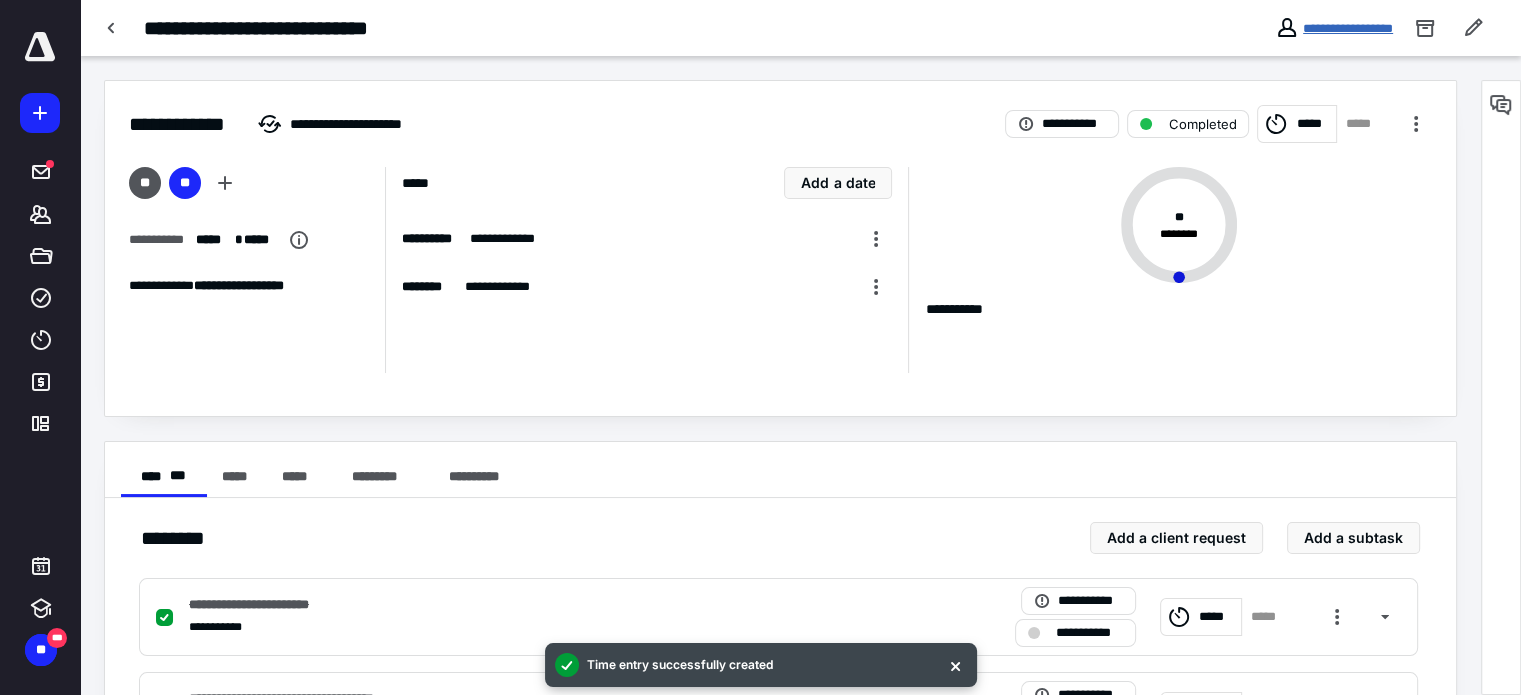 click on "**********" at bounding box center (1348, 28) 